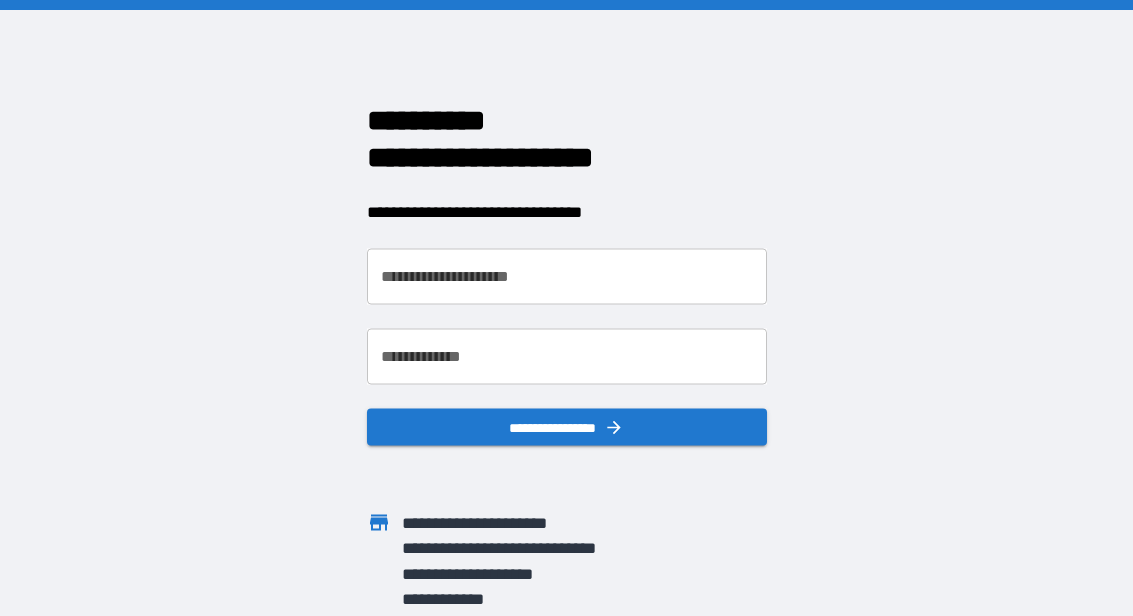 scroll, scrollTop: 0, scrollLeft: 0, axis: both 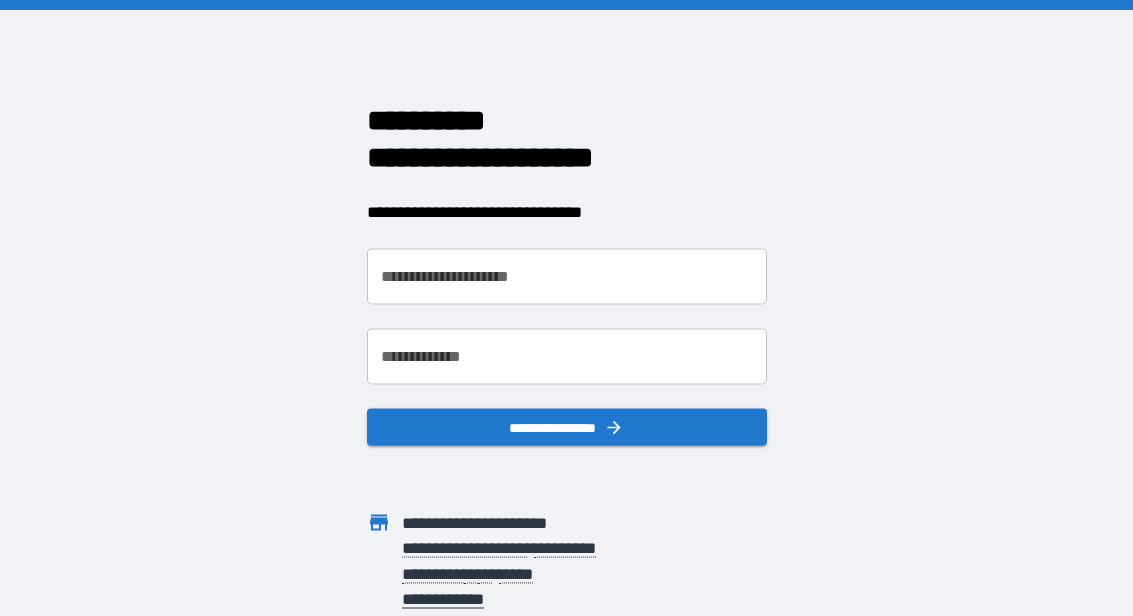 click on "**********" at bounding box center (567, 277) 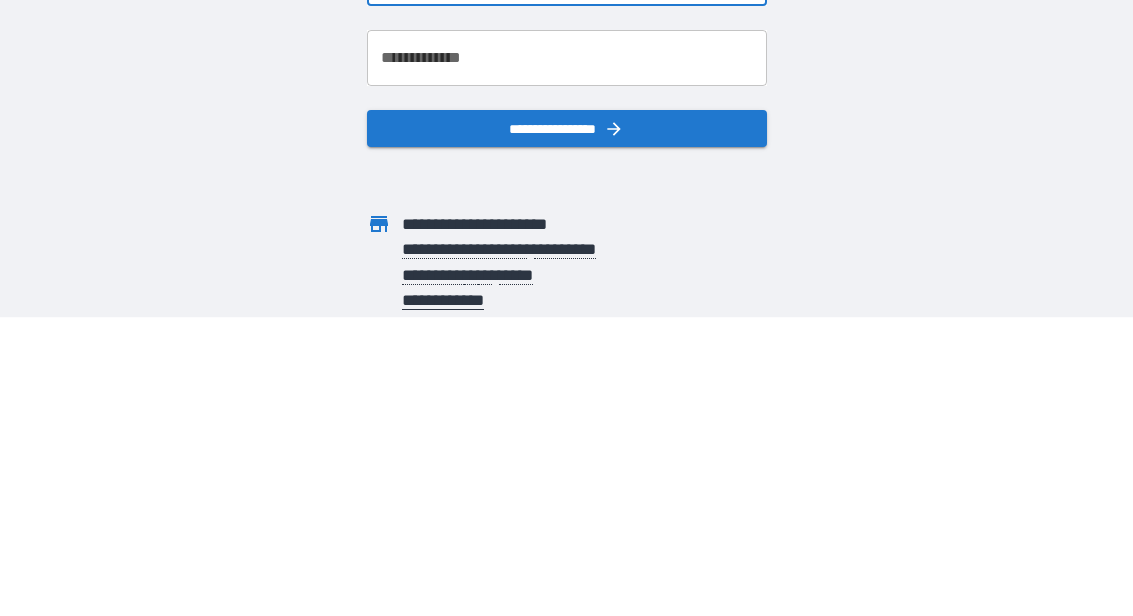 type on "**********" 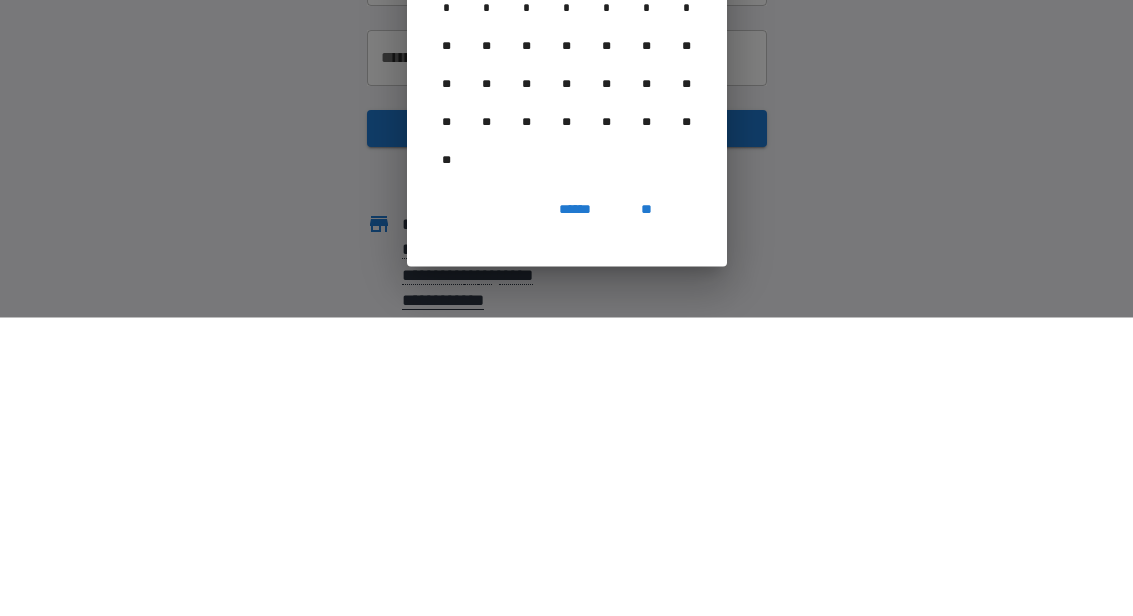 scroll, scrollTop: 82, scrollLeft: 0, axis: vertical 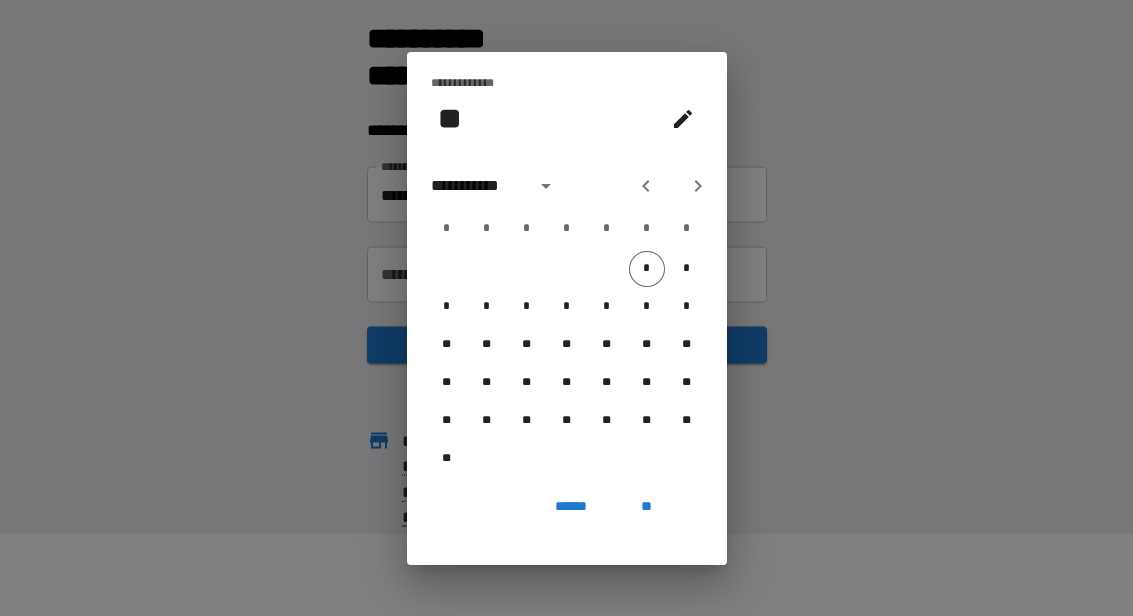 click 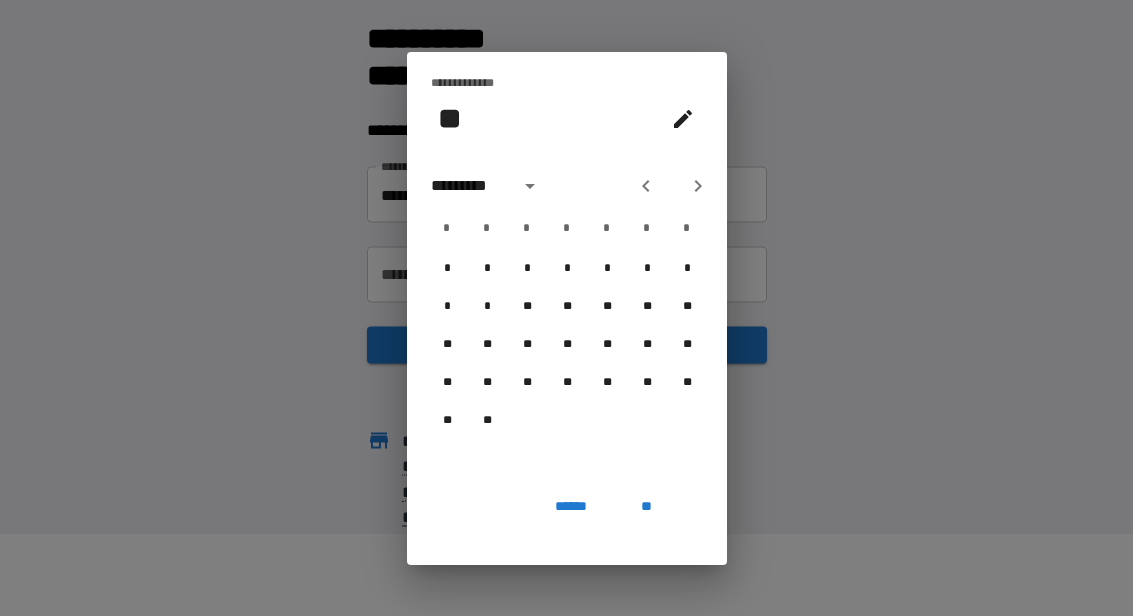 click 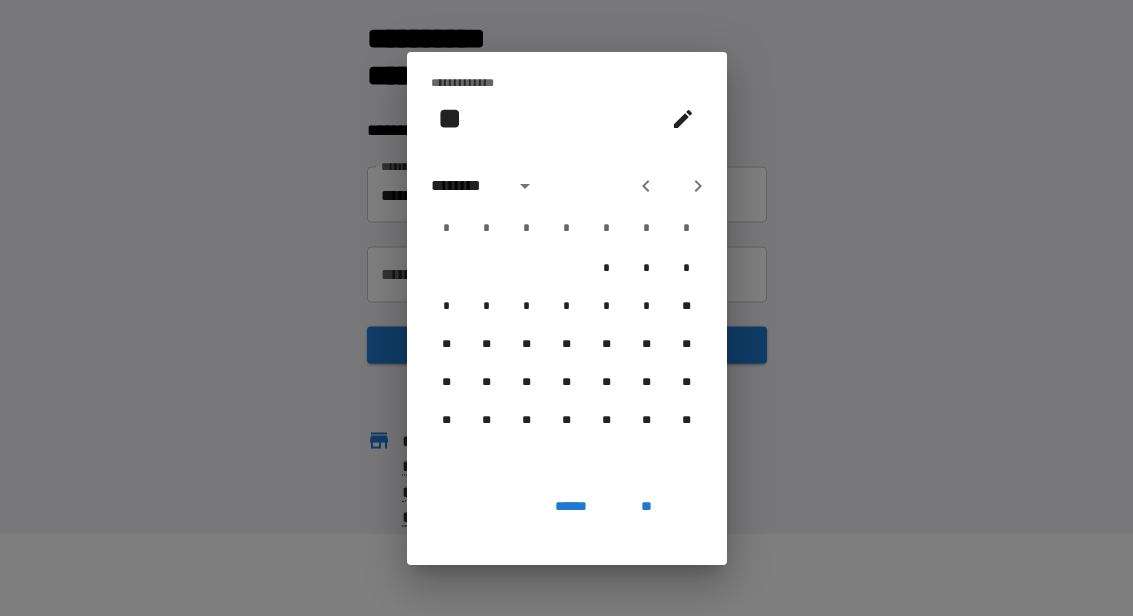 click 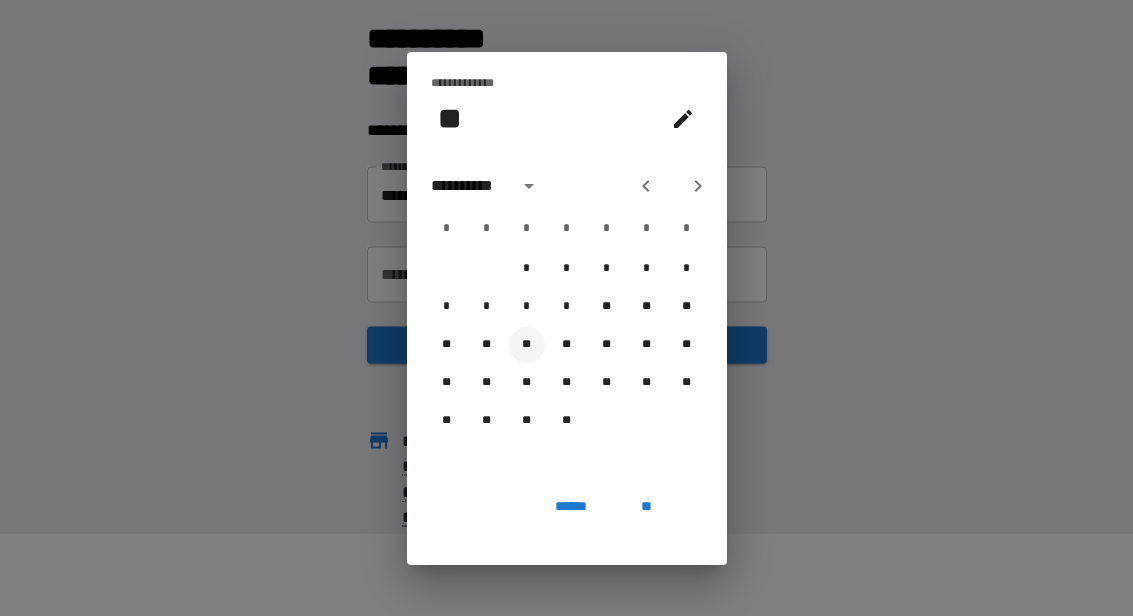 click on "**" at bounding box center (527, 345) 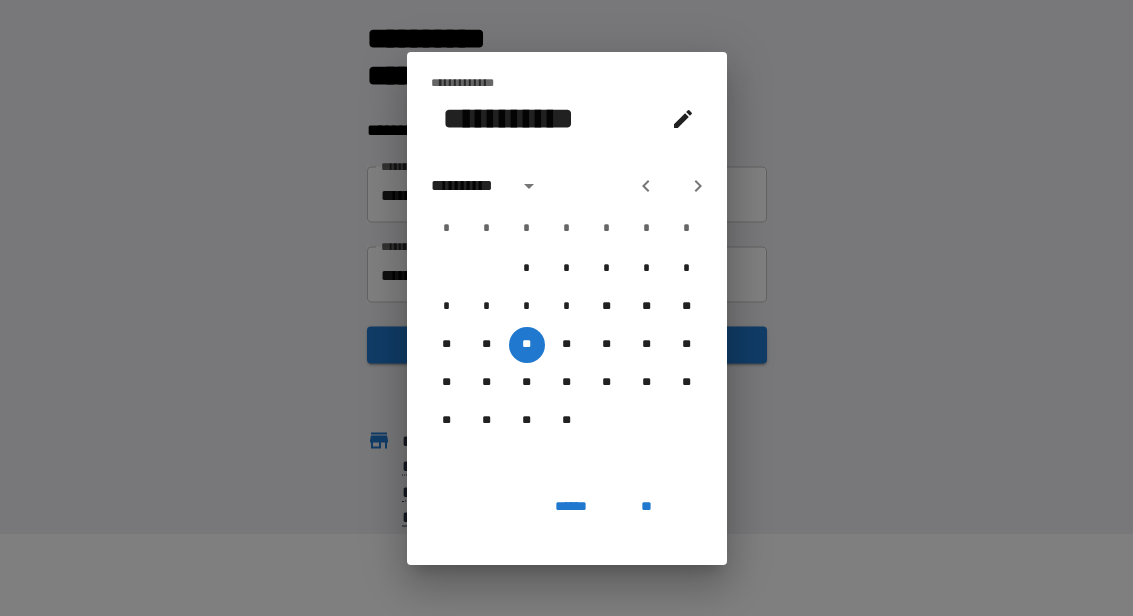 click 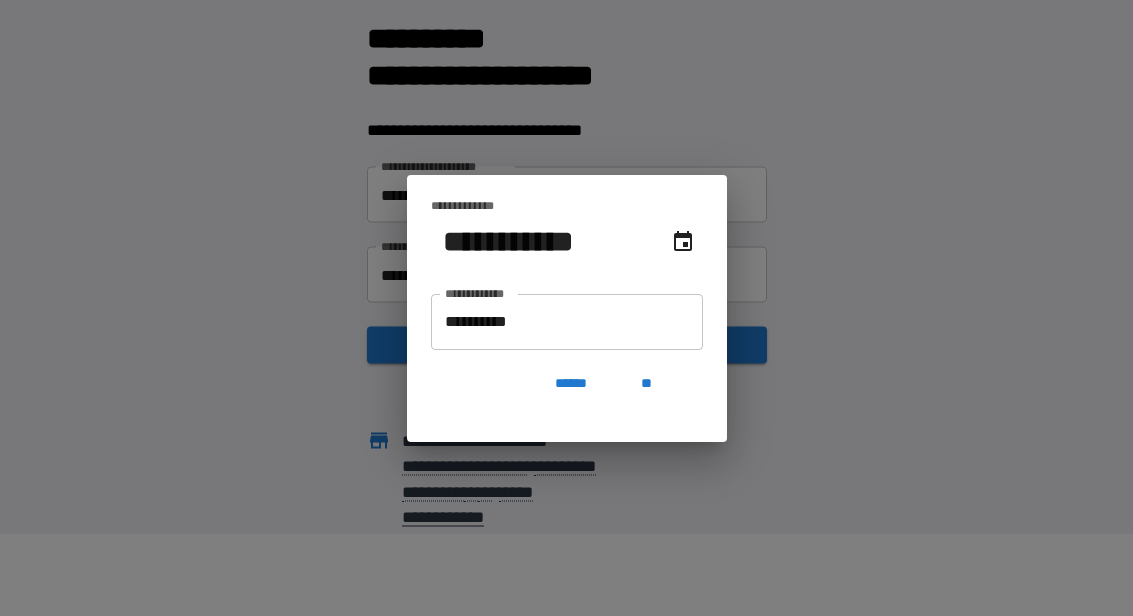 click on "**********" at bounding box center (567, 322) 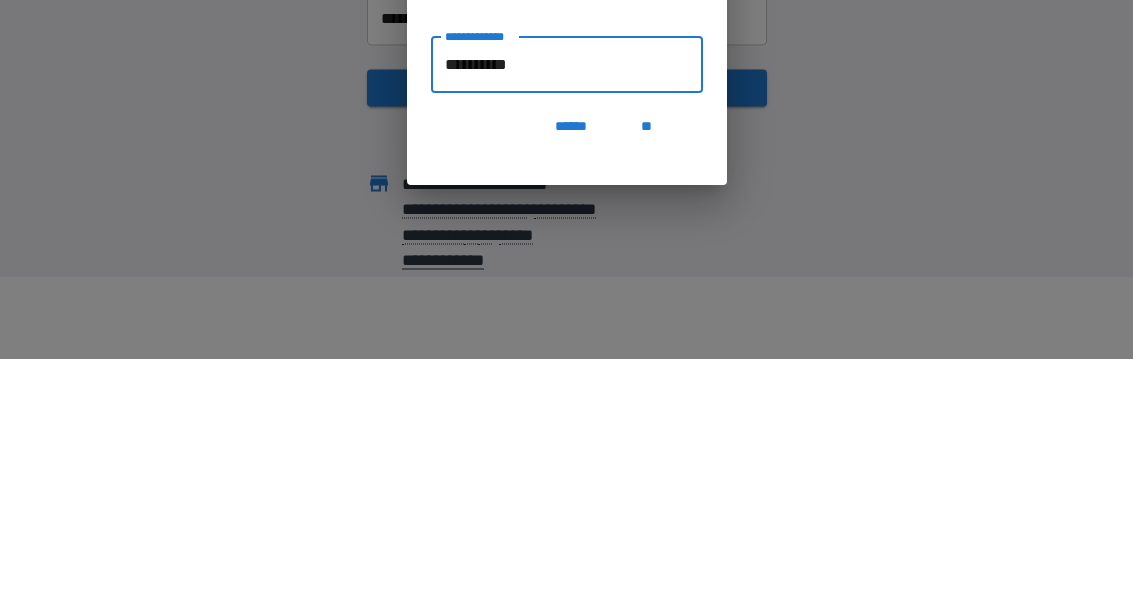 click on "**********" at bounding box center [567, 322] 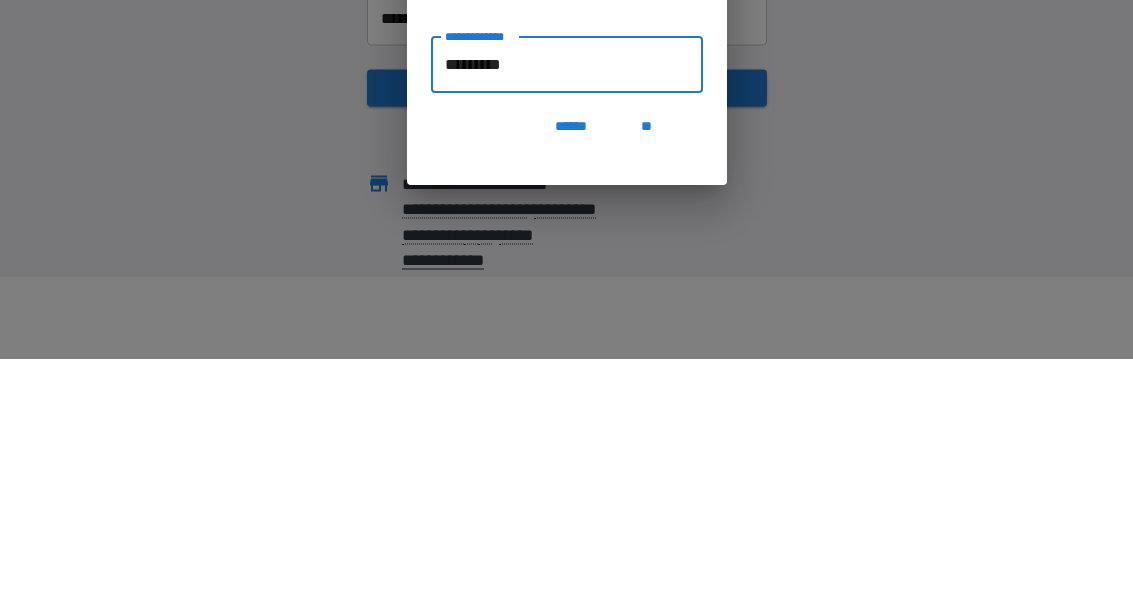 type on "**********" 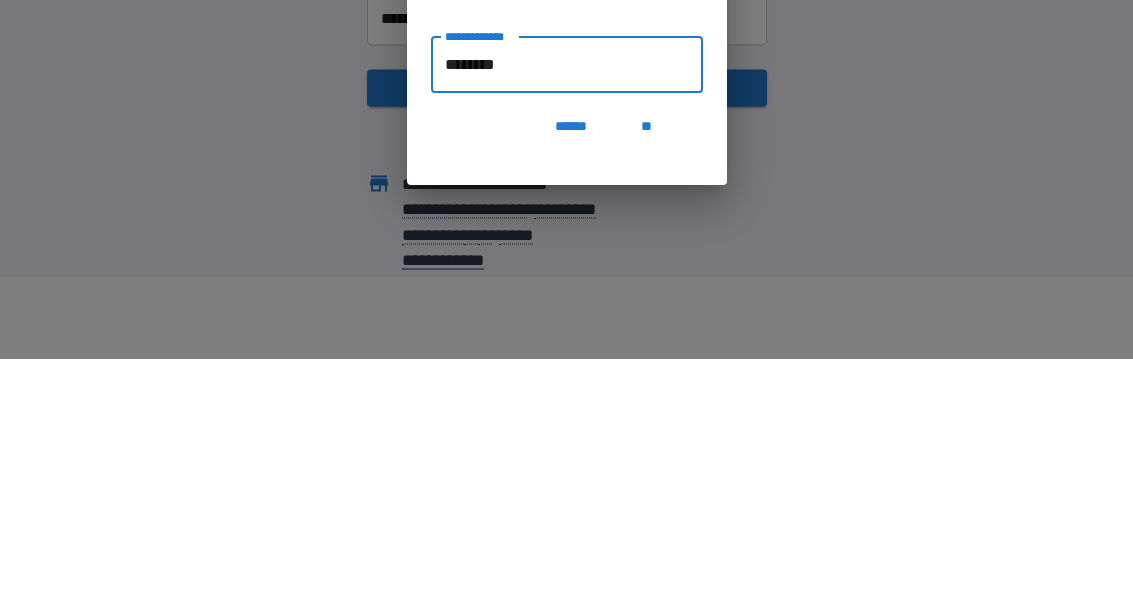 type on "*******" 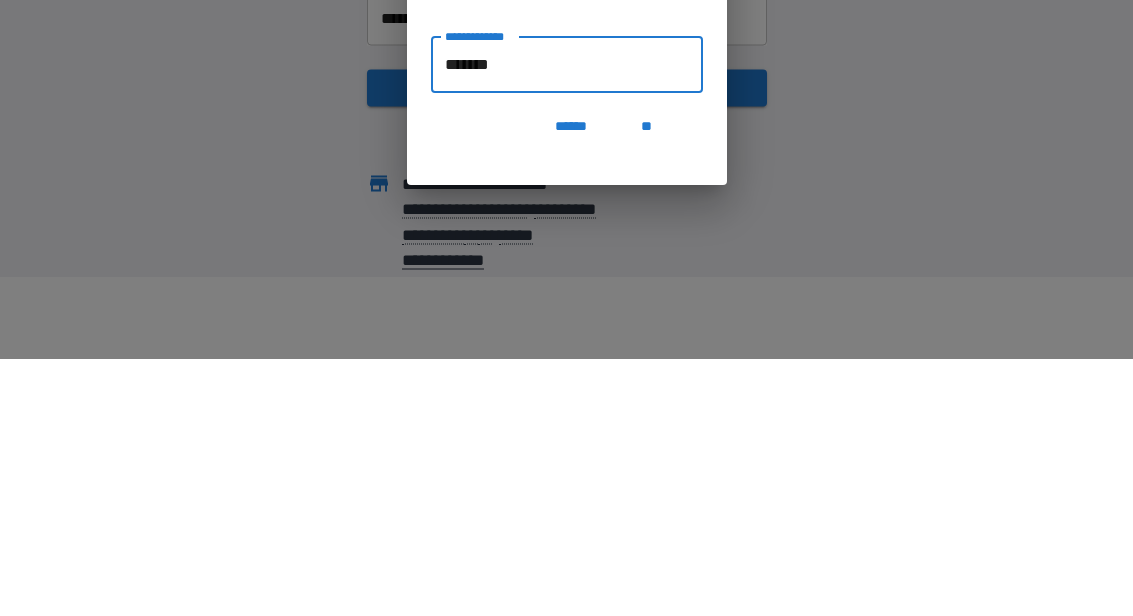 type on "**********" 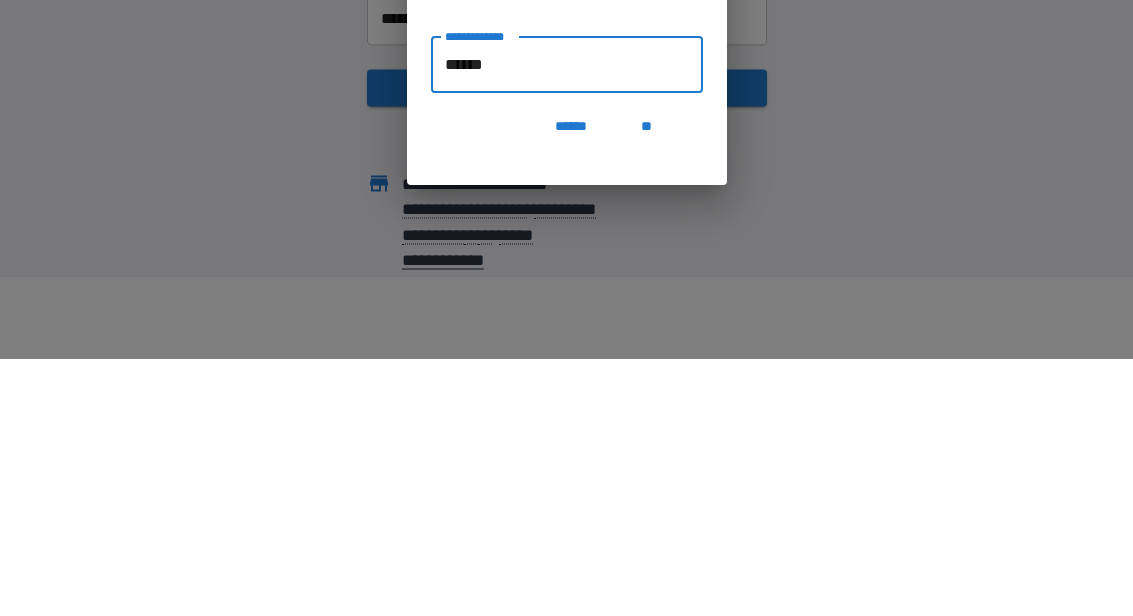 type on "*******" 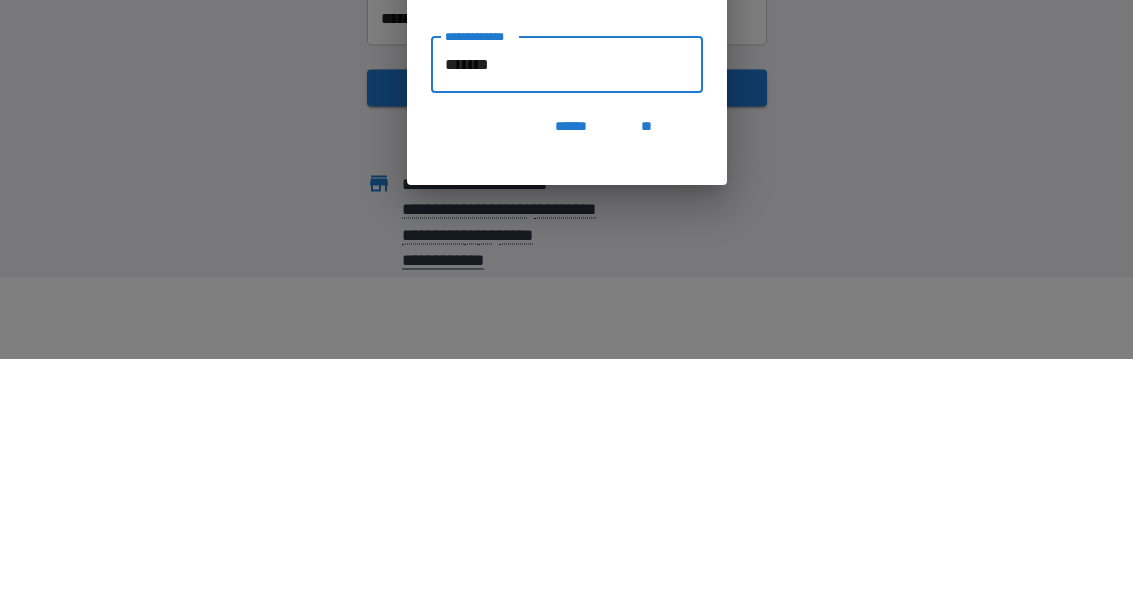 type on "**********" 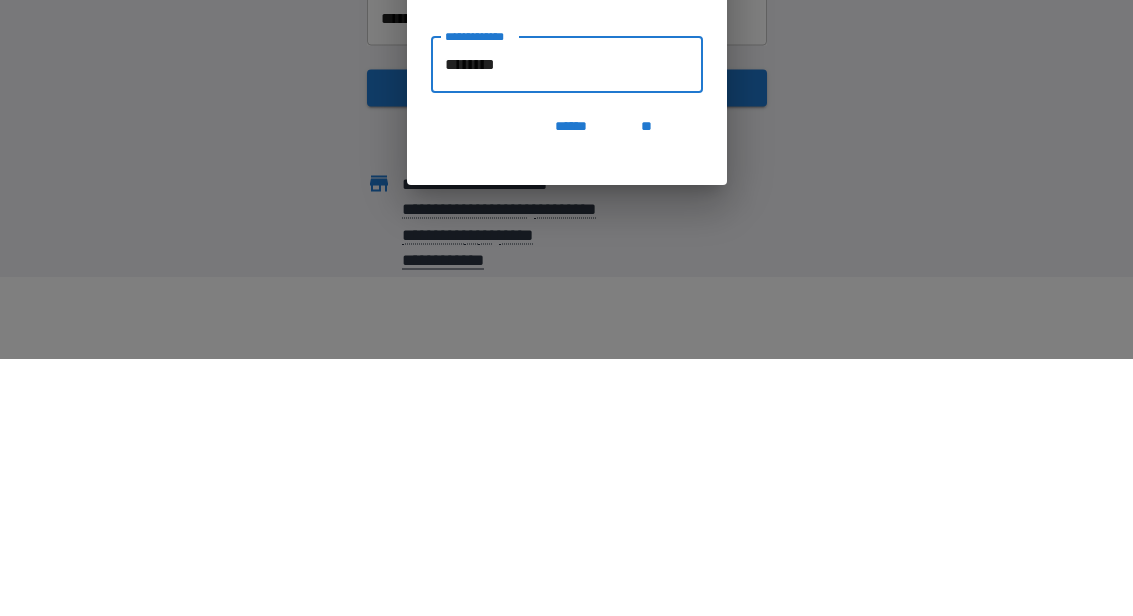 type on "**********" 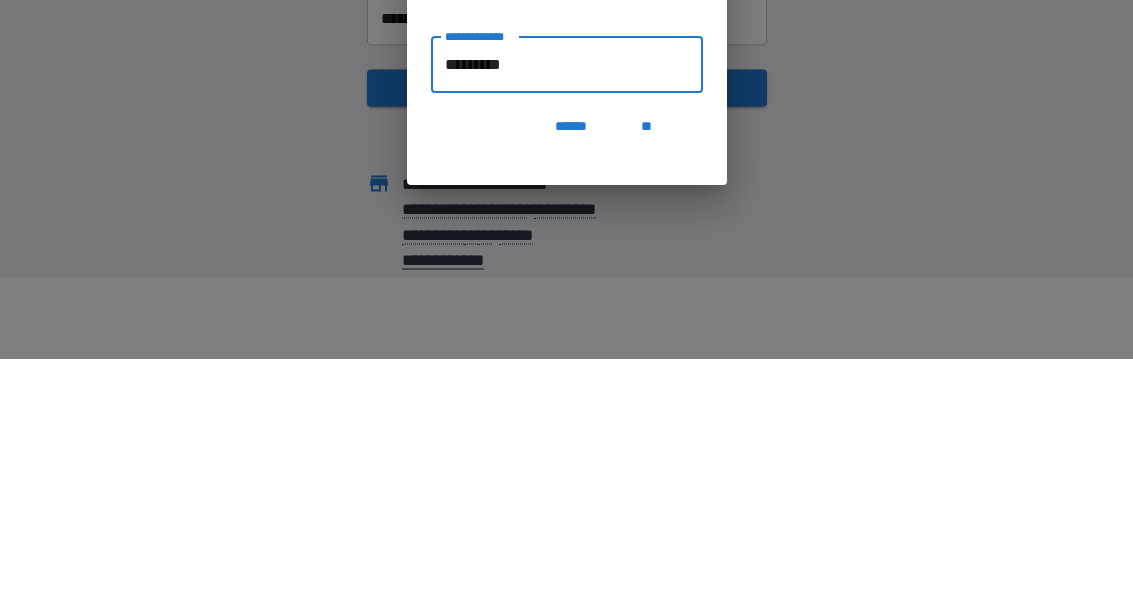 type on "**********" 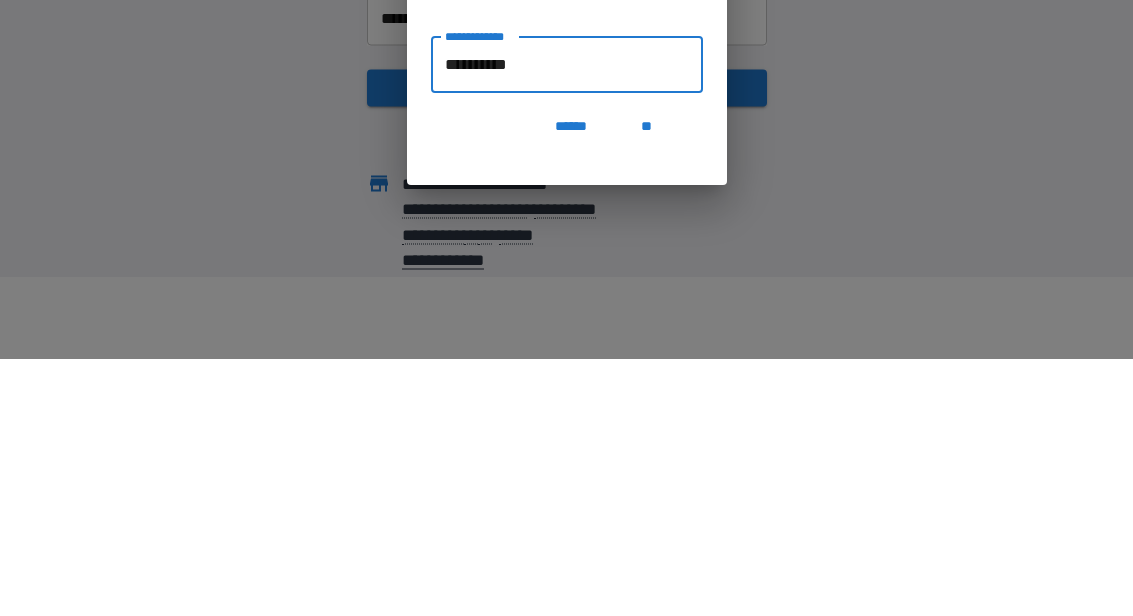 type on "**********" 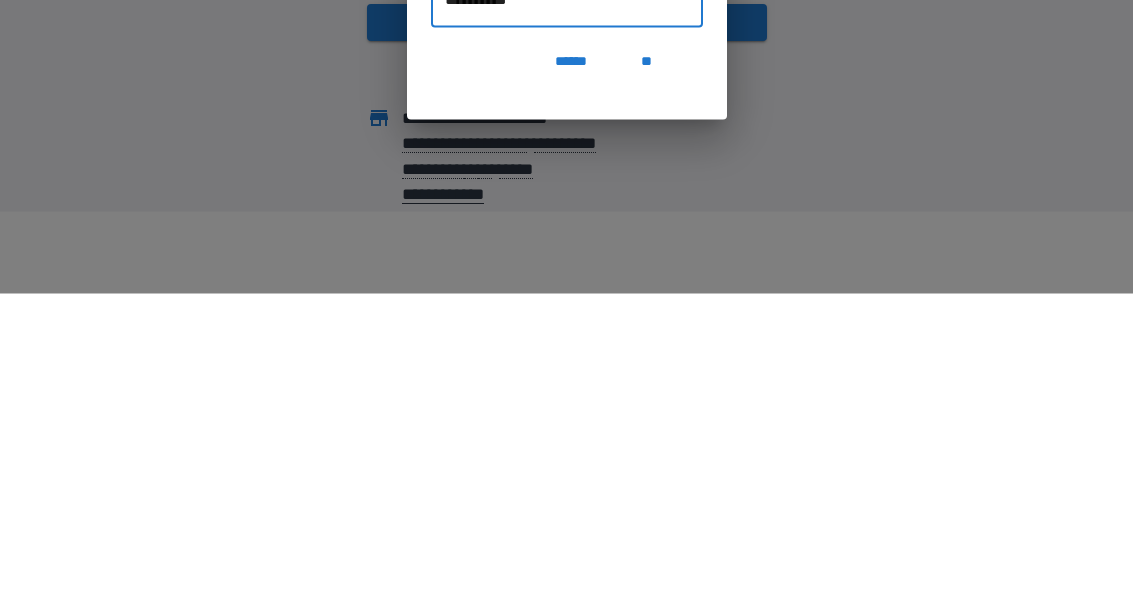 type on "**********" 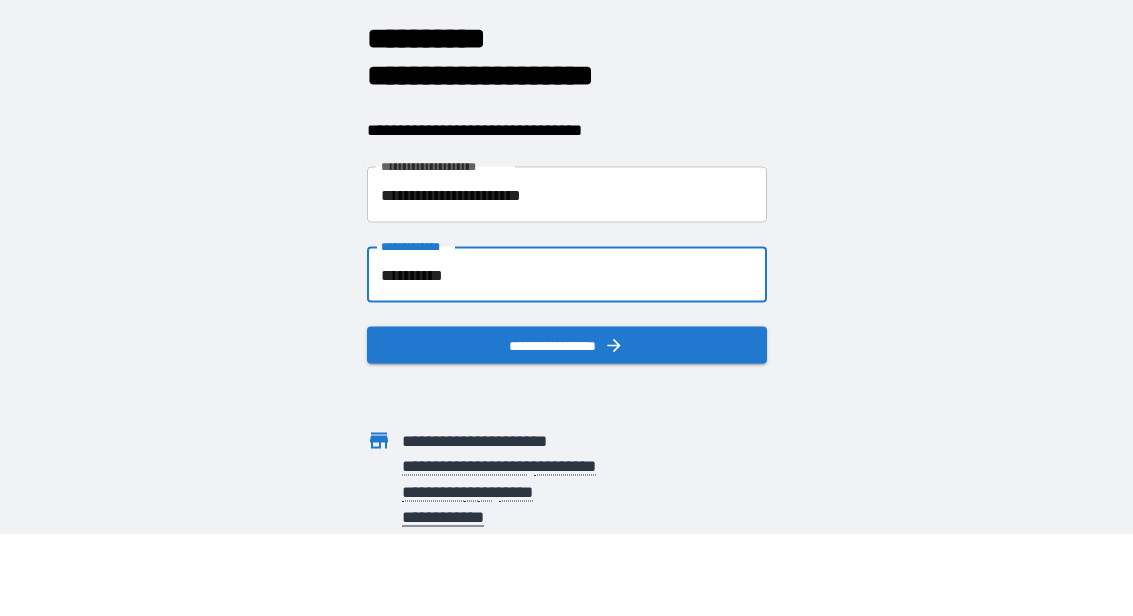 click on "**********" at bounding box center [567, 345] 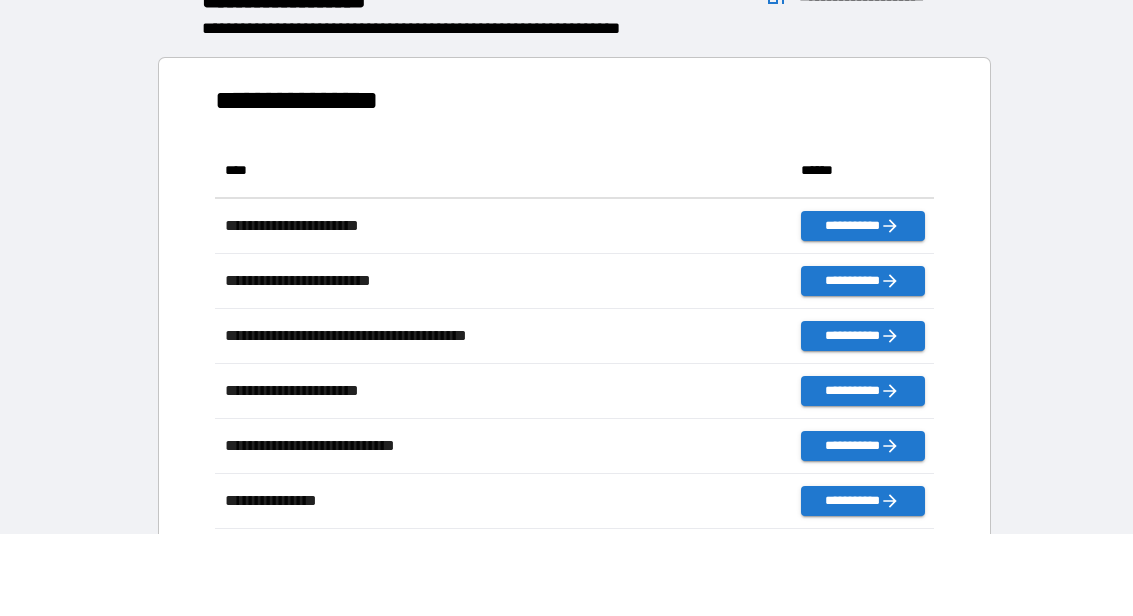 scroll, scrollTop: 1, scrollLeft: 1, axis: both 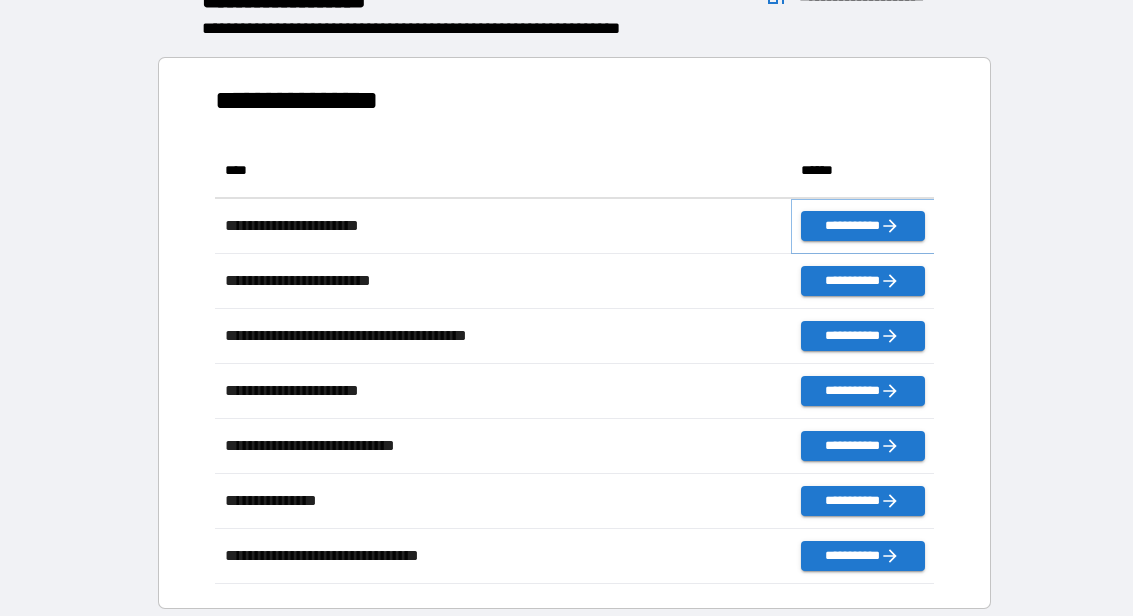 click on "**********" at bounding box center [863, 226] 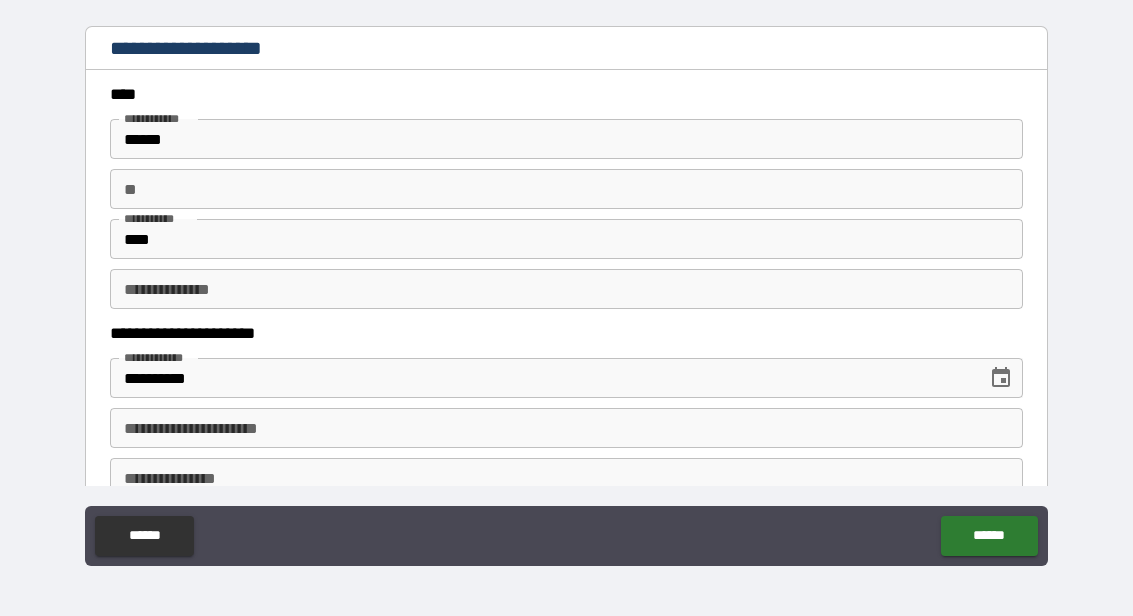 click on "**" at bounding box center [566, 189] 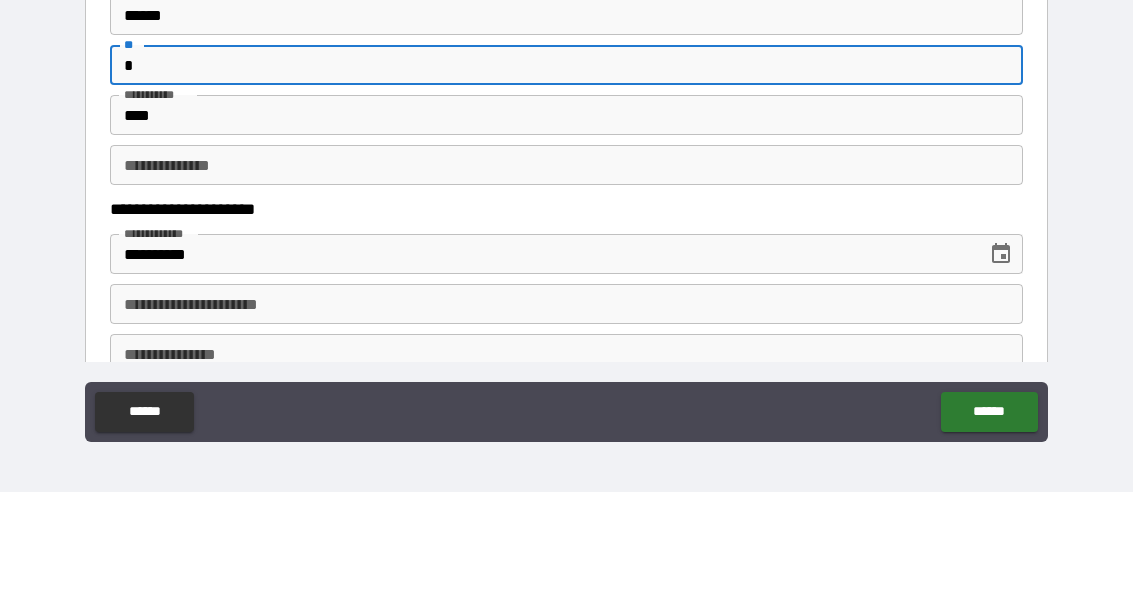 type on "*" 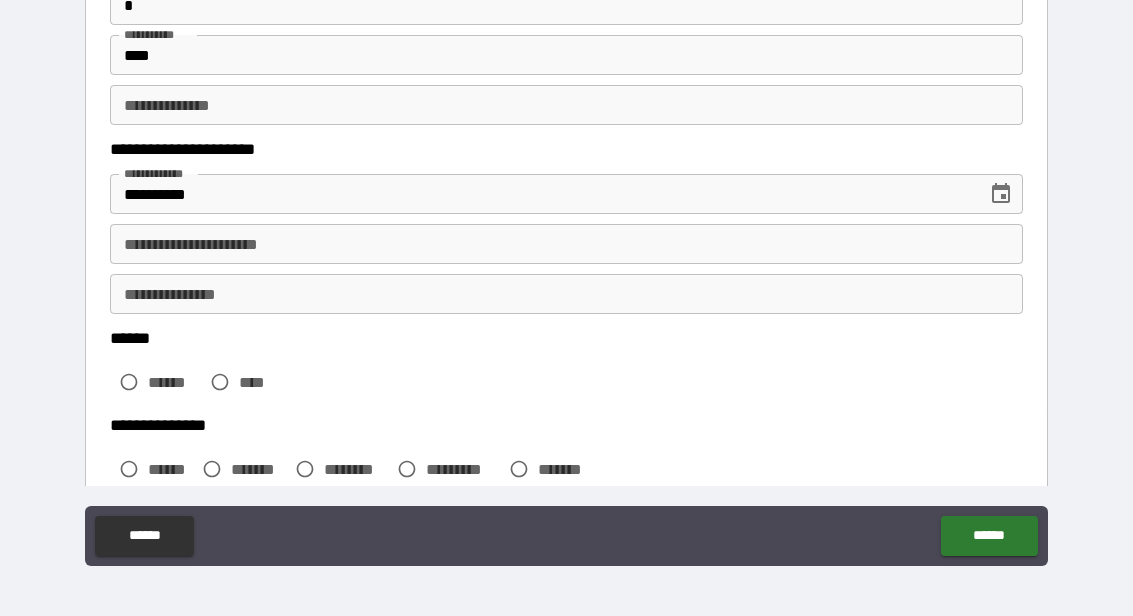 scroll, scrollTop: 187, scrollLeft: 0, axis: vertical 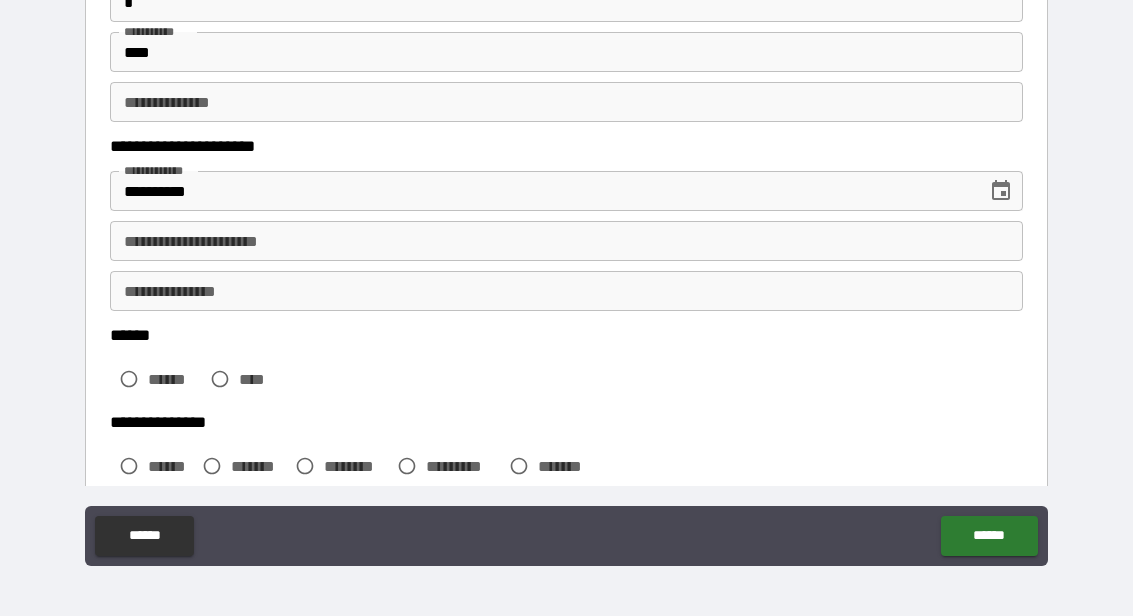 click on "**********" at bounding box center (566, 241) 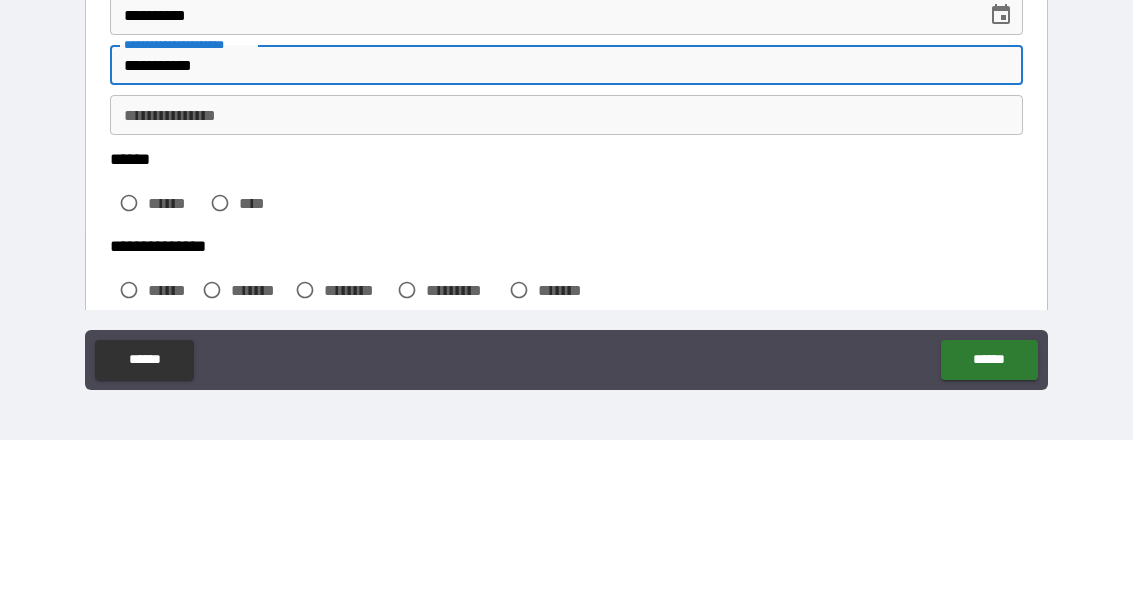type on "**********" 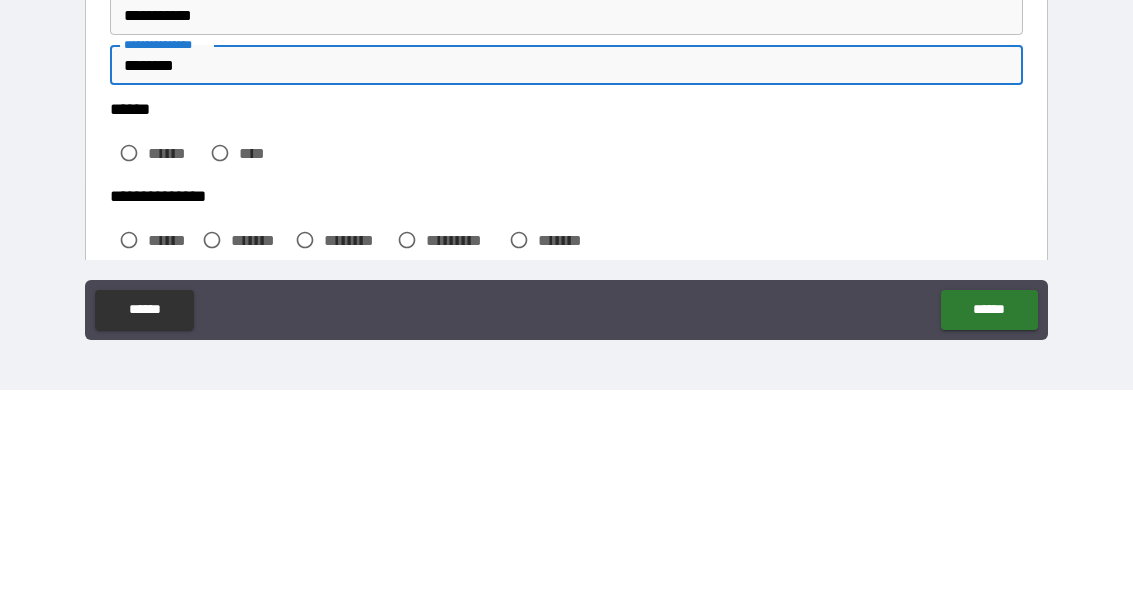 type on "********" 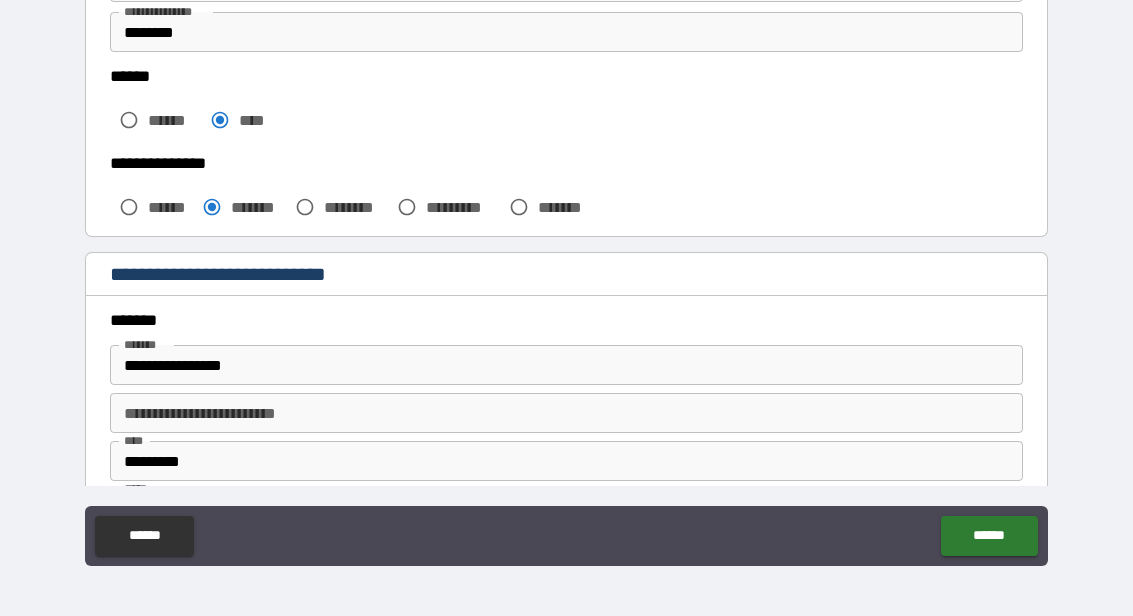 click on "**********" at bounding box center [566, 269] 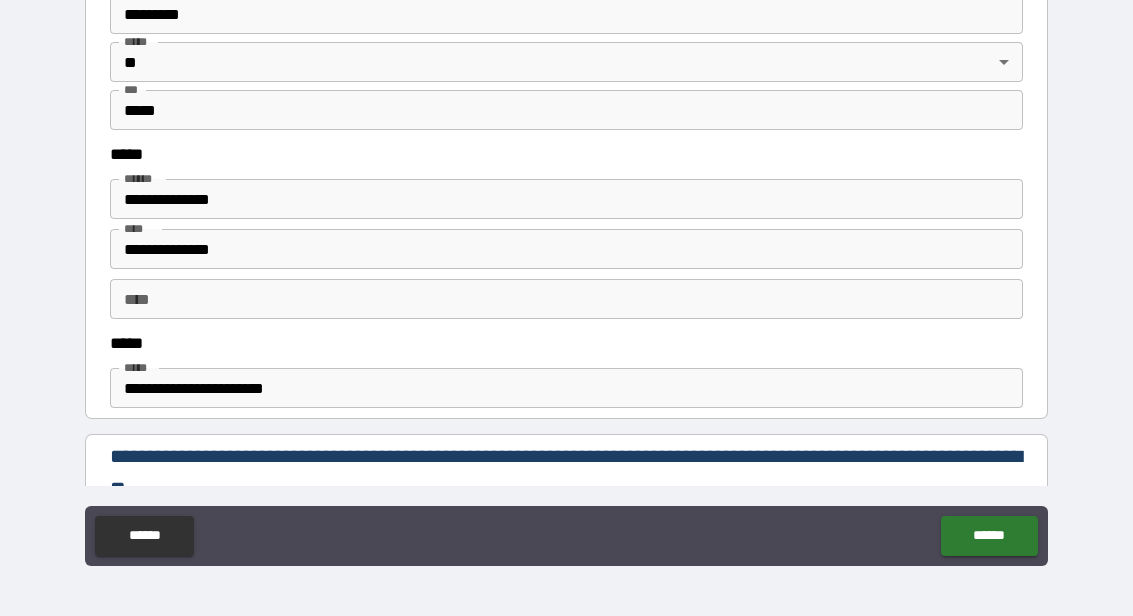 scroll, scrollTop: 890, scrollLeft: 0, axis: vertical 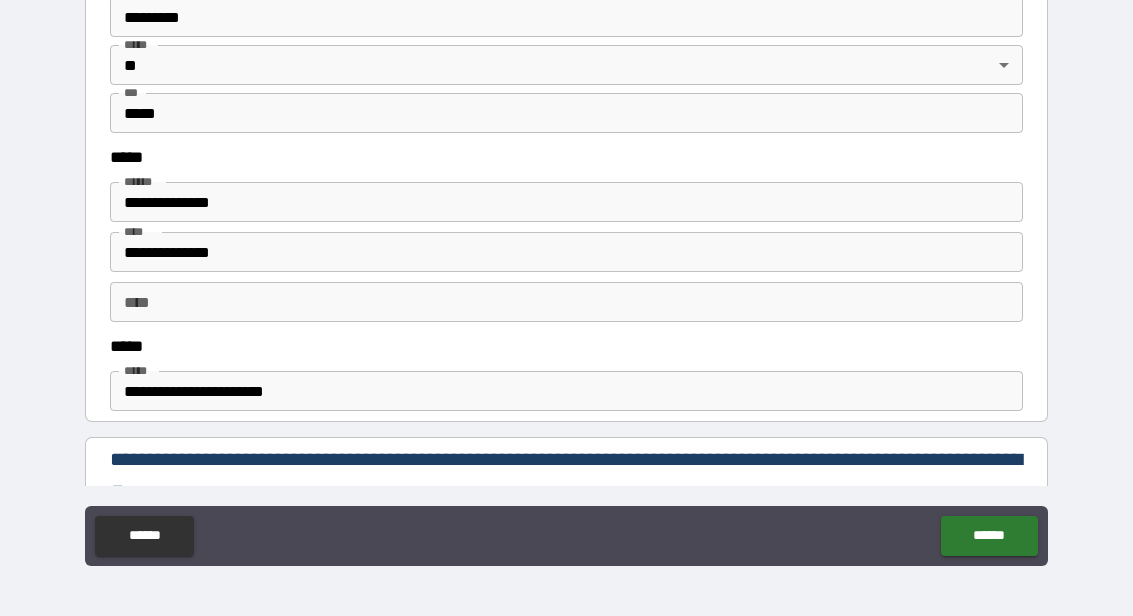 click on "**********" at bounding box center (566, 252) 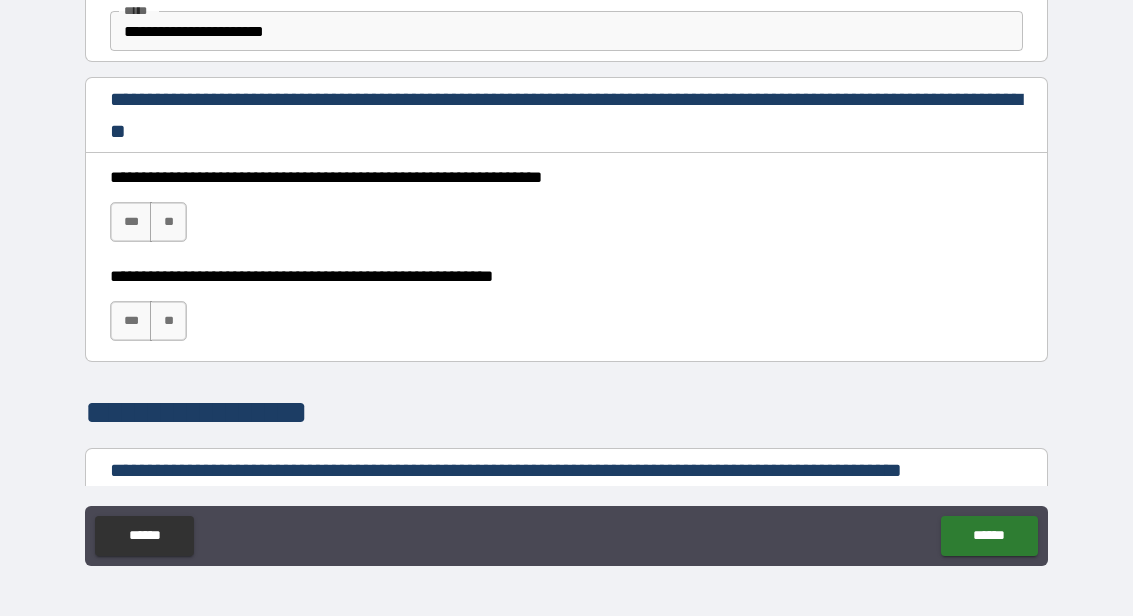 scroll, scrollTop: 1261, scrollLeft: 0, axis: vertical 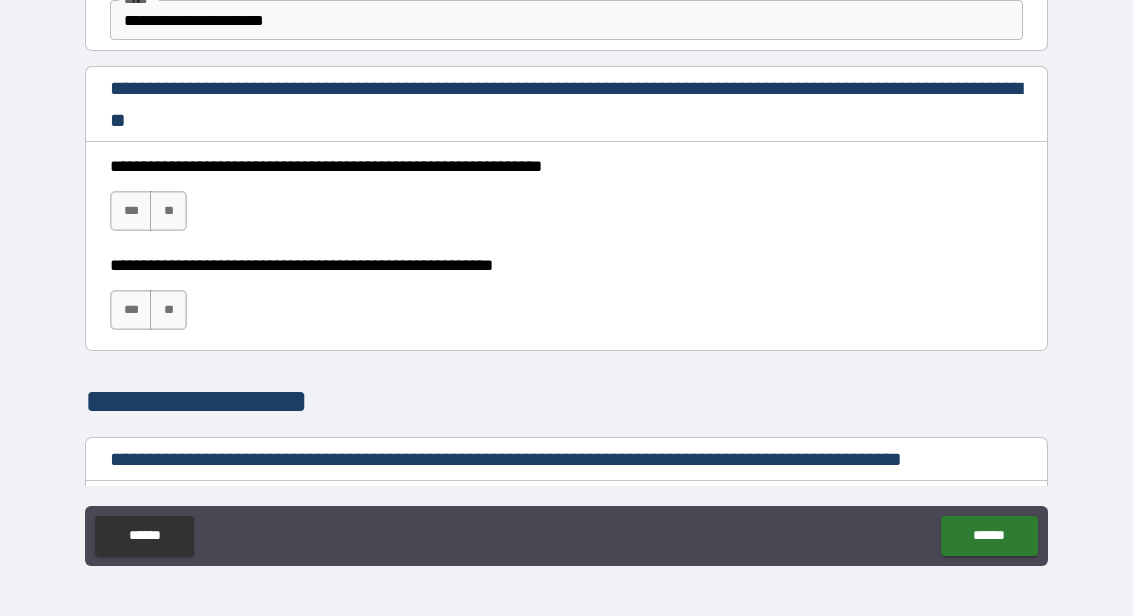 type on "**********" 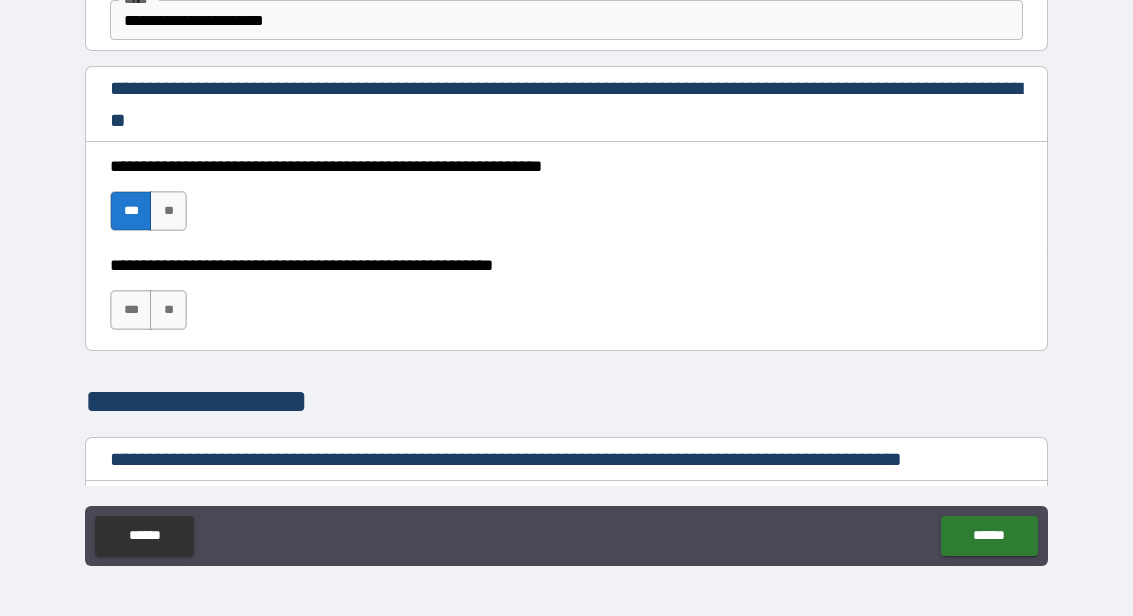 click on "**" at bounding box center [168, 310] 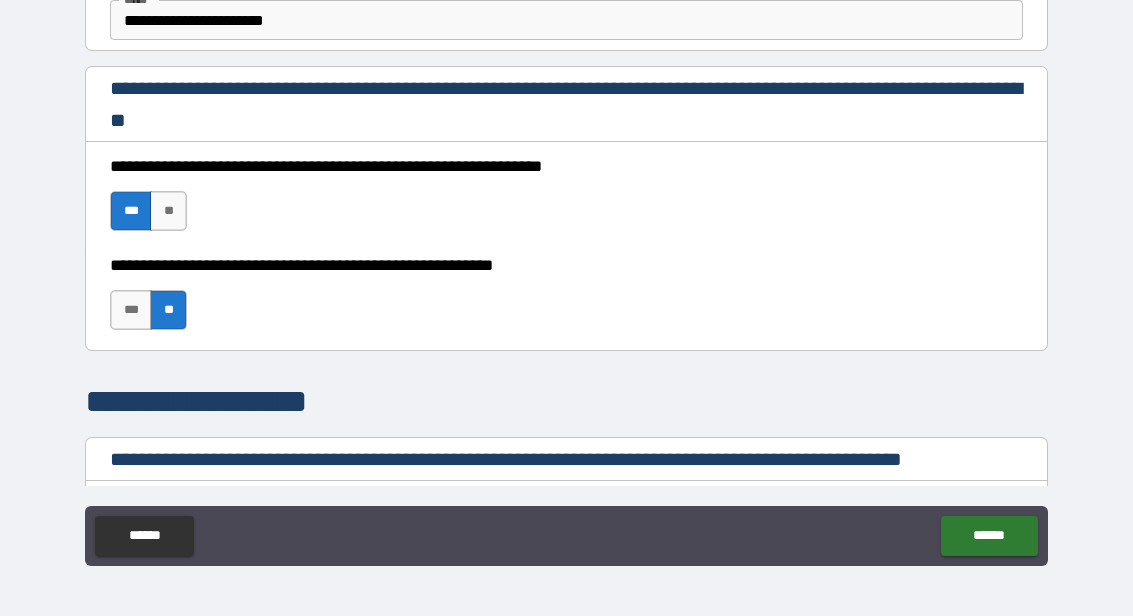 click on "***" at bounding box center [131, 310] 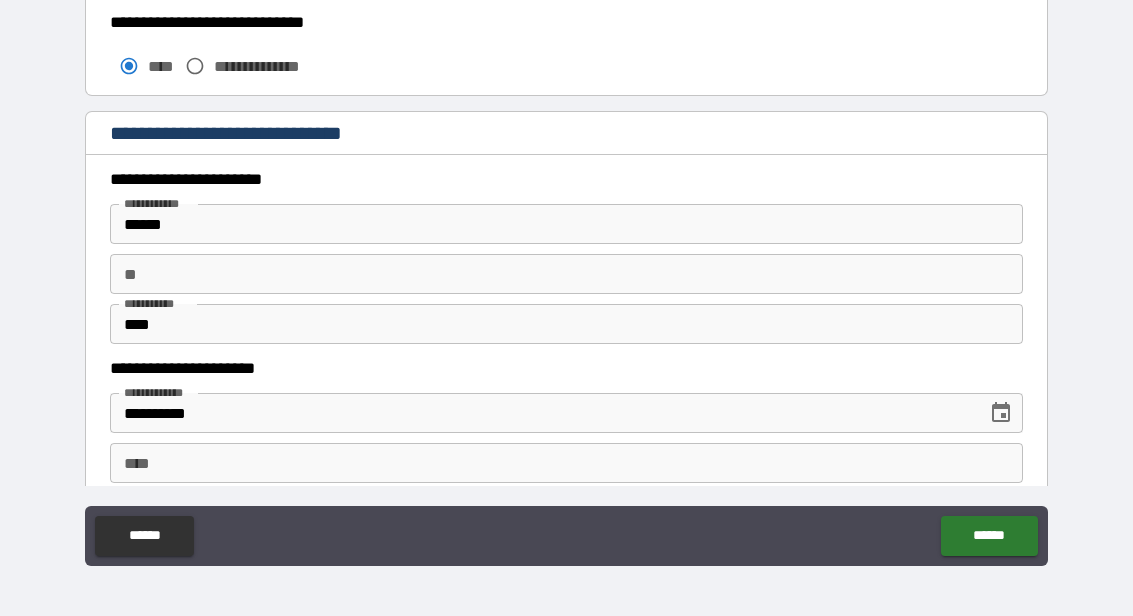 scroll, scrollTop: 1745, scrollLeft: 0, axis: vertical 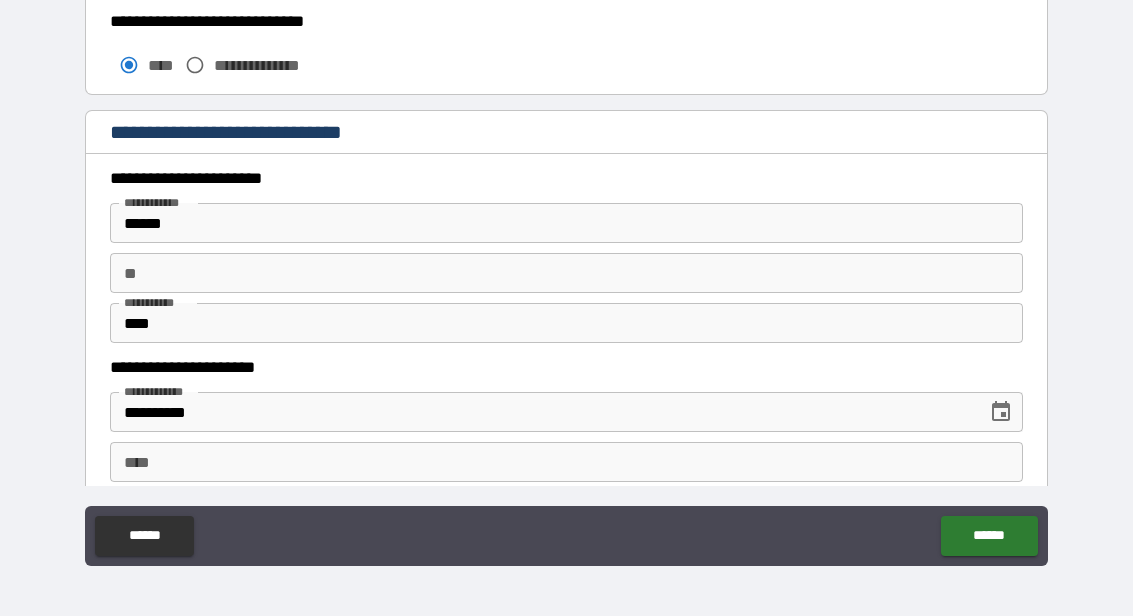 click on "**" at bounding box center (566, 273) 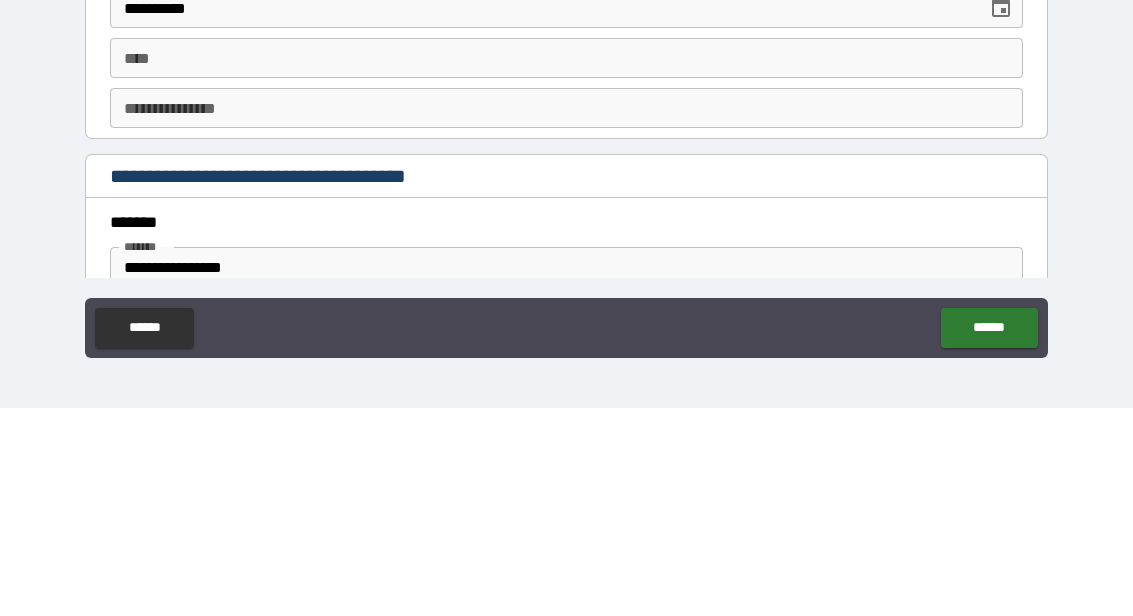 scroll, scrollTop: 1945, scrollLeft: 0, axis: vertical 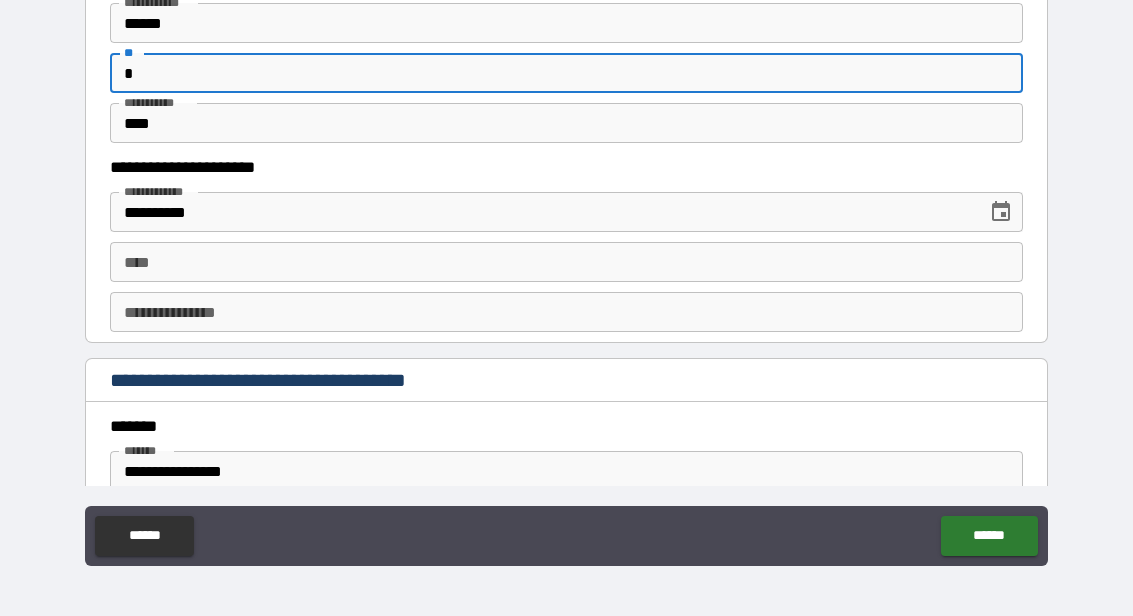 type on "*" 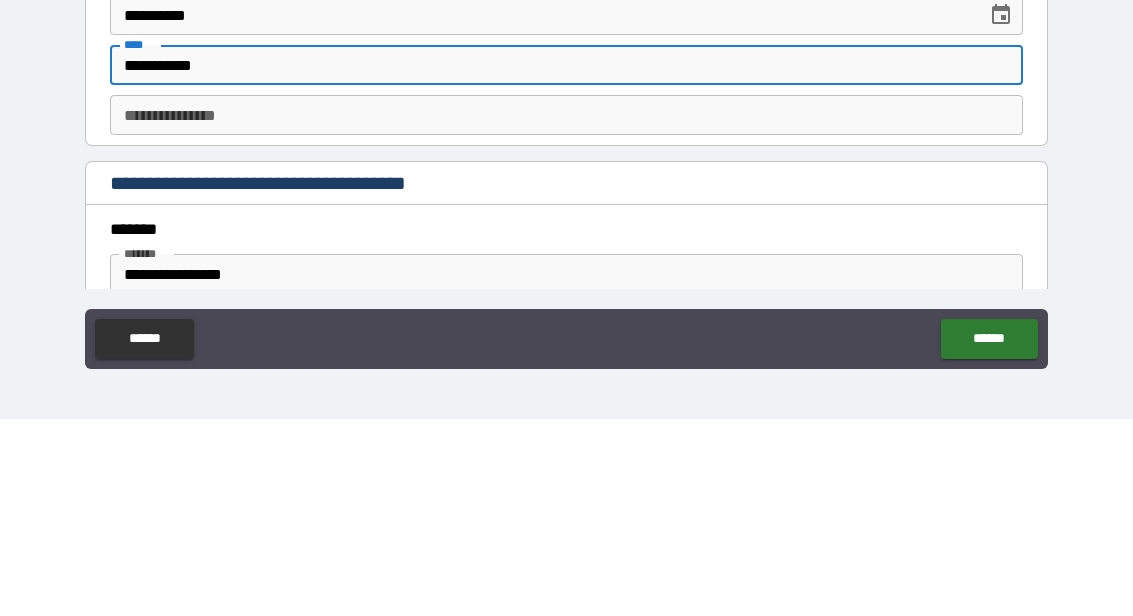 type on "**********" 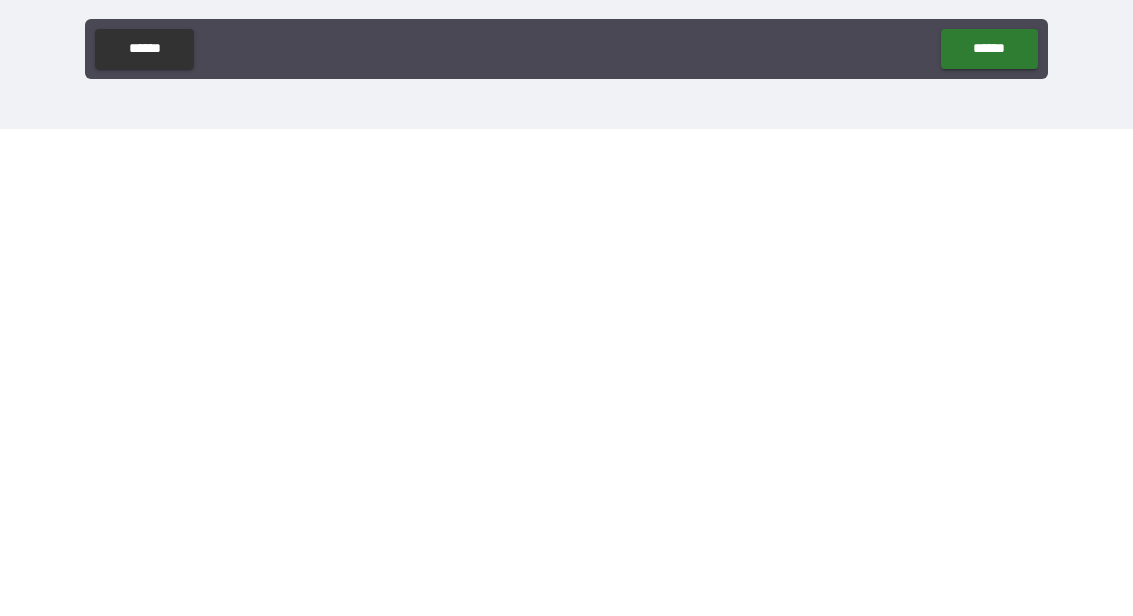type on "********" 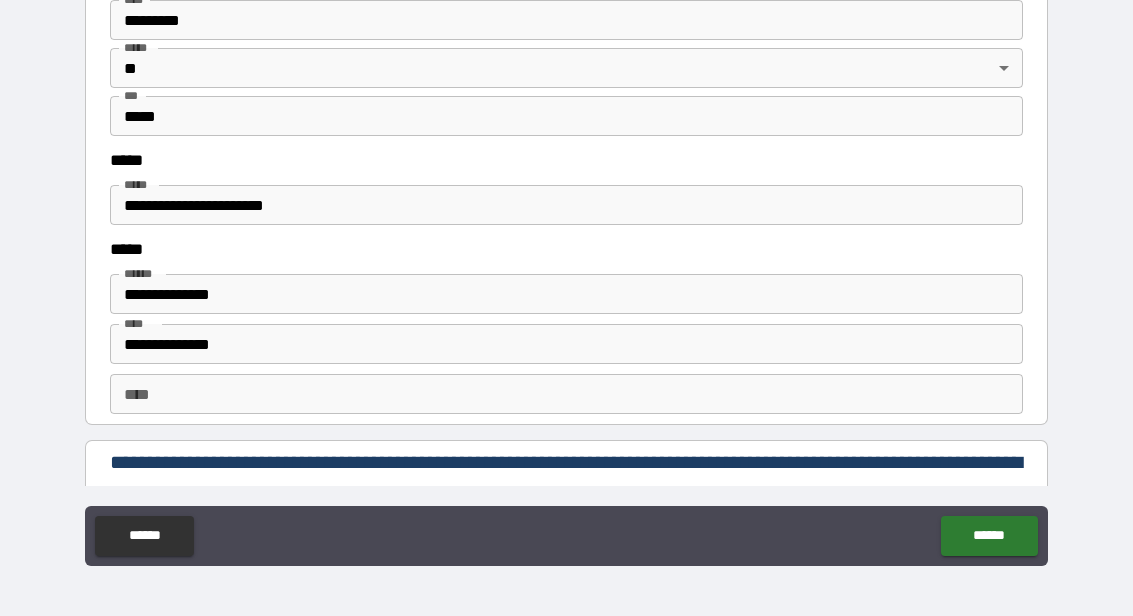 scroll, scrollTop: 2504, scrollLeft: 0, axis: vertical 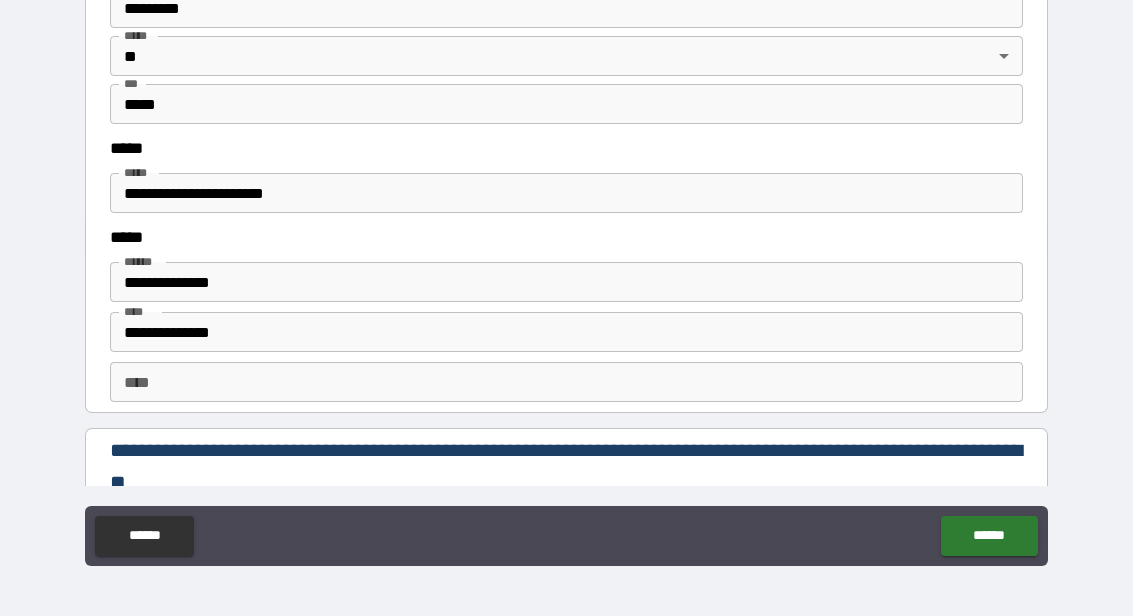 click on "**********" at bounding box center [566, 332] 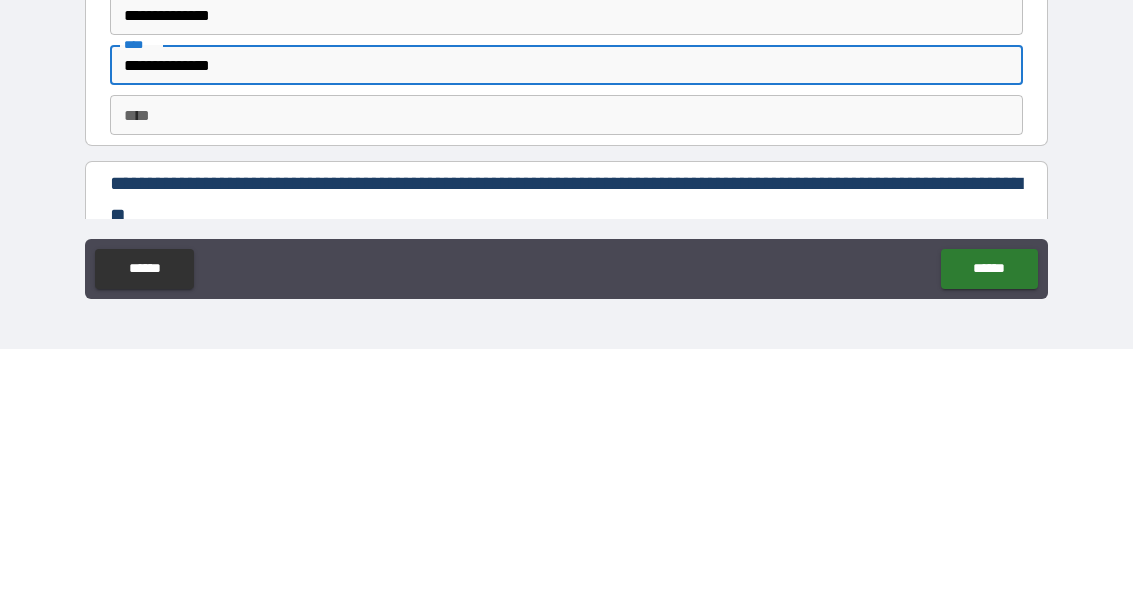 type on "**********" 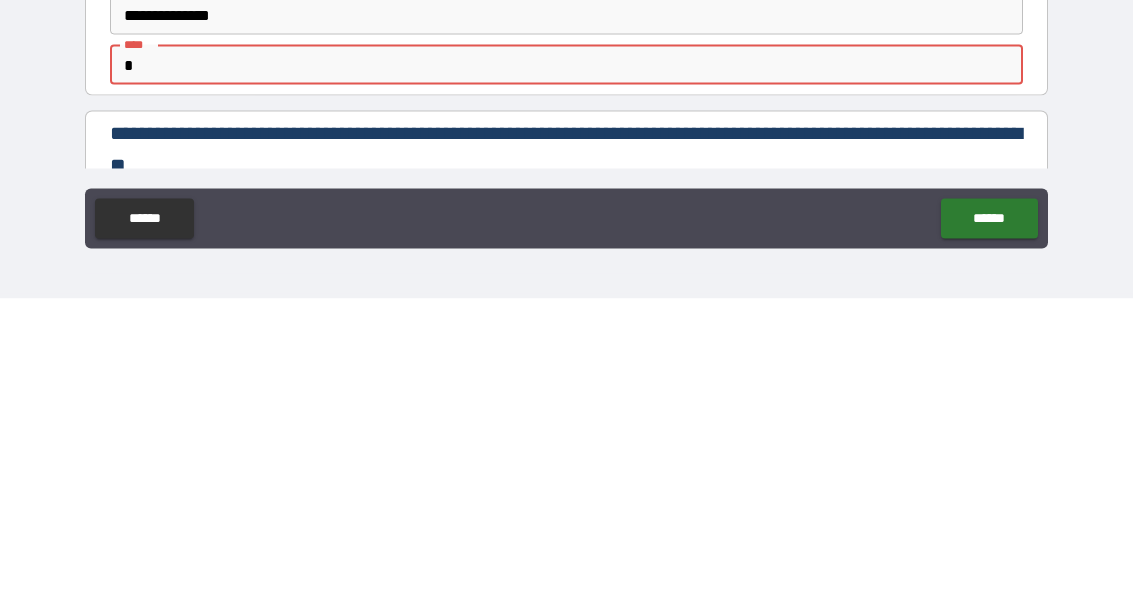 click on "**********" at bounding box center [566, 269] 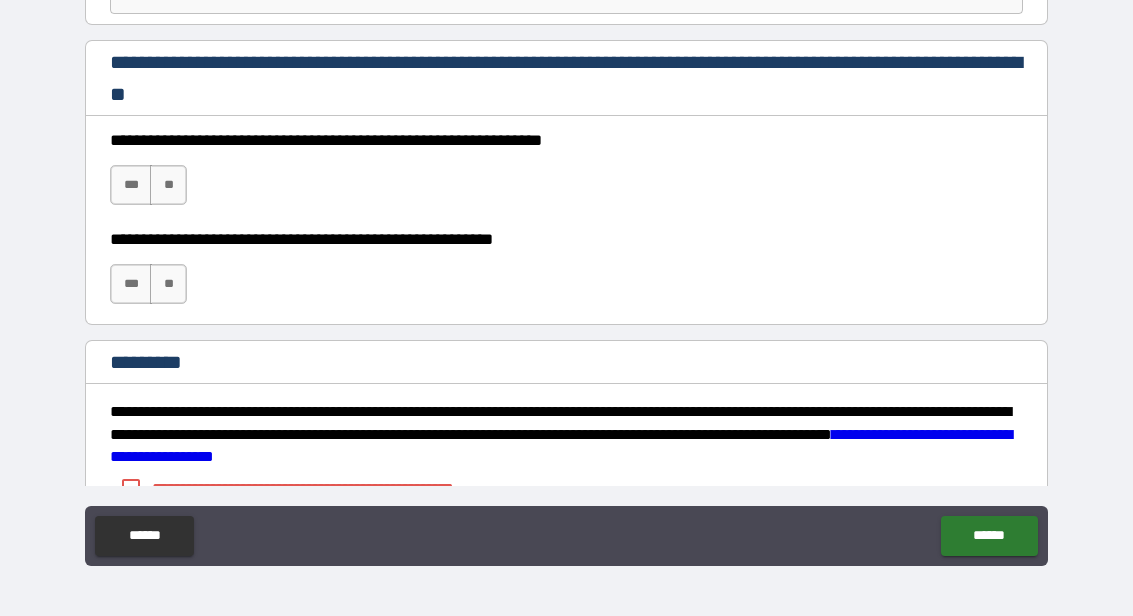 scroll, scrollTop: 2894, scrollLeft: 0, axis: vertical 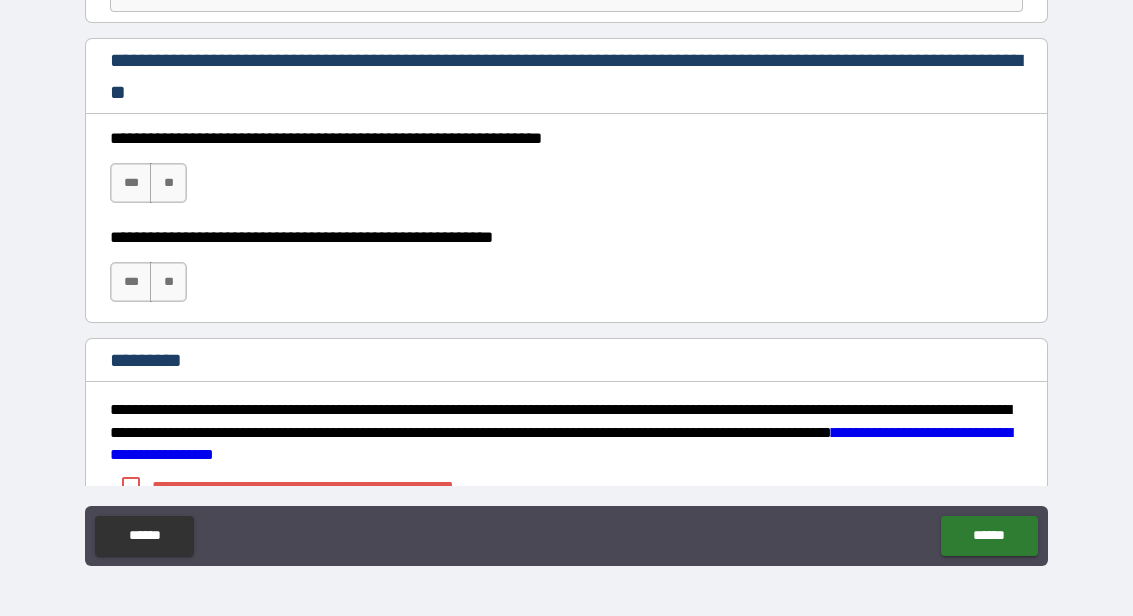 click on "***" at bounding box center [131, 183] 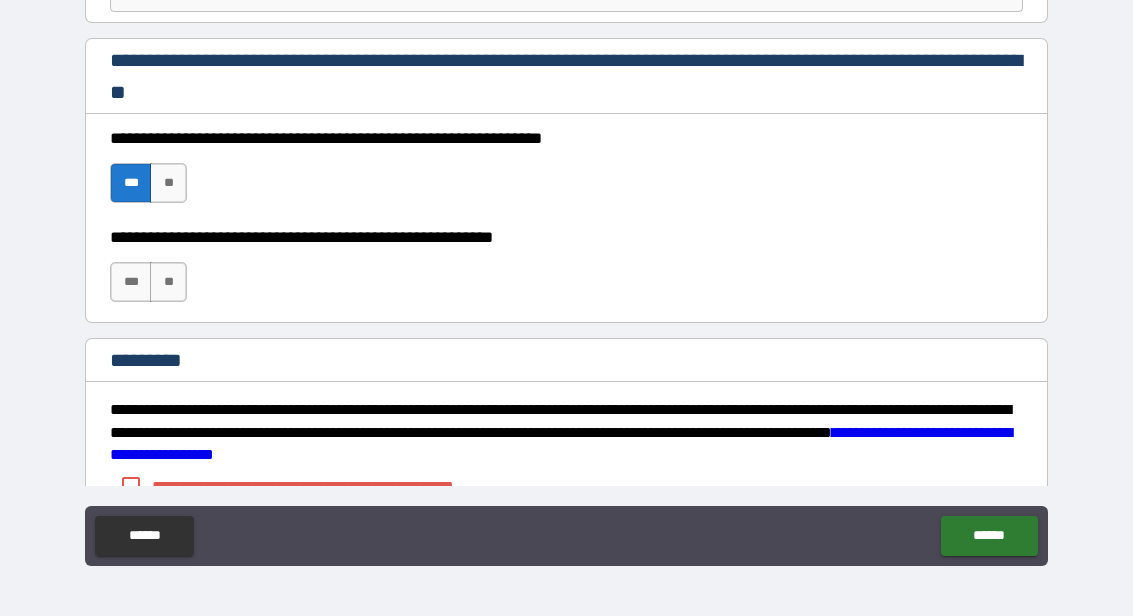 click on "***" at bounding box center [131, 282] 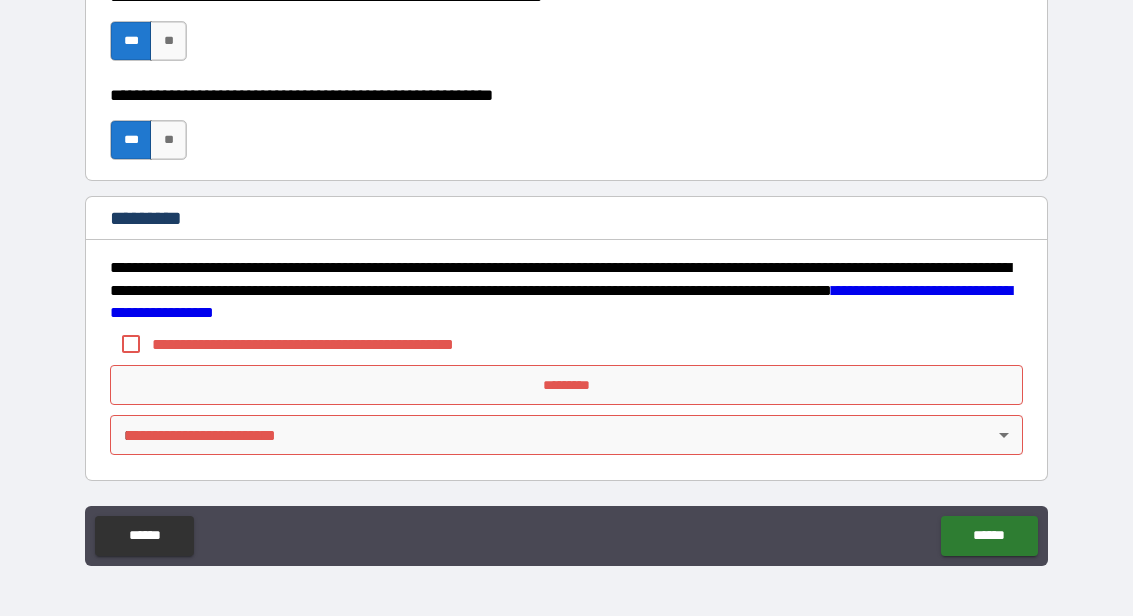 scroll, scrollTop: 3036, scrollLeft: 0, axis: vertical 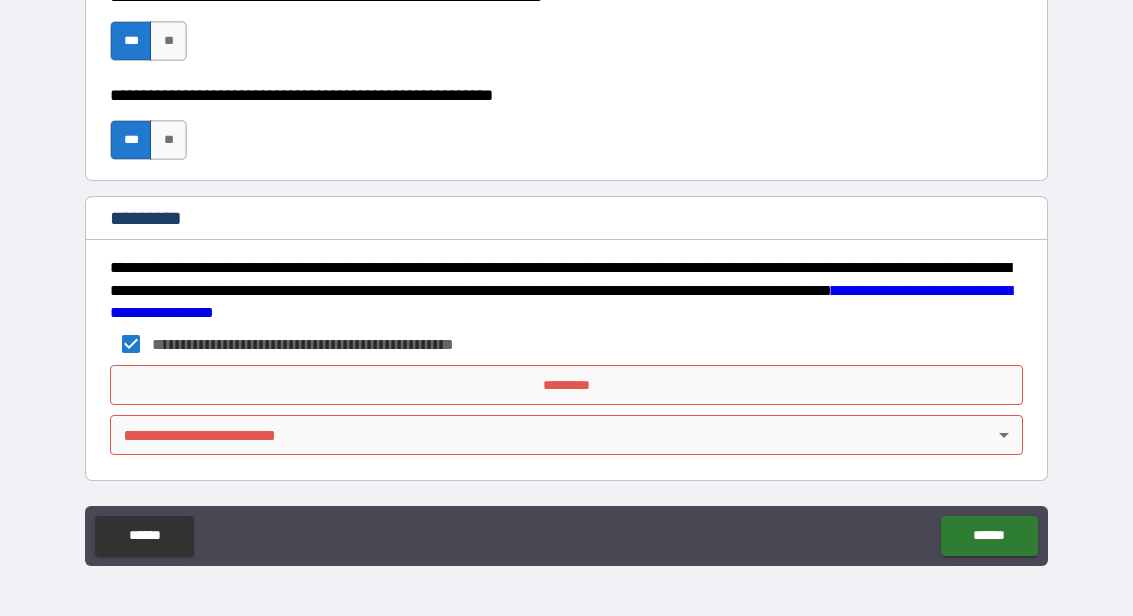 click on "*********" at bounding box center [566, 385] 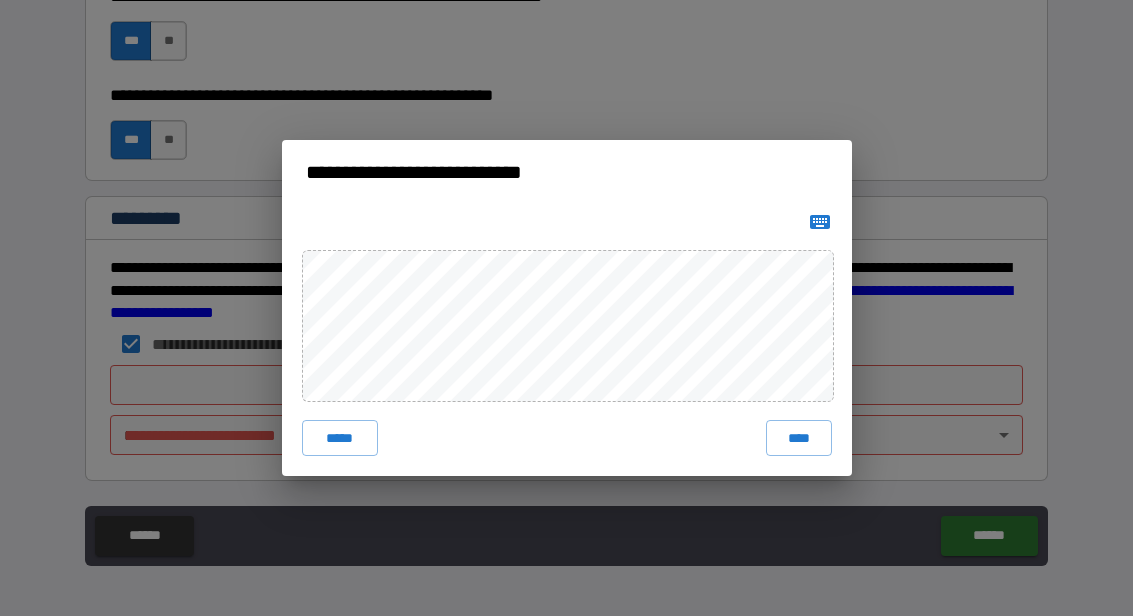 click on "***** ****" at bounding box center (567, 340) 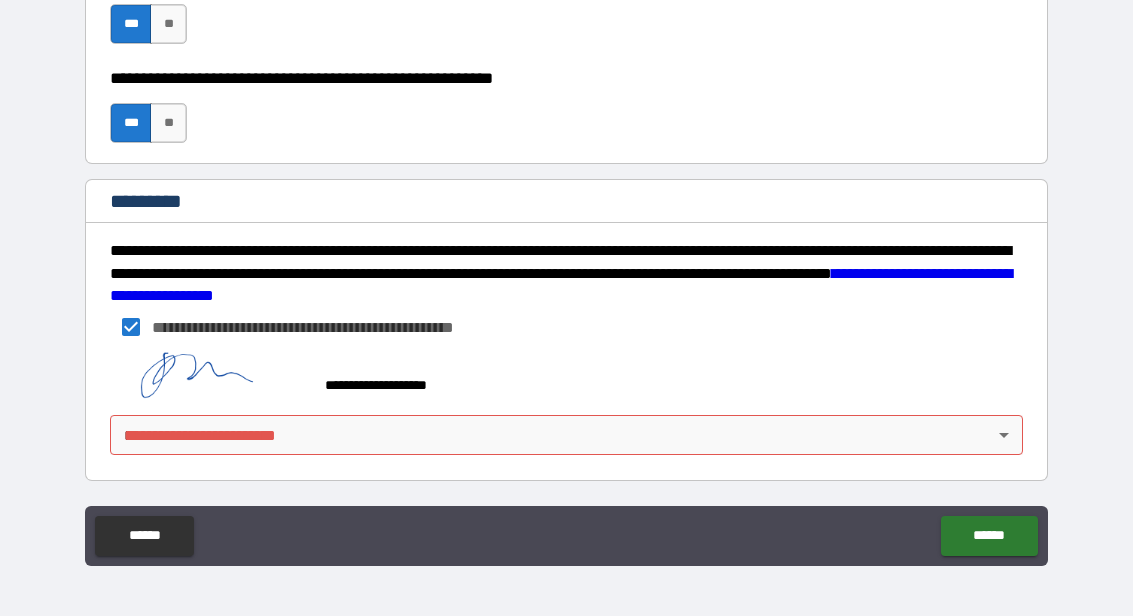scroll, scrollTop: 3053, scrollLeft: 0, axis: vertical 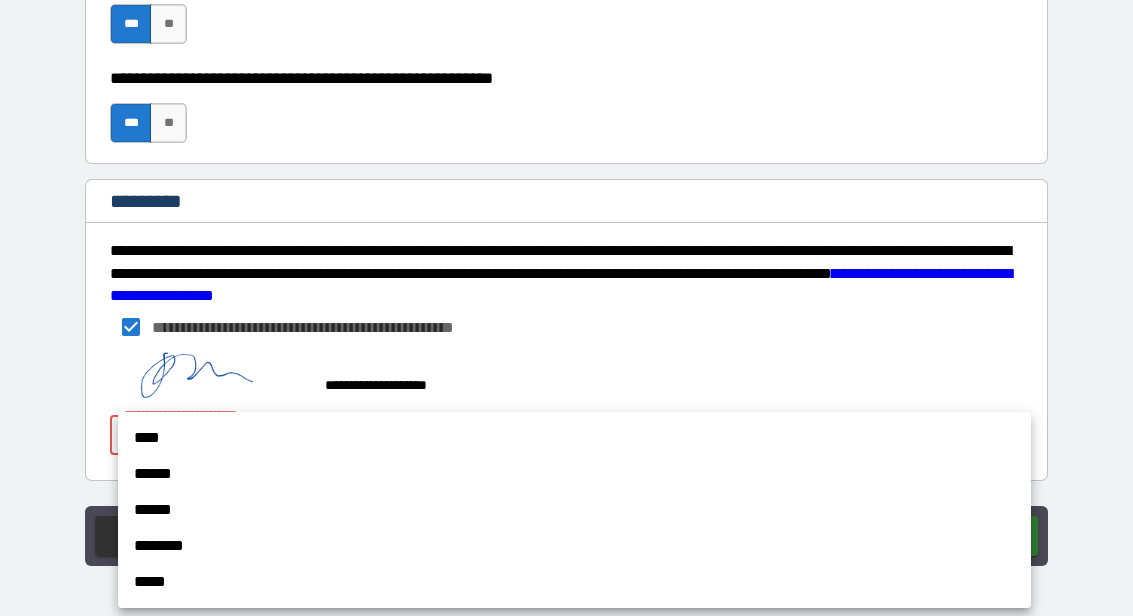 click on "****" at bounding box center (574, 438) 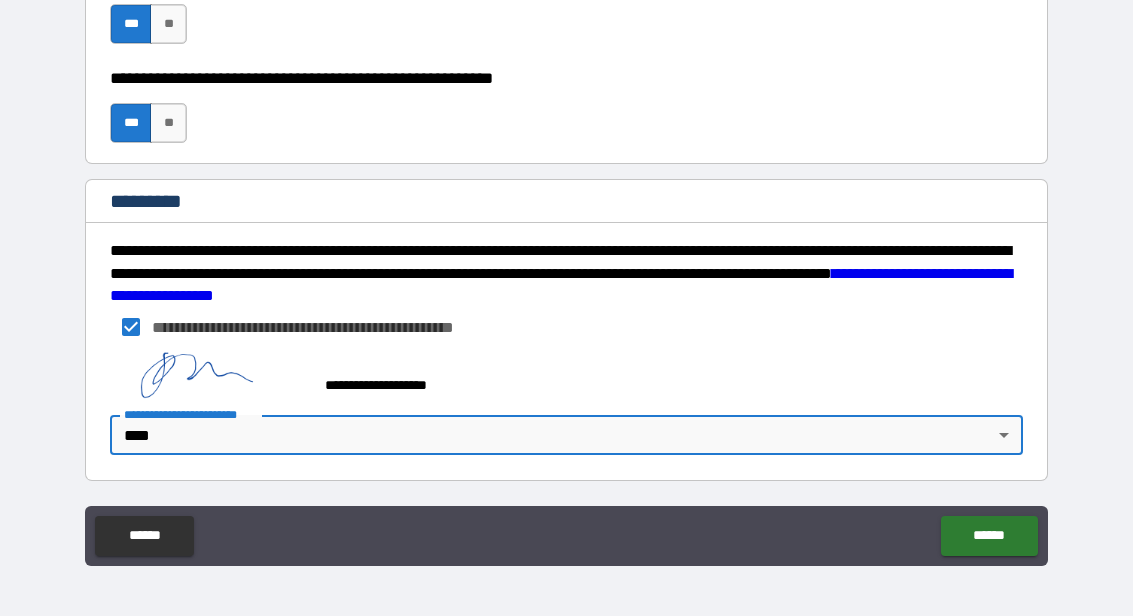 scroll, scrollTop: 3053, scrollLeft: 0, axis: vertical 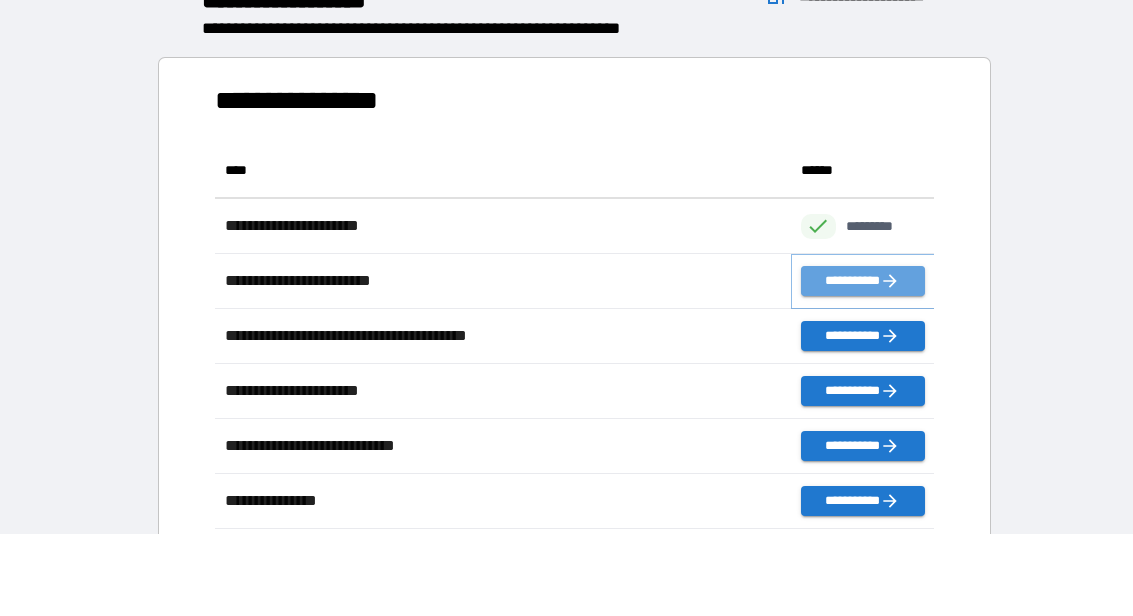 click on "**********" at bounding box center [863, 281] 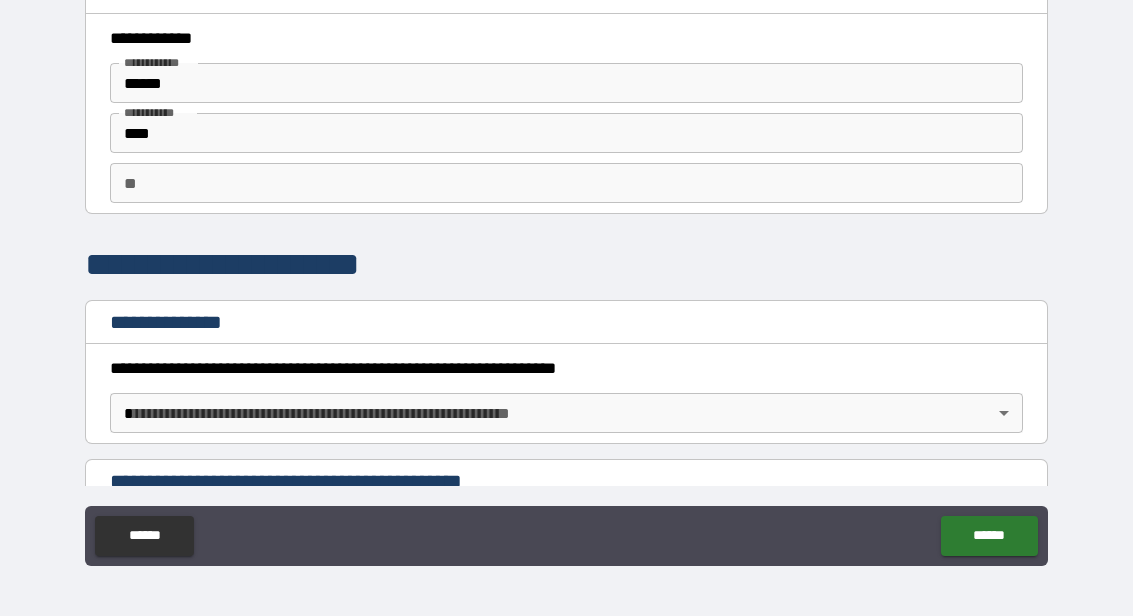 click on "**" at bounding box center [566, 183] 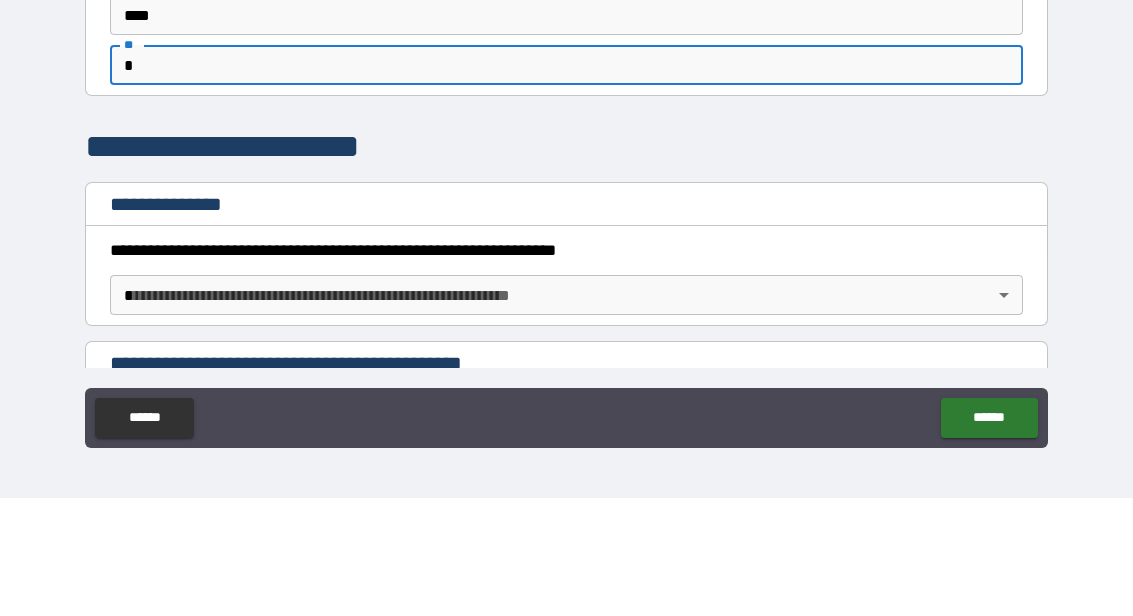type on "*" 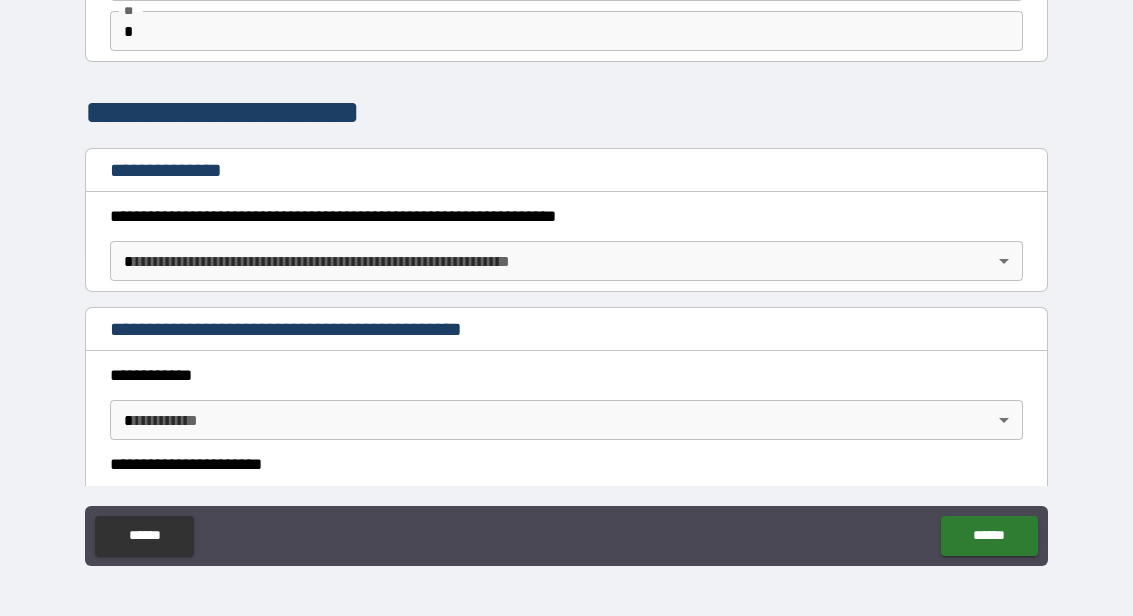 scroll, scrollTop: 195, scrollLeft: 0, axis: vertical 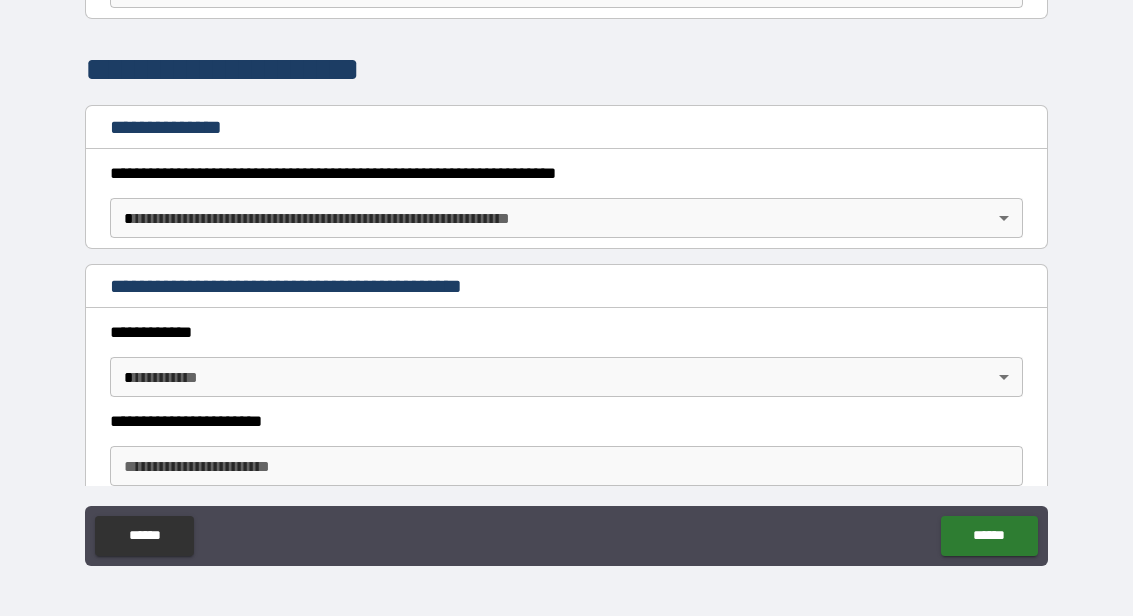 click on "**********" at bounding box center [566, 267] 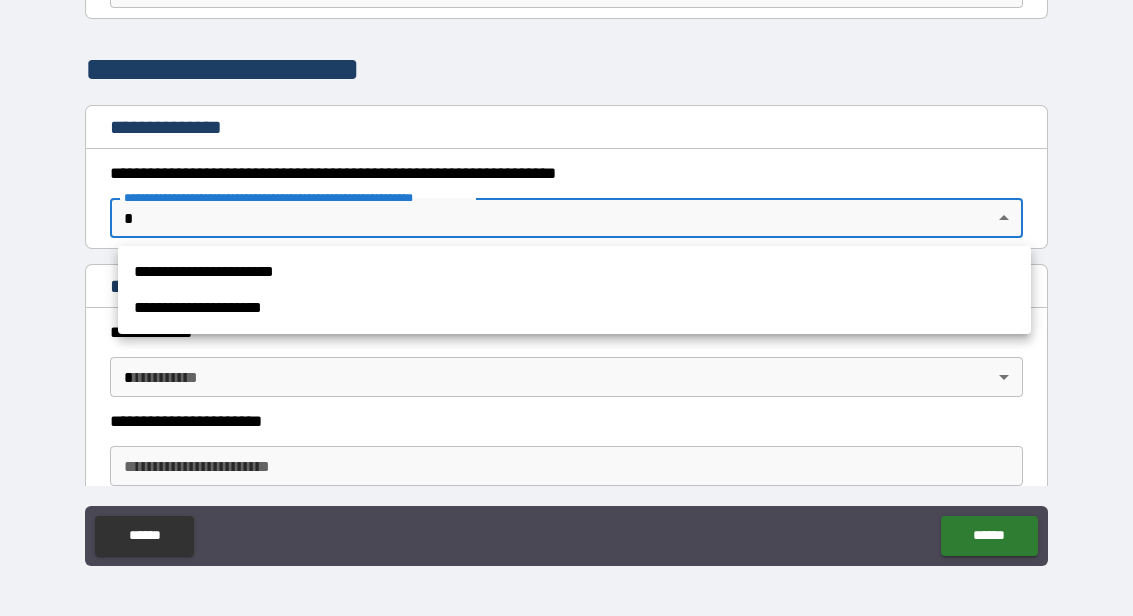 click on "**********" at bounding box center [574, 308] 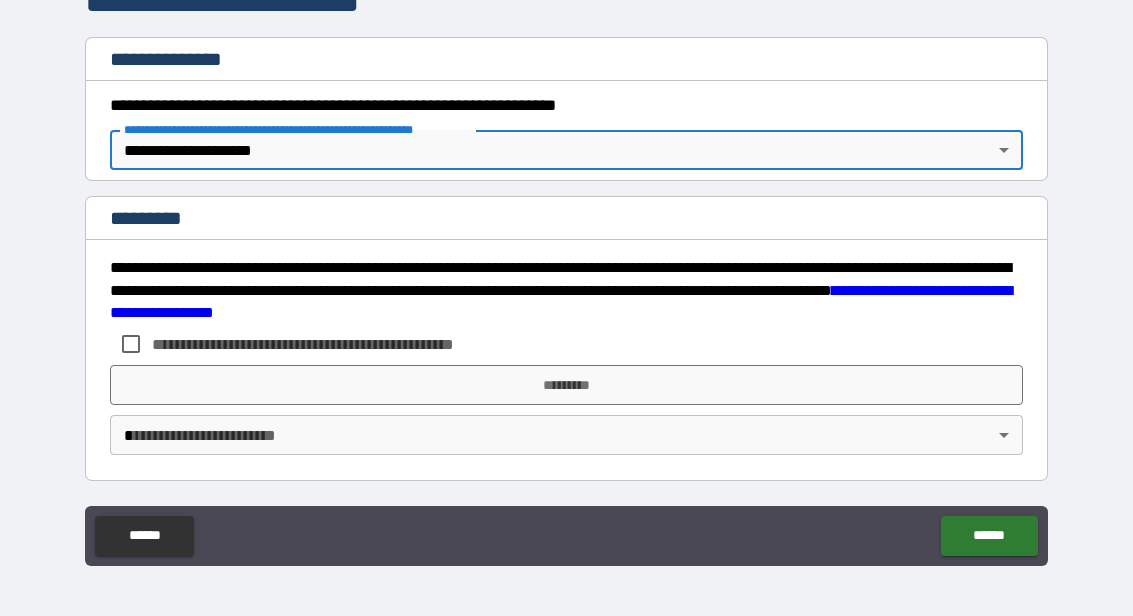 scroll, scrollTop: 263, scrollLeft: 0, axis: vertical 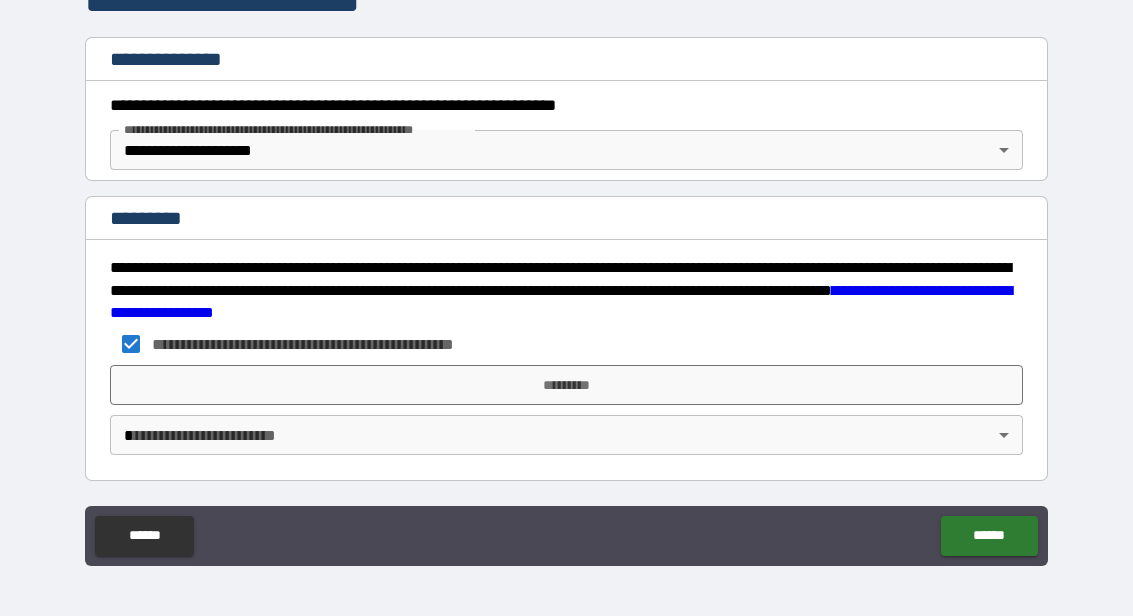 click on "*********" at bounding box center [566, 385] 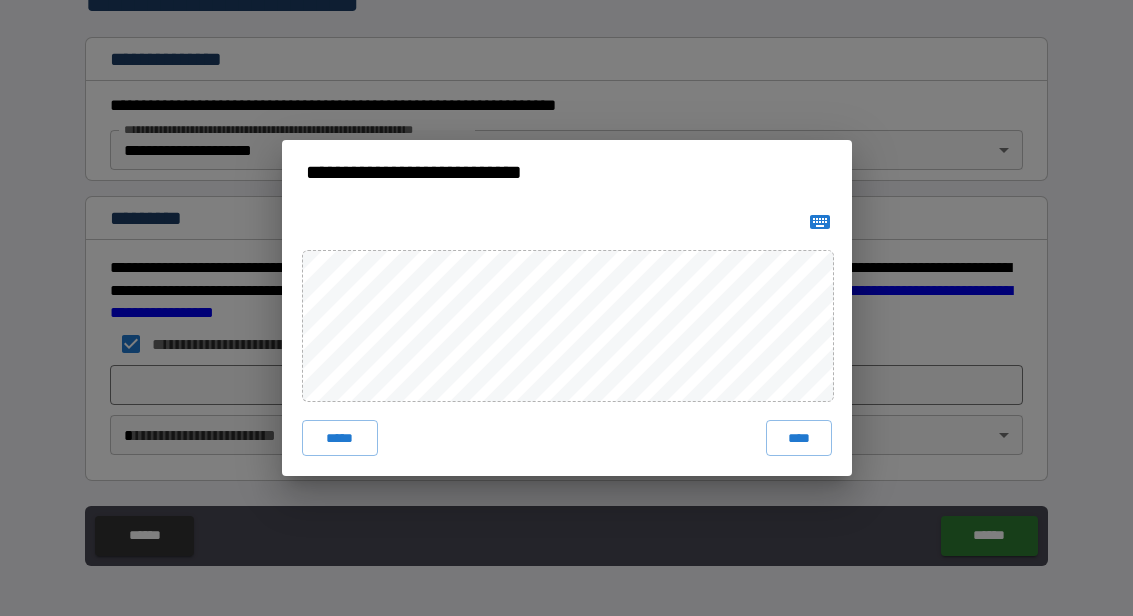 click on "****" at bounding box center [799, 438] 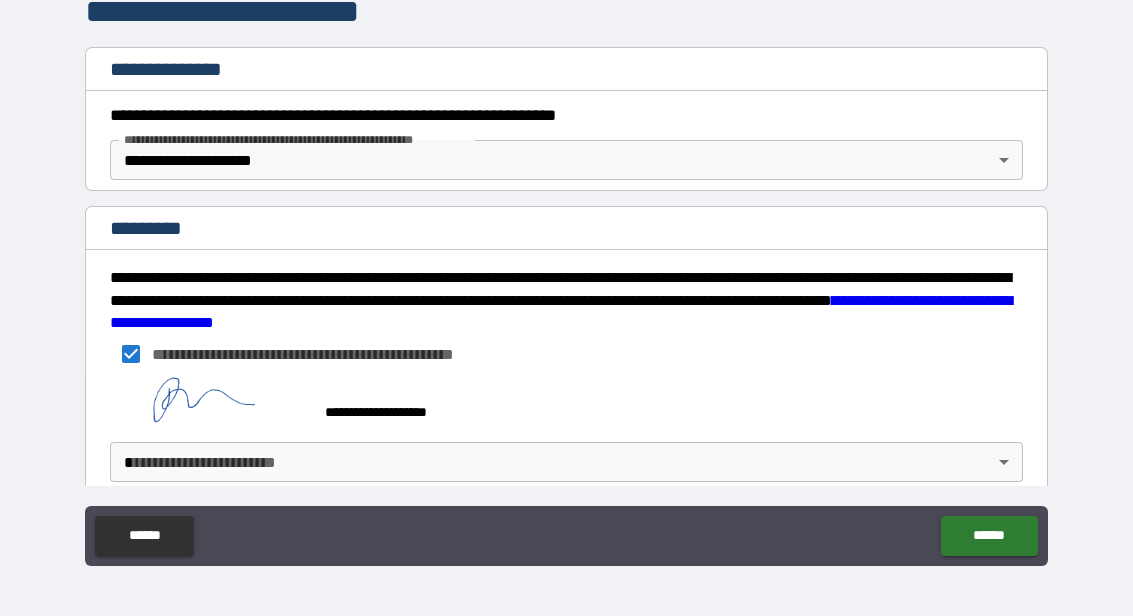click on "**********" at bounding box center [566, 267] 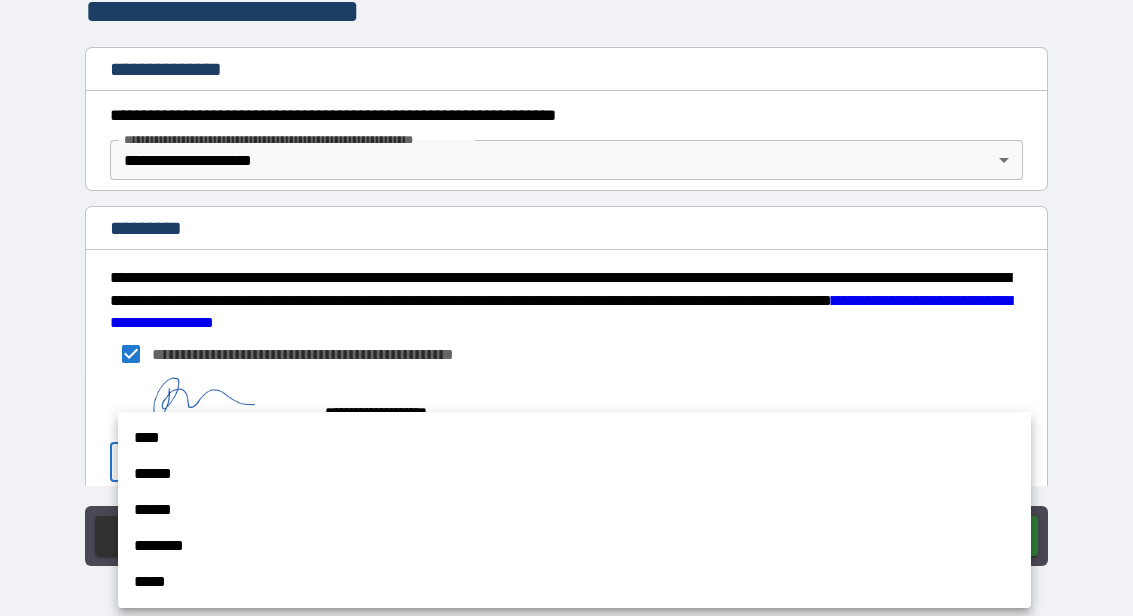 click on "****" at bounding box center (574, 438) 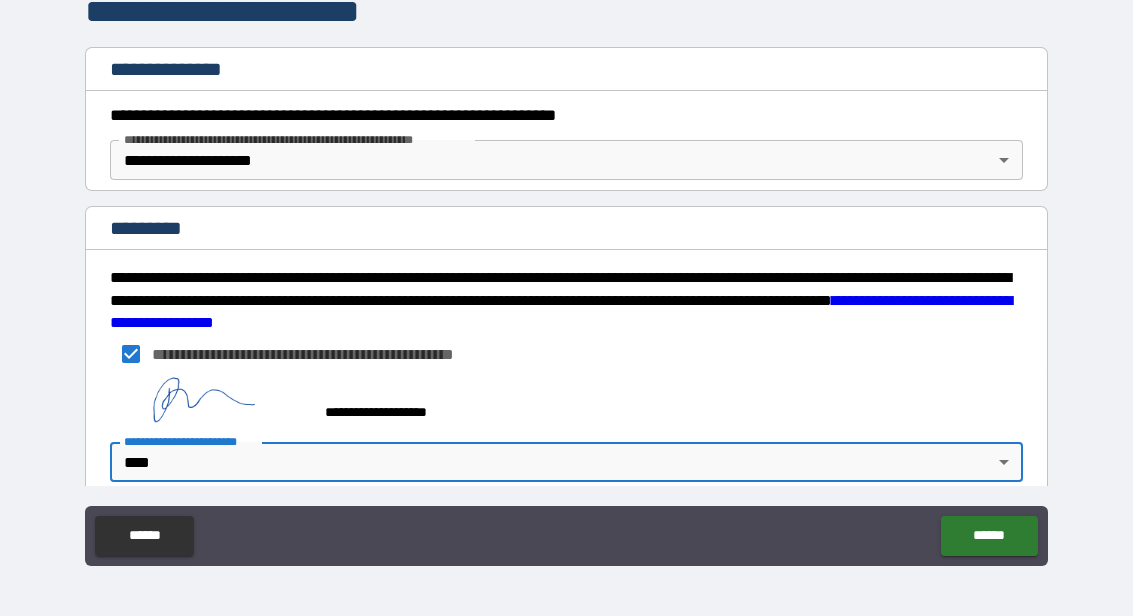 click on "******" at bounding box center [989, 536] 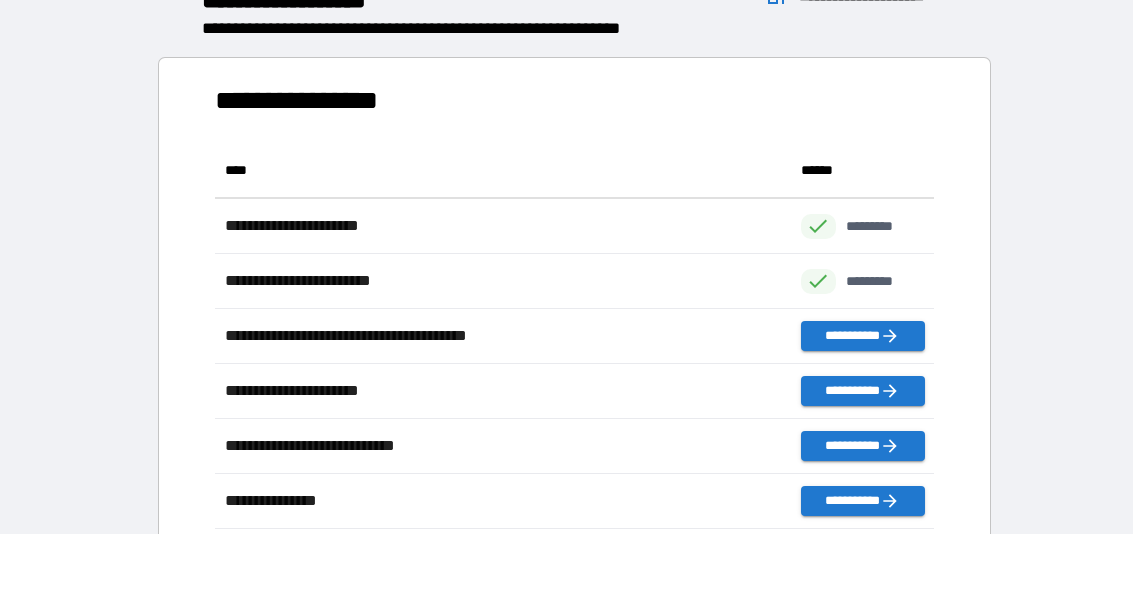 scroll, scrollTop: 1, scrollLeft: 1, axis: both 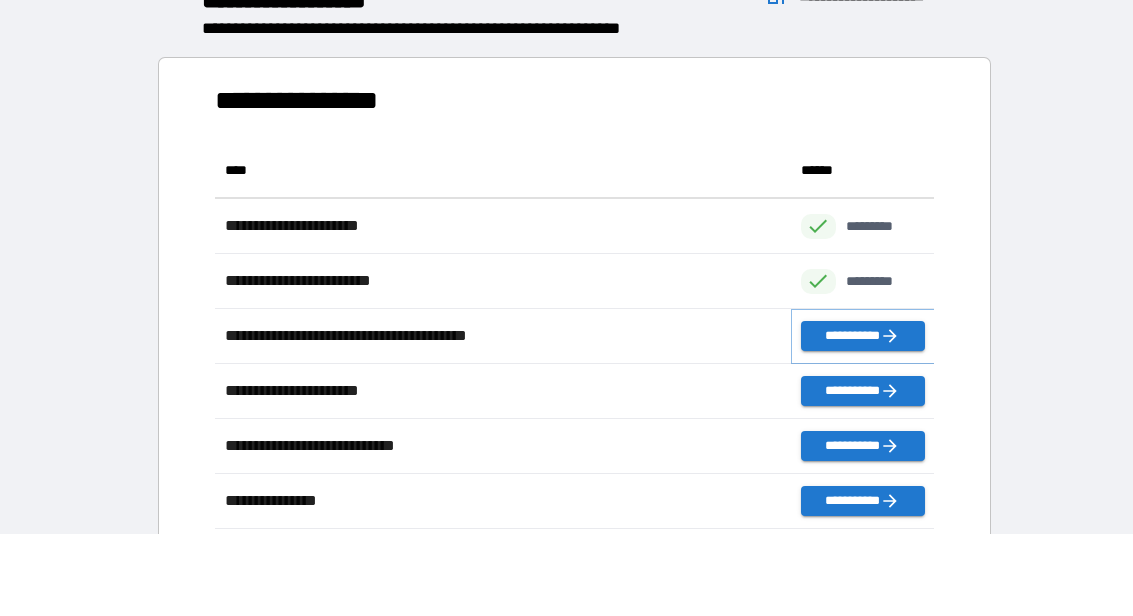 click on "**********" at bounding box center (863, 336) 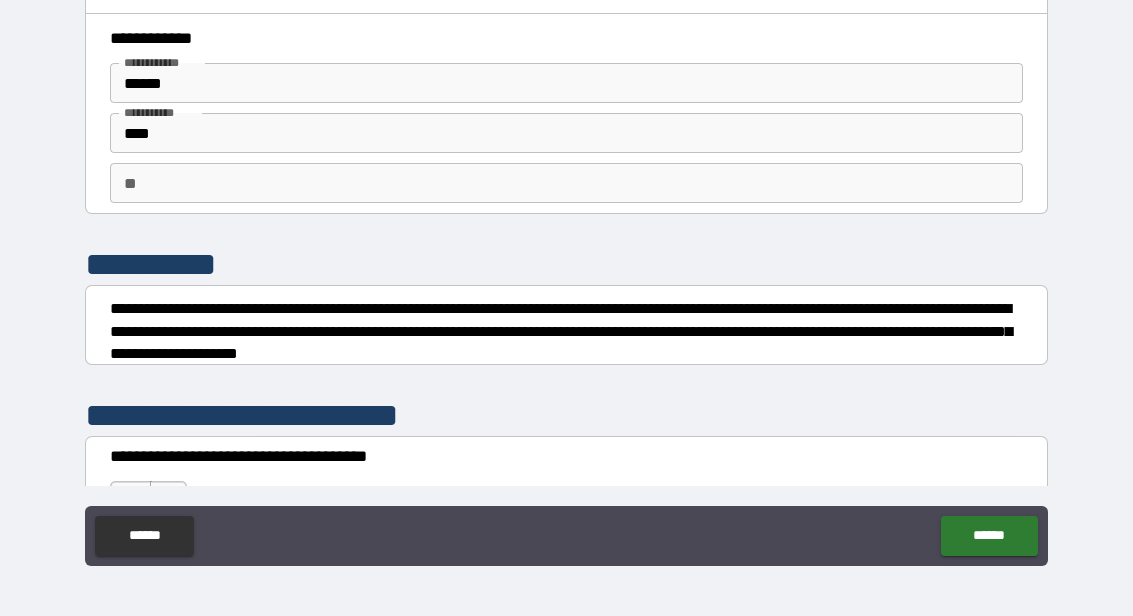click on "**" at bounding box center (566, 183) 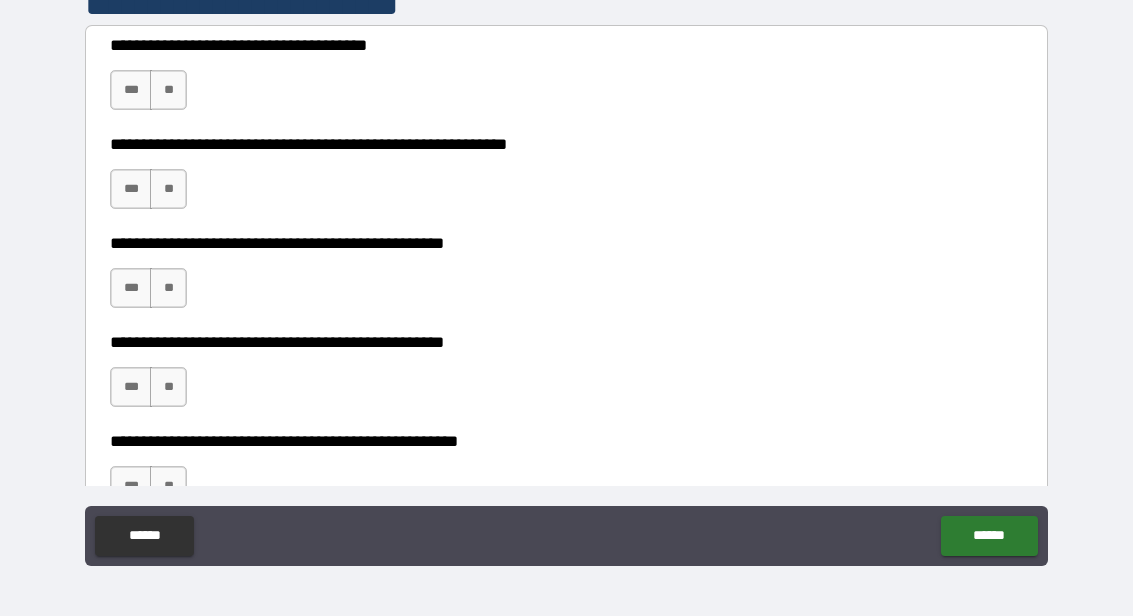 scroll, scrollTop: 431, scrollLeft: 0, axis: vertical 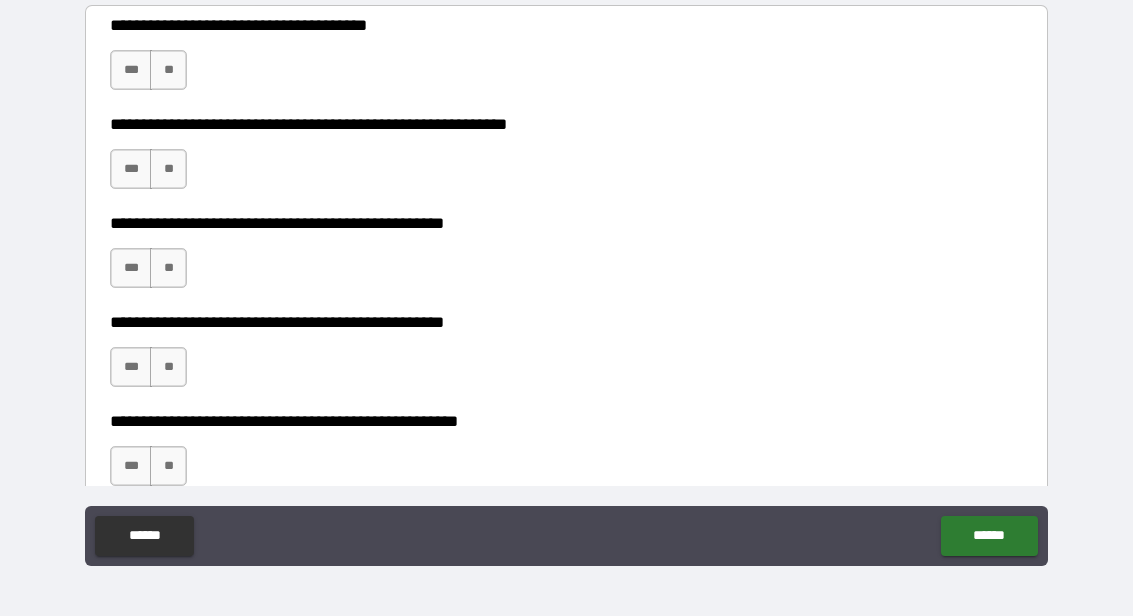 type on "*" 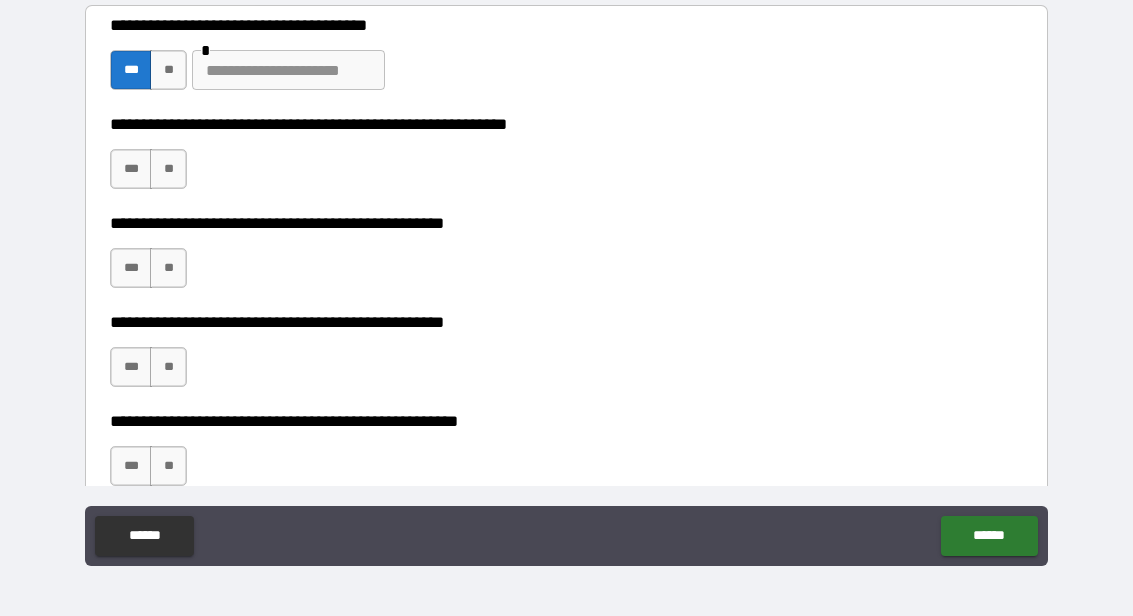 click on "**" at bounding box center (168, 169) 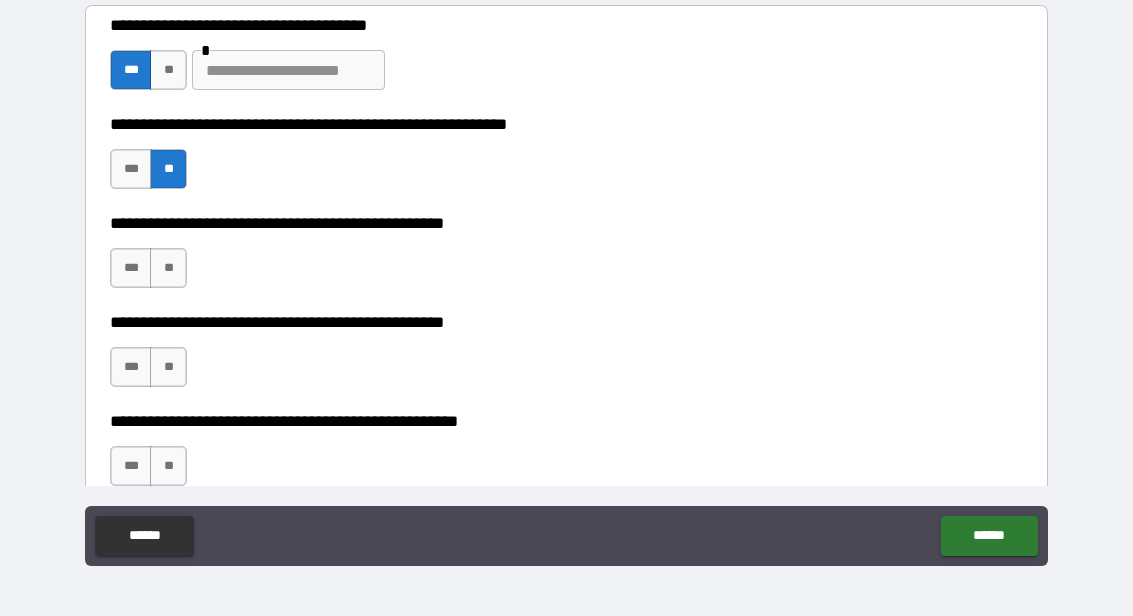 click on "**" at bounding box center (168, 268) 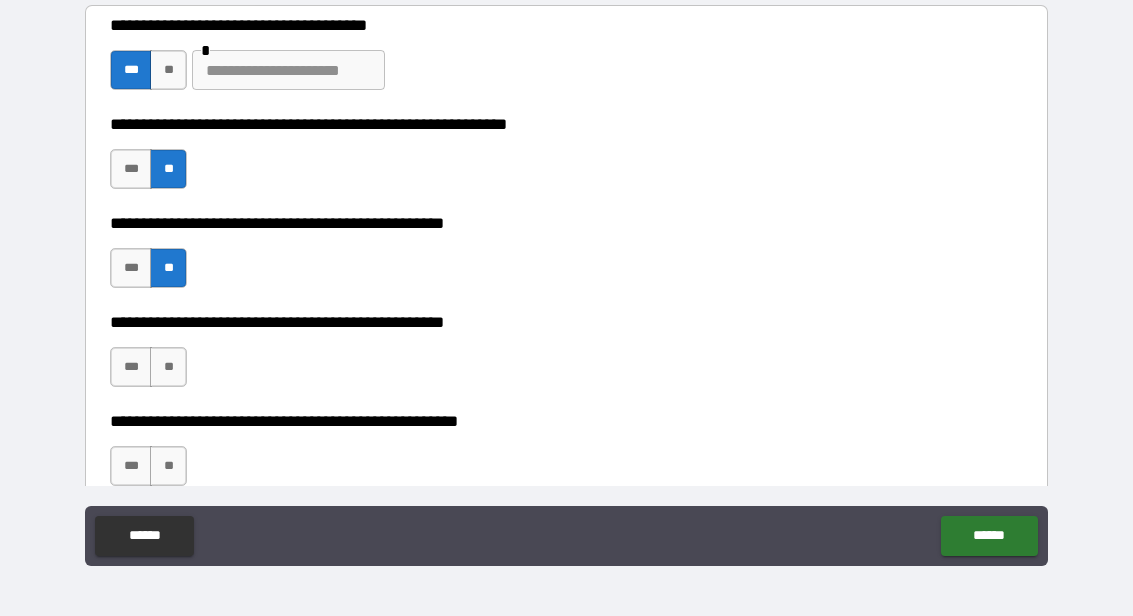 click on "***" at bounding box center (131, 367) 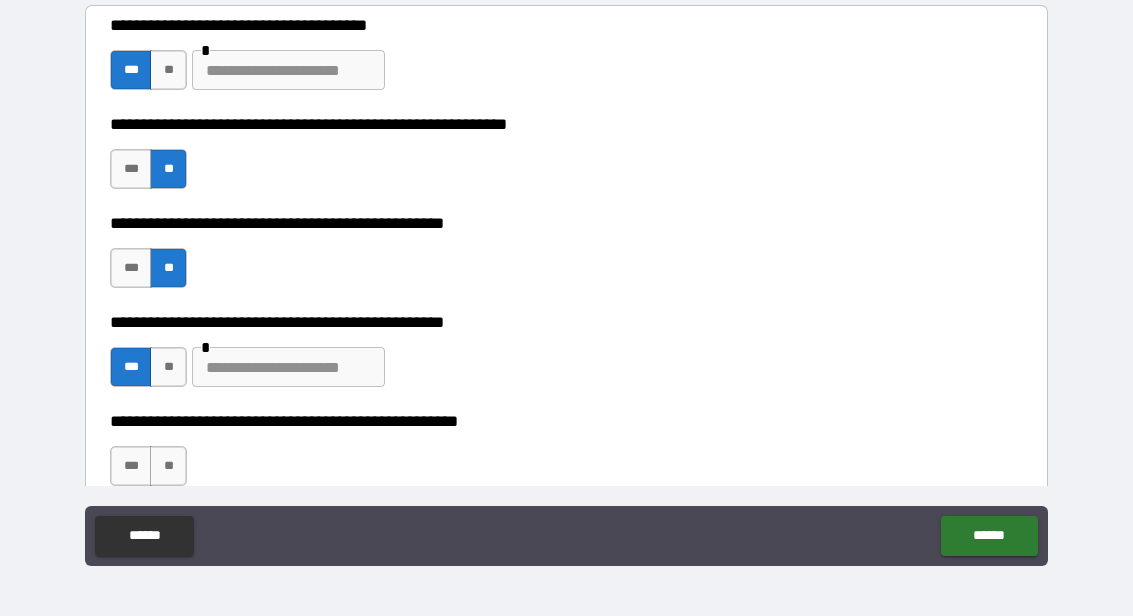 click on "**********" at bounding box center [566, 57] 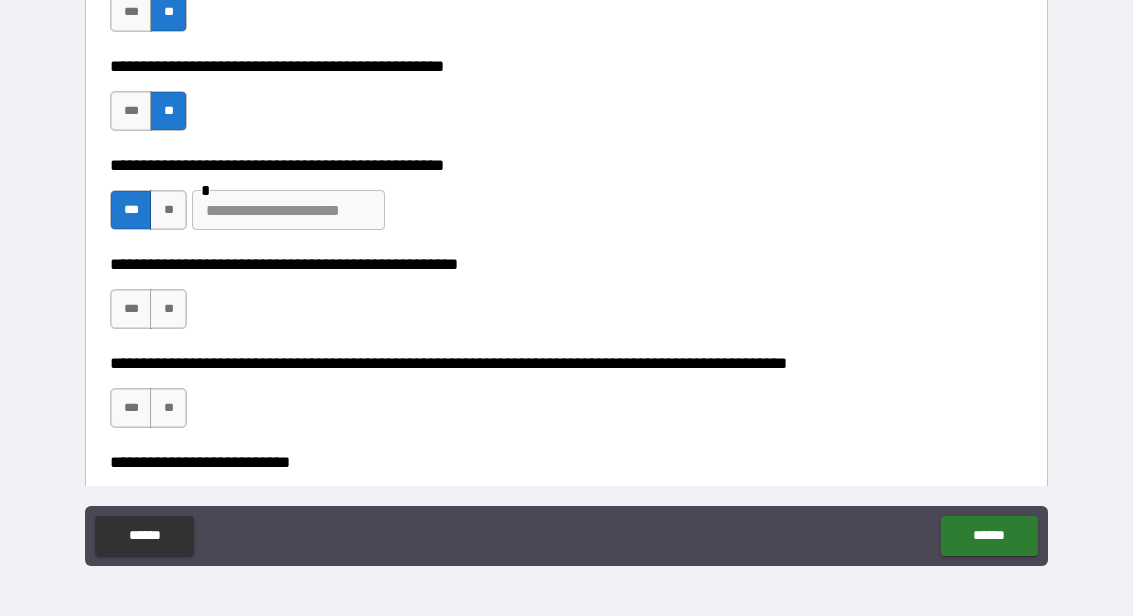scroll, scrollTop: 596, scrollLeft: 0, axis: vertical 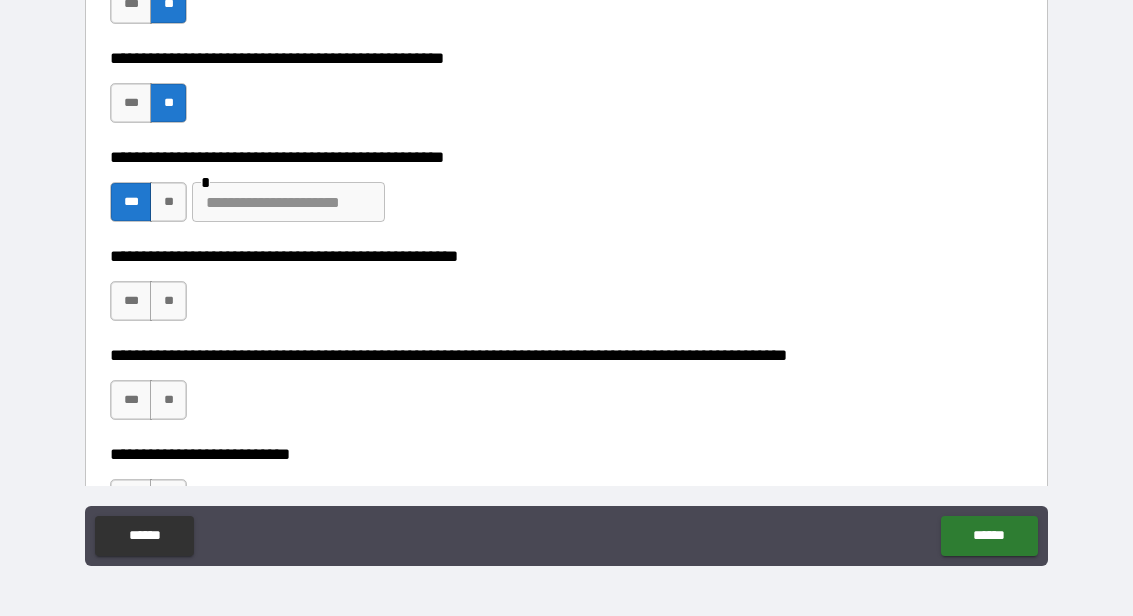 click at bounding box center [288, 202] 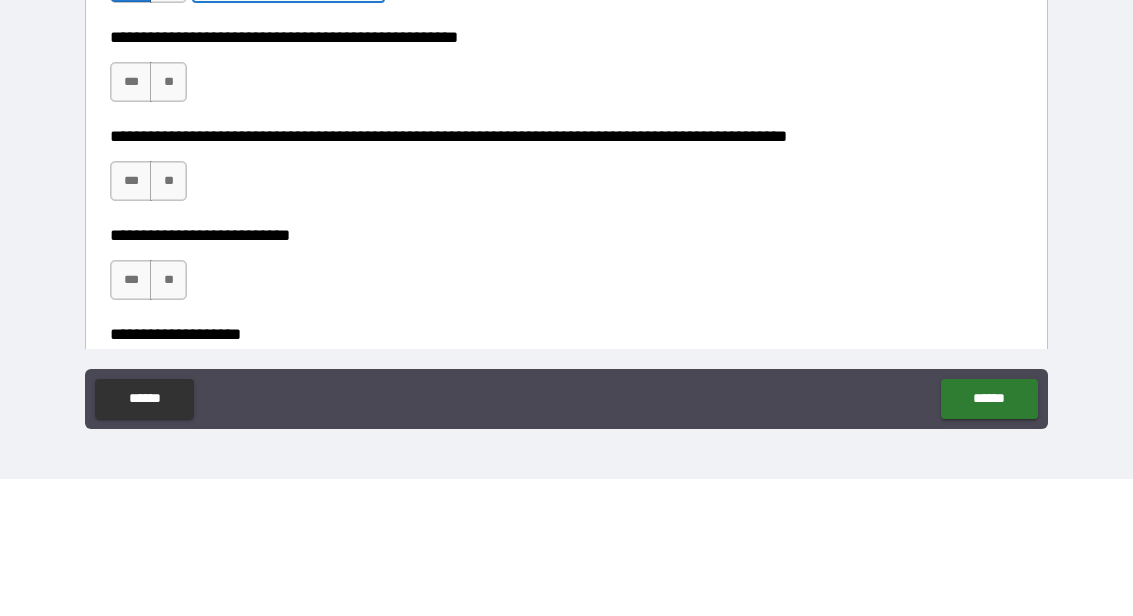 scroll, scrollTop: 682, scrollLeft: 0, axis: vertical 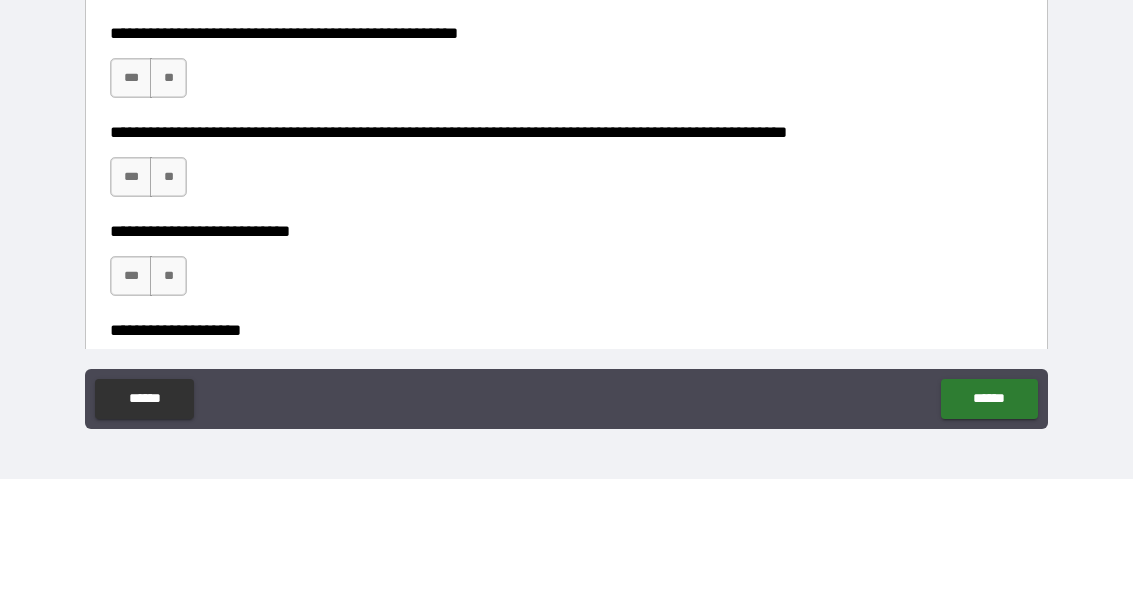 type on "**********" 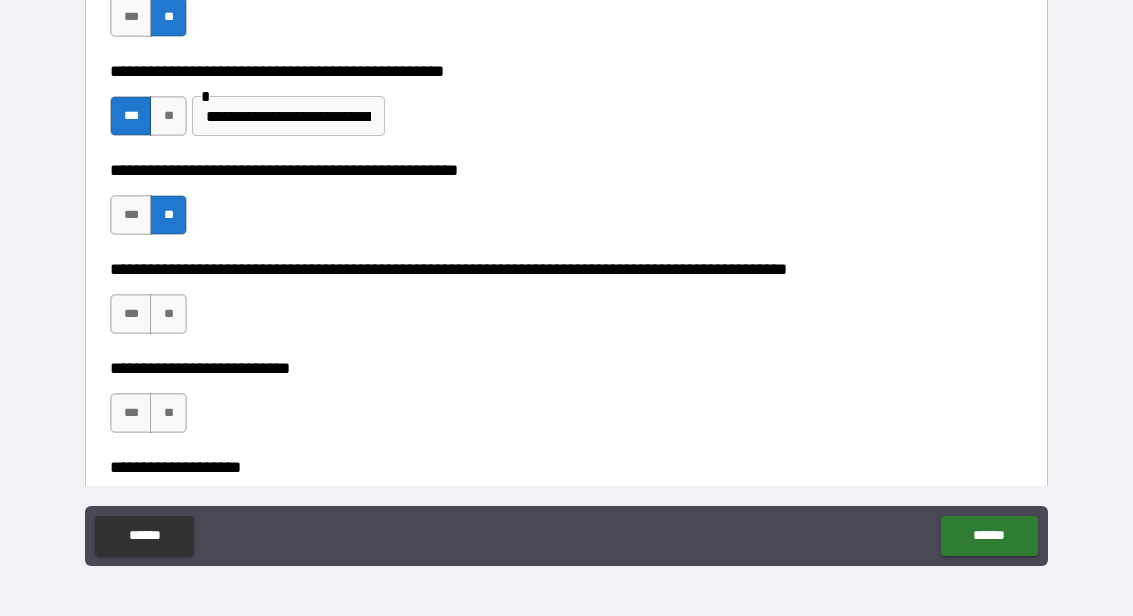 click on "**" at bounding box center (168, 314) 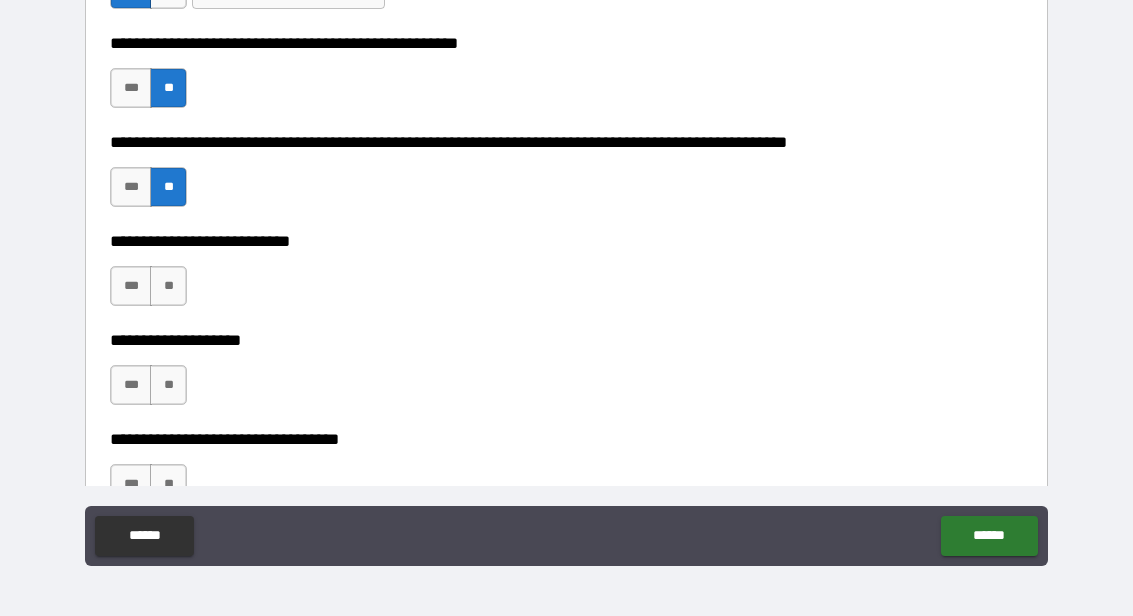 scroll, scrollTop: 848, scrollLeft: 0, axis: vertical 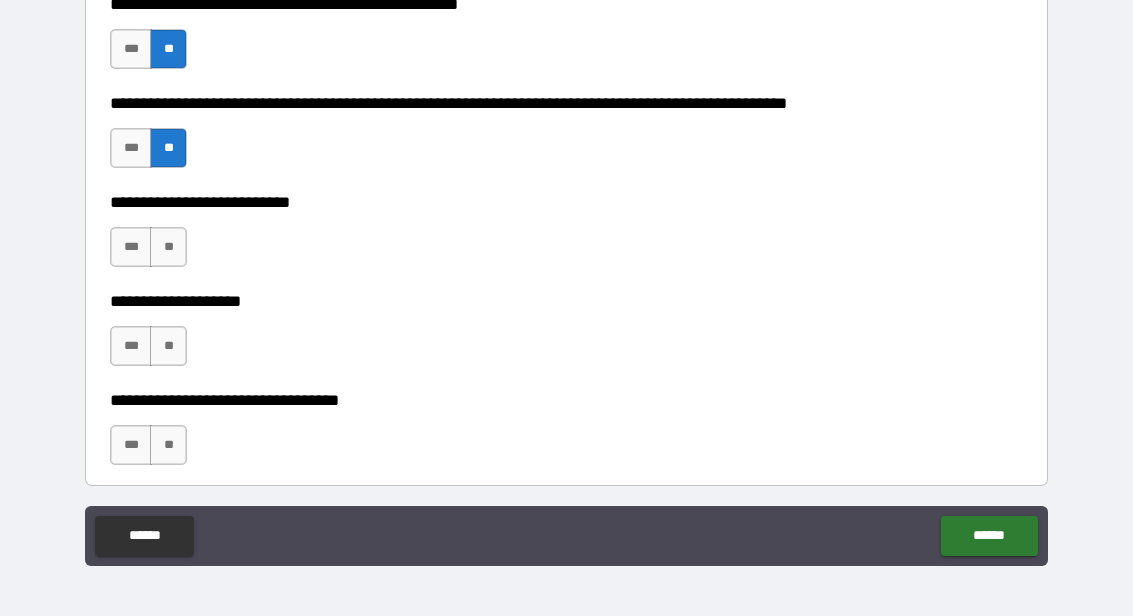 click on "**" at bounding box center [168, 247] 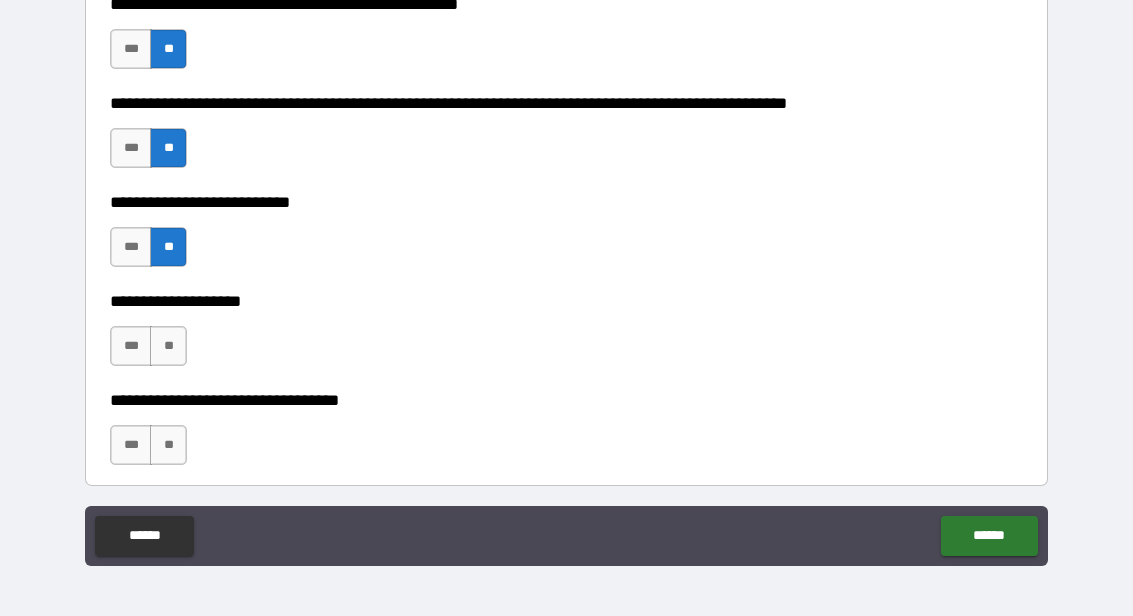 click on "**" at bounding box center [168, 346] 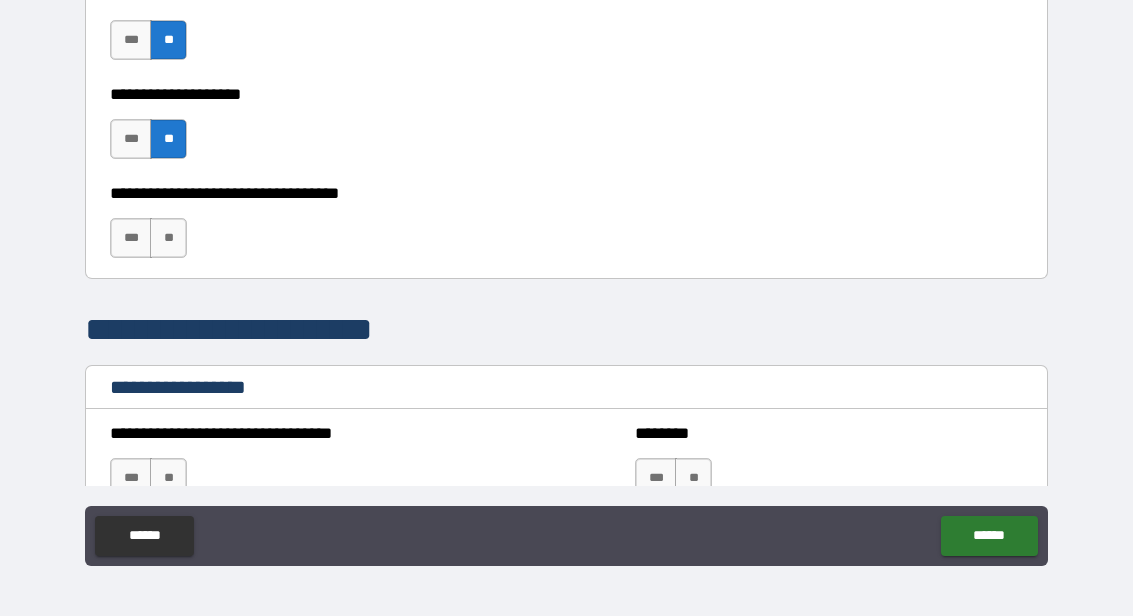 scroll, scrollTop: 1059, scrollLeft: 0, axis: vertical 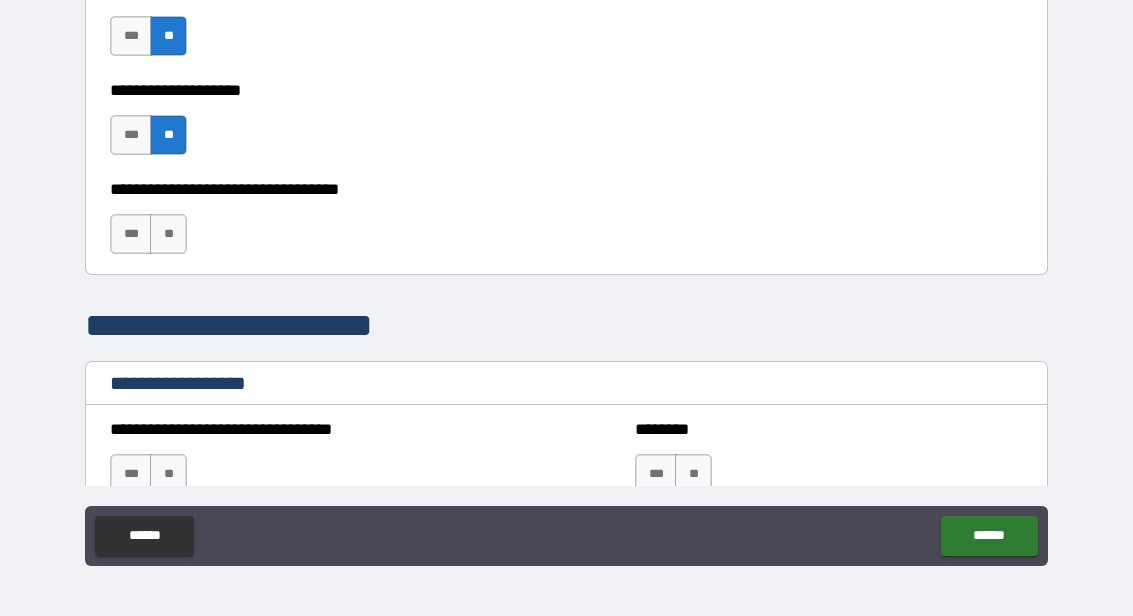 click on "**" at bounding box center (168, 234) 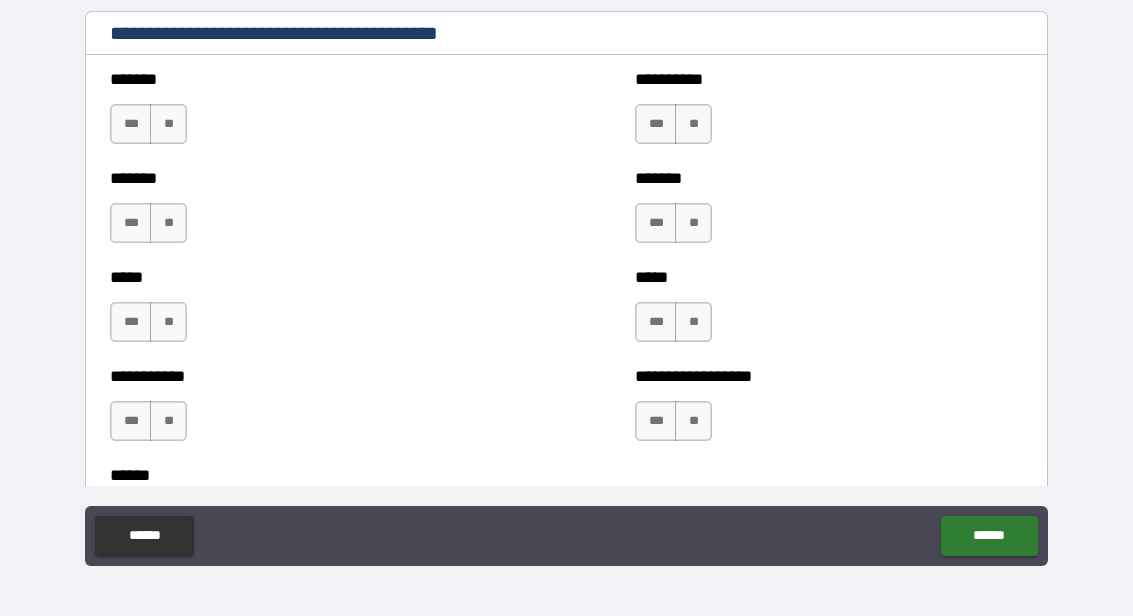 scroll, scrollTop: 1675, scrollLeft: 0, axis: vertical 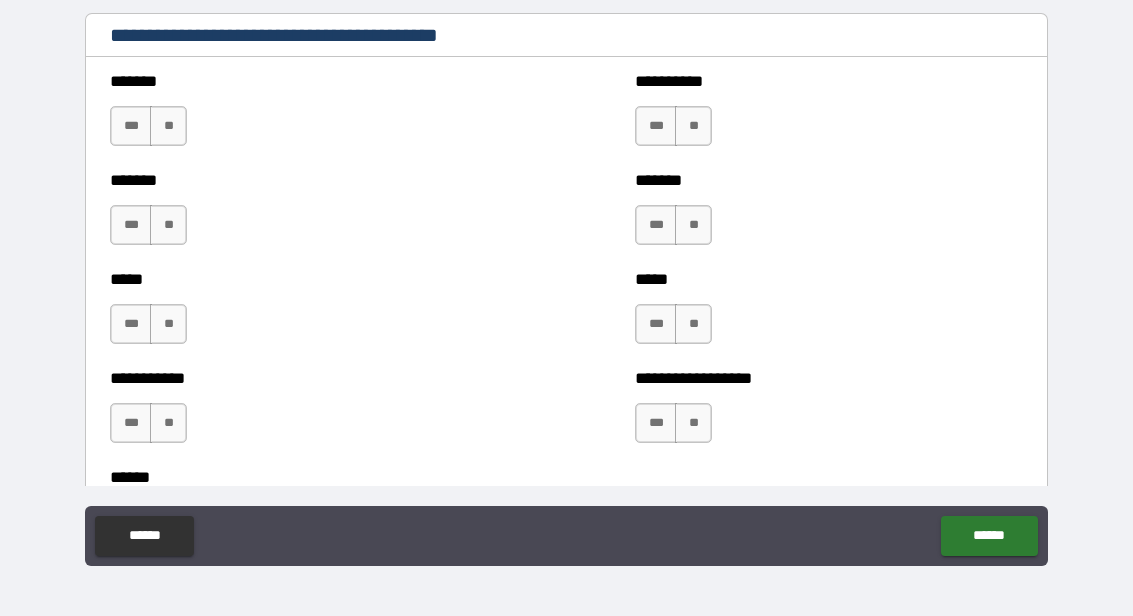 click on "**" at bounding box center (168, 126) 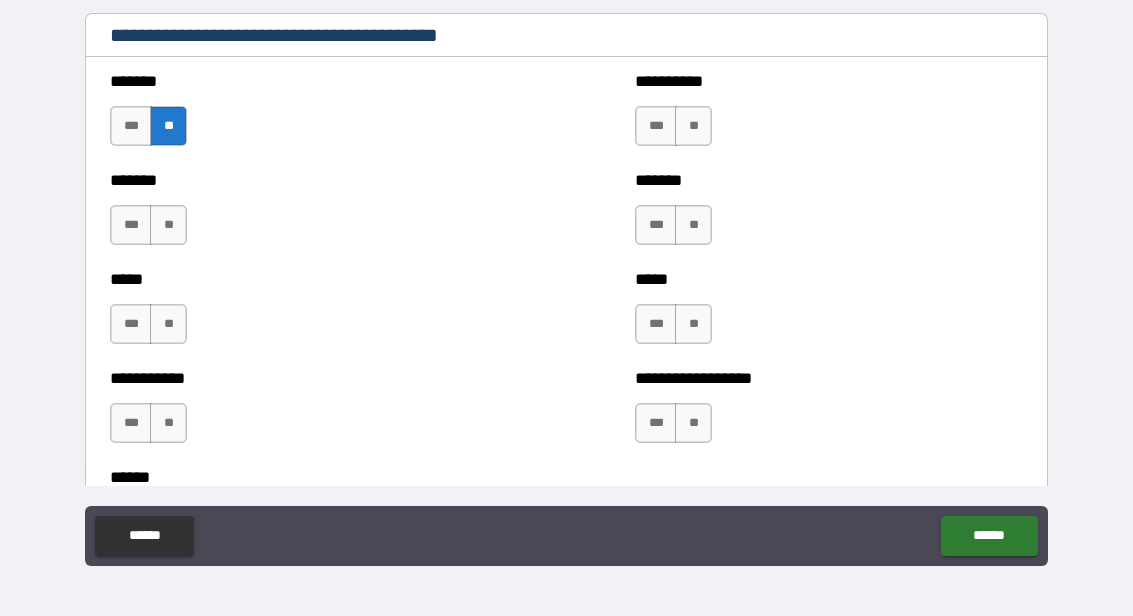 click on "**" at bounding box center [168, 225] 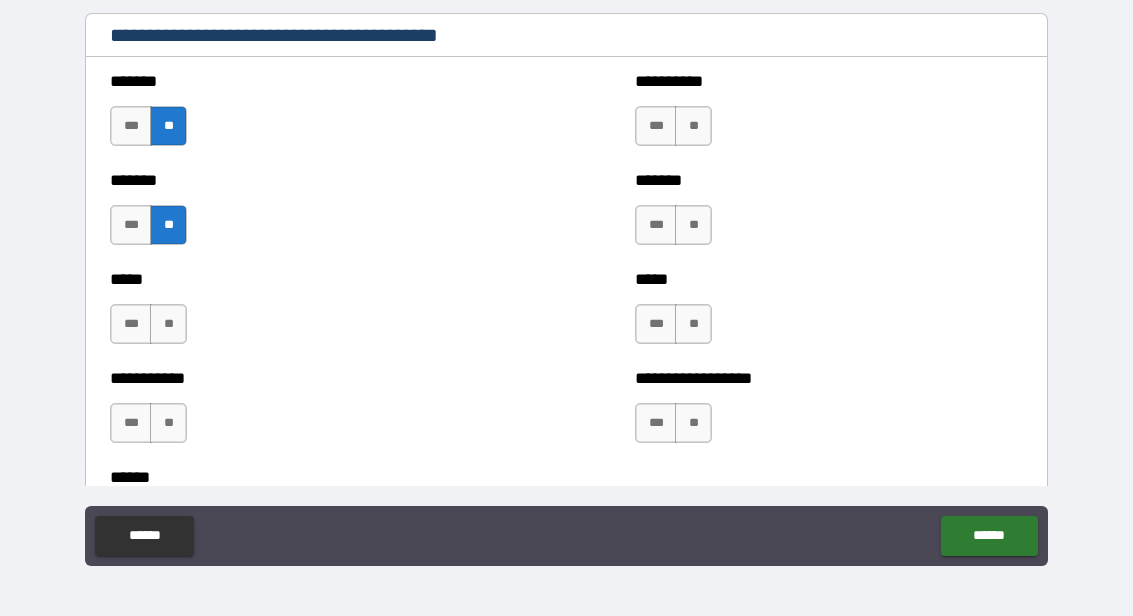 click on "**" at bounding box center [168, 324] 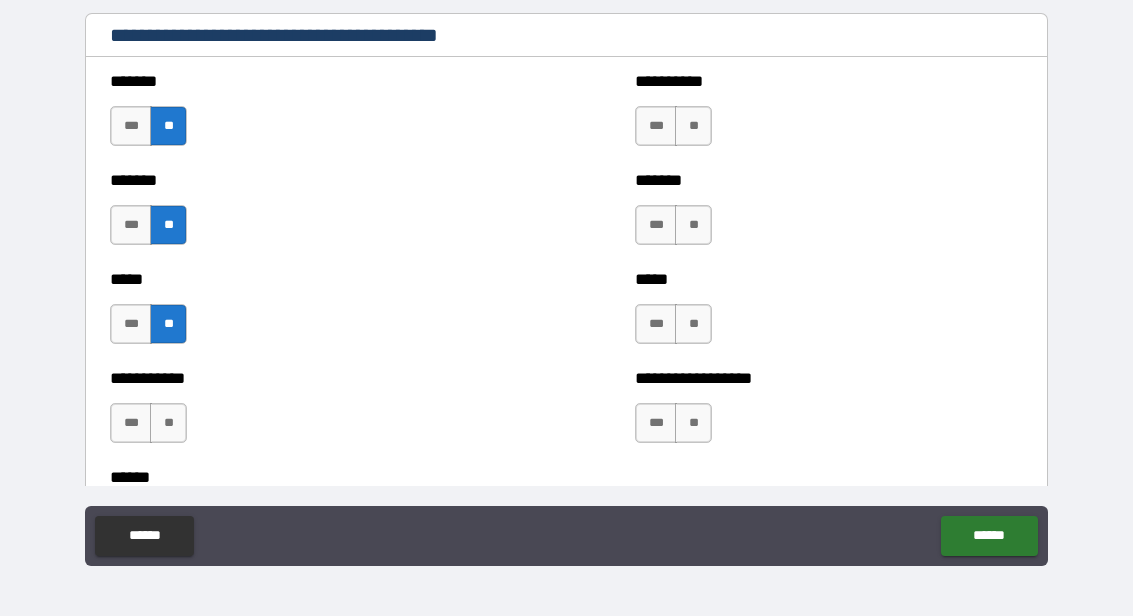 click on "**" at bounding box center (168, 423) 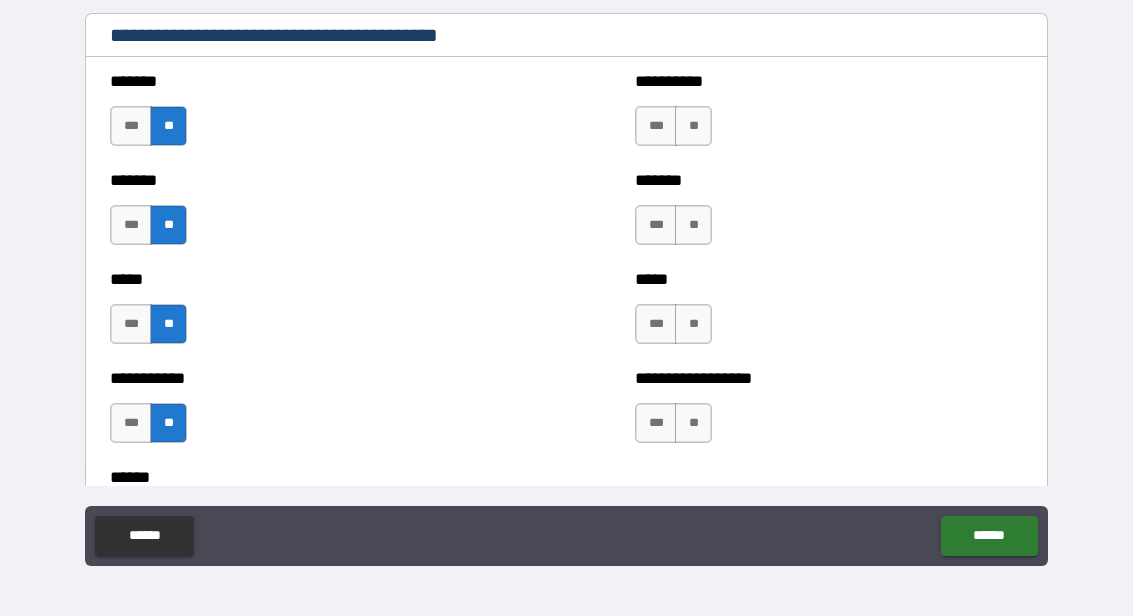 click on "**" at bounding box center [693, 126] 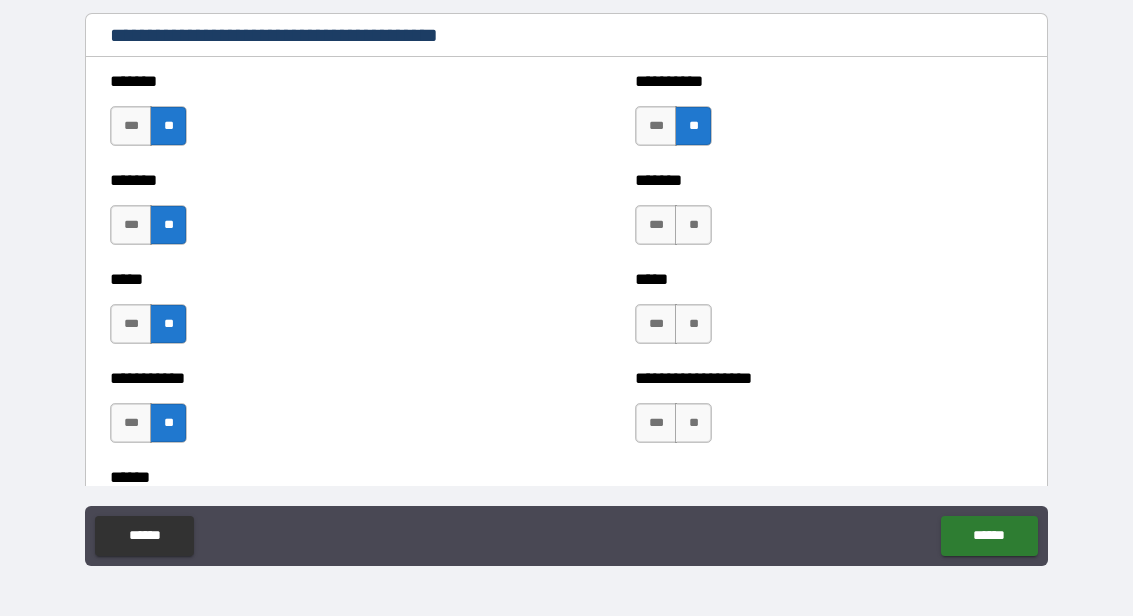 click on "**" at bounding box center (693, 225) 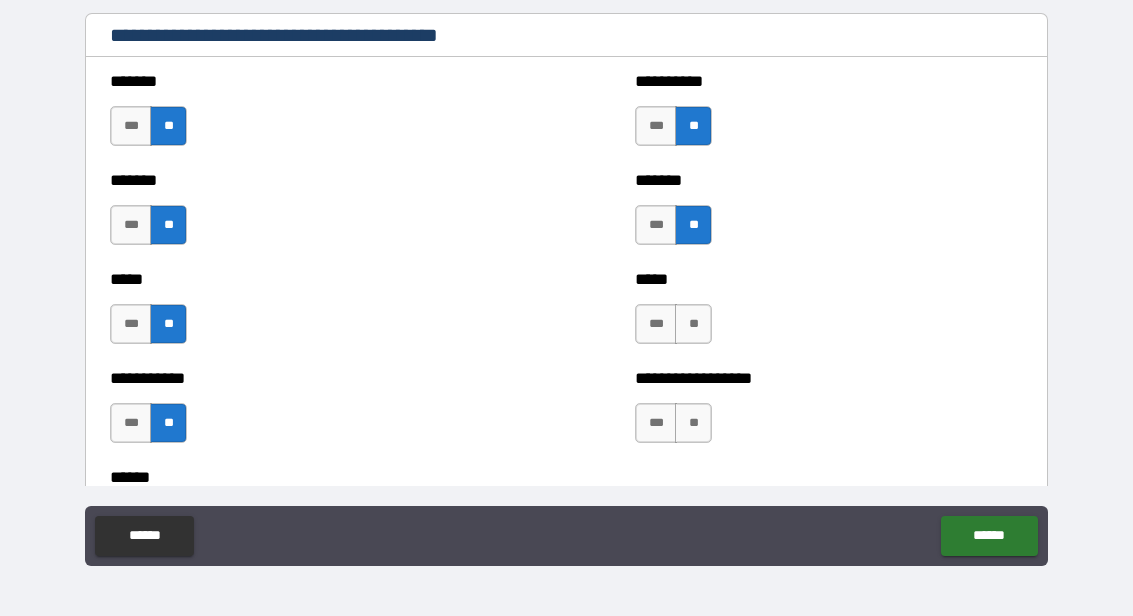 click on "**" at bounding box center (693, 324) 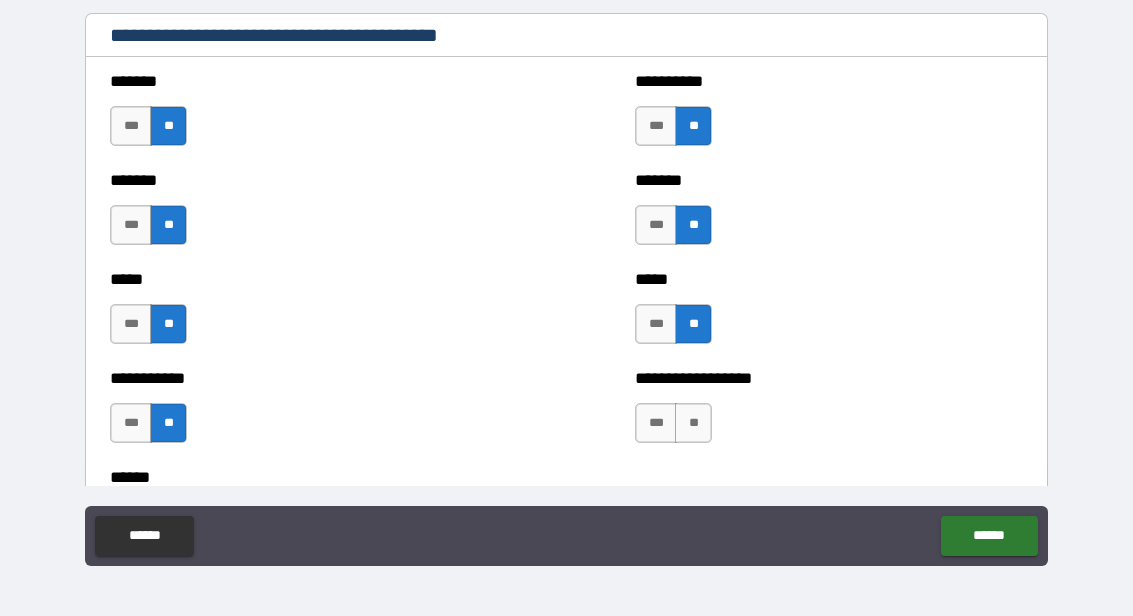 click on "**" at bounding box center [693, 423] 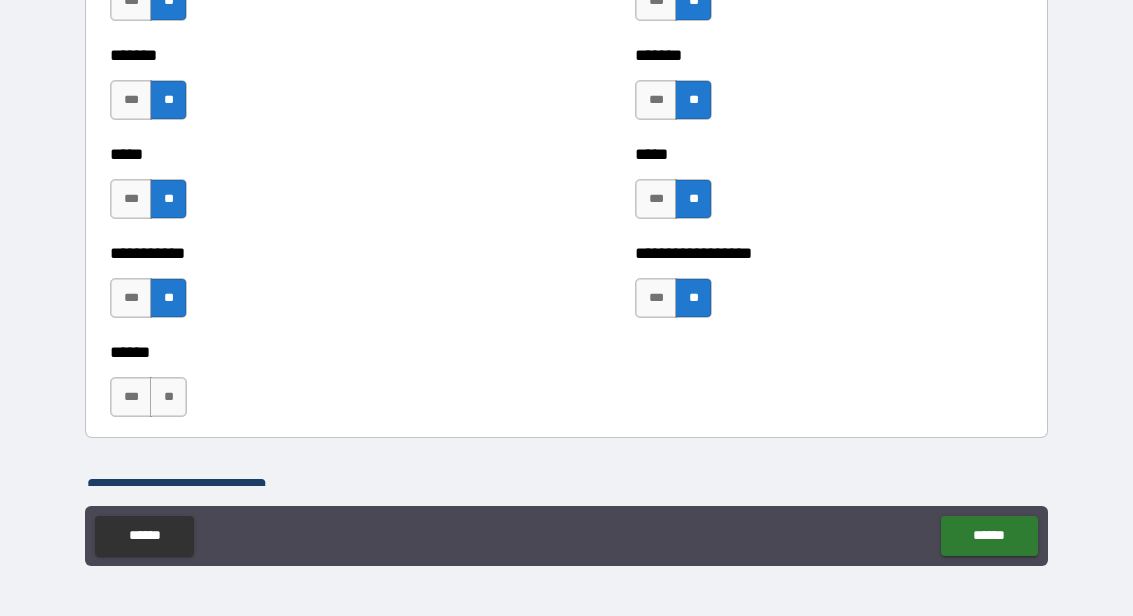 scroll, scrollTop: 1801, scrollLeft: 0, axis: vertical 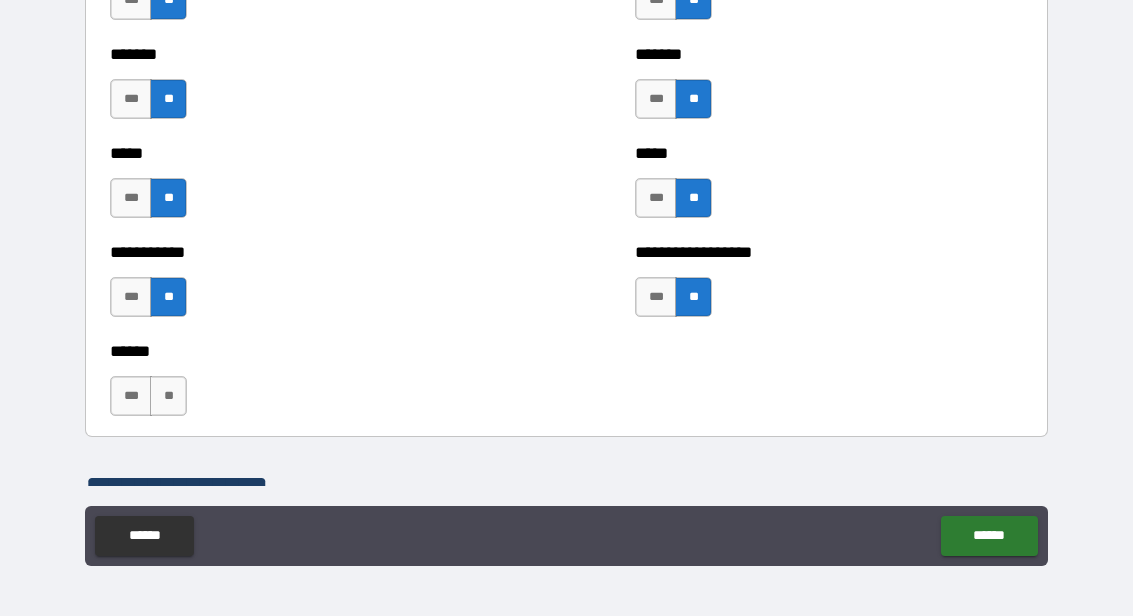 click on "**" at bounding box center [168, 396] 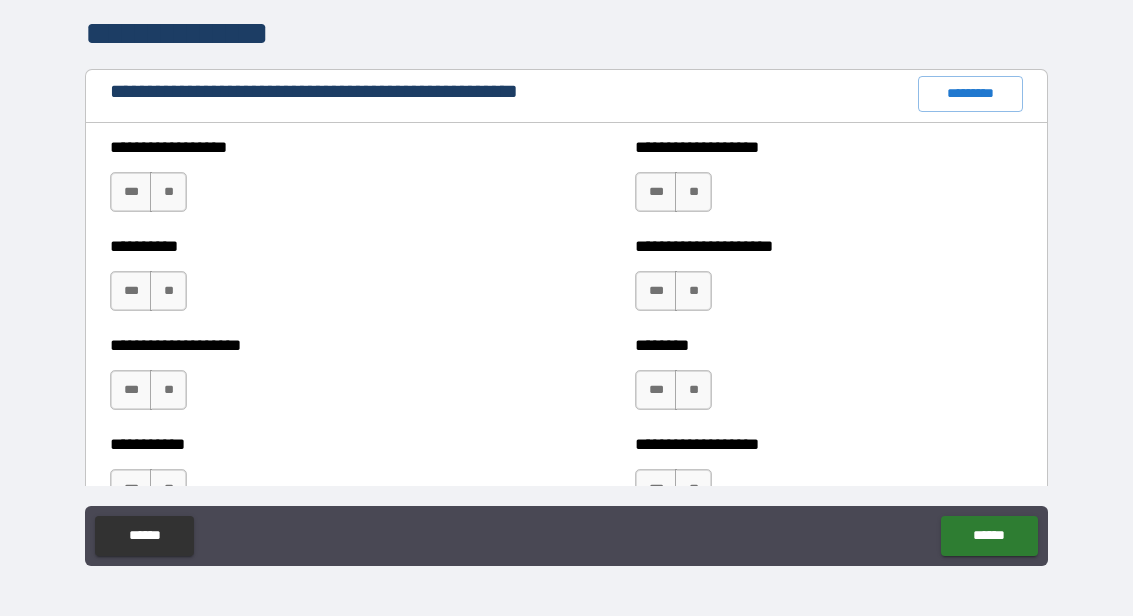scroll, scrollTop: 2257, scrollLeft: 0, axis: vertical 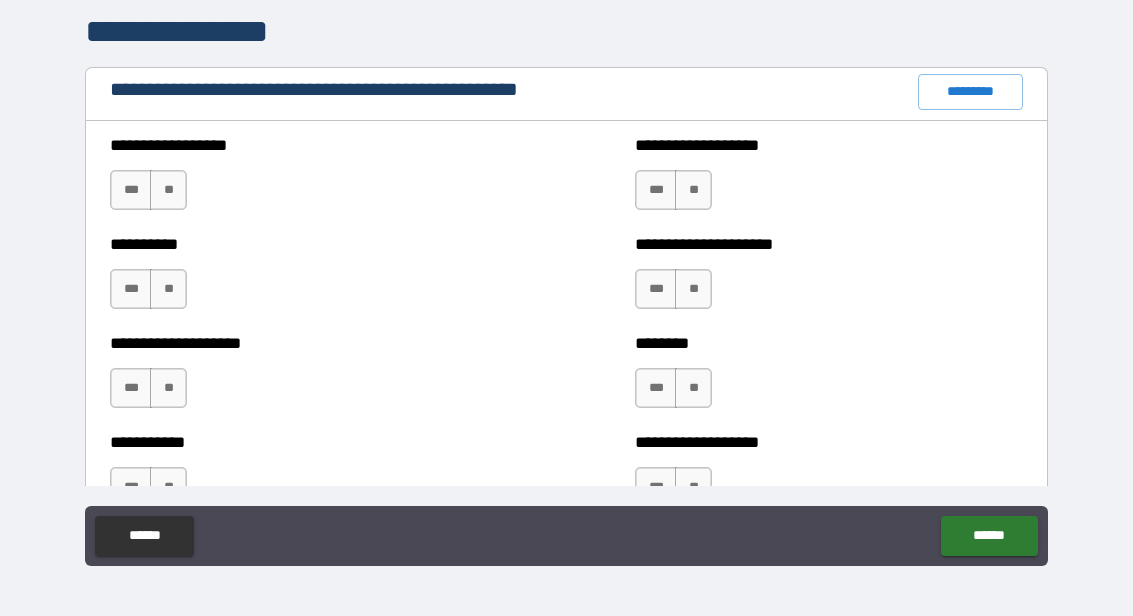 click on "*********" at bounding box center (970, 92) 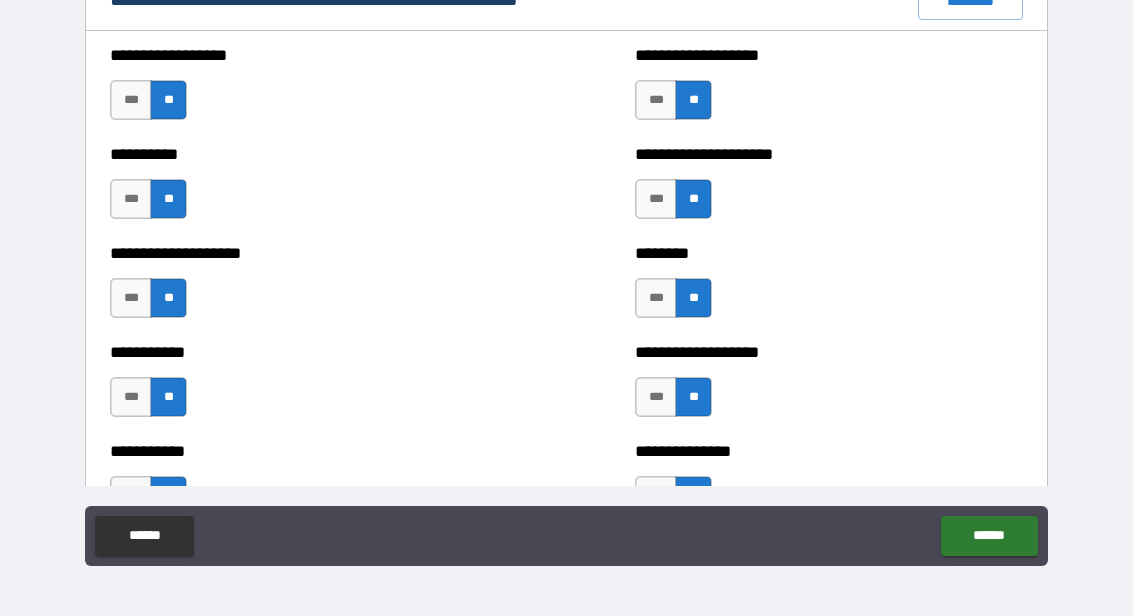scroll, scrollTop: 2358, scrollLeft: 0, axis: vertical 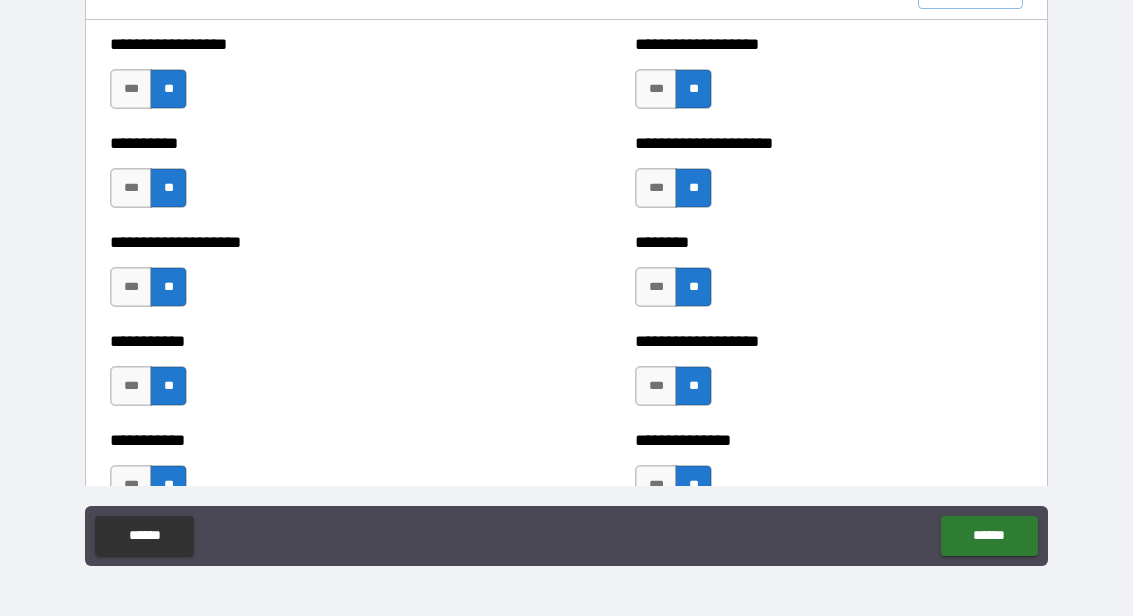 click on "***" at bounding box center [656, 287] 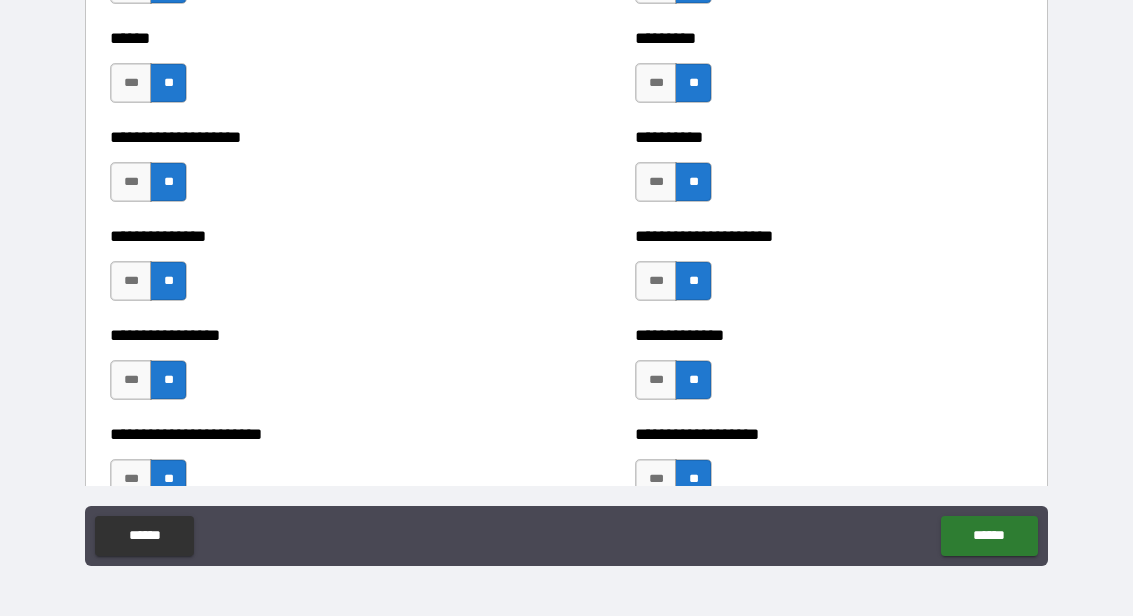 scroll, scrollTop: 3163, scrollLeft: 0, axis: vertical 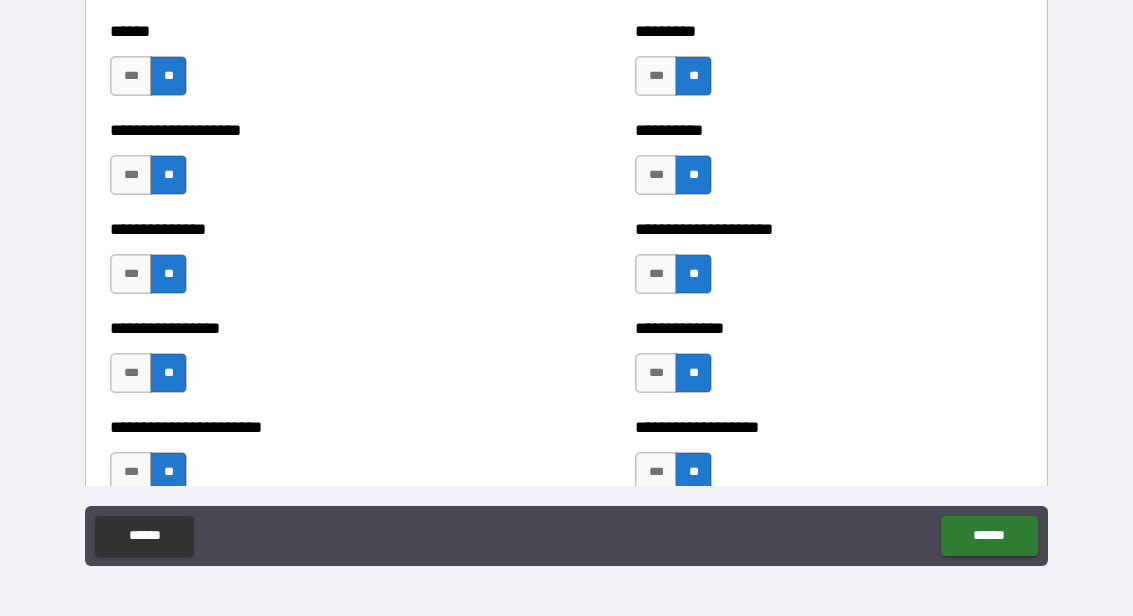 click on "***" at bounding box center [131, 175] 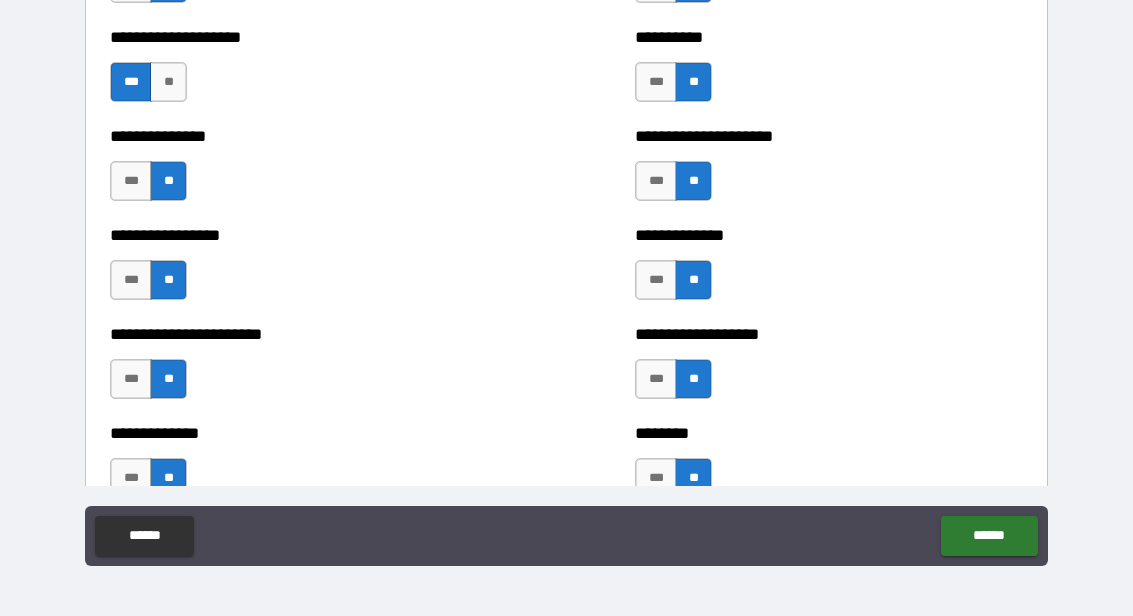 scroll, scrollTop: 3259, scrollLeft: 0, axis: vertical 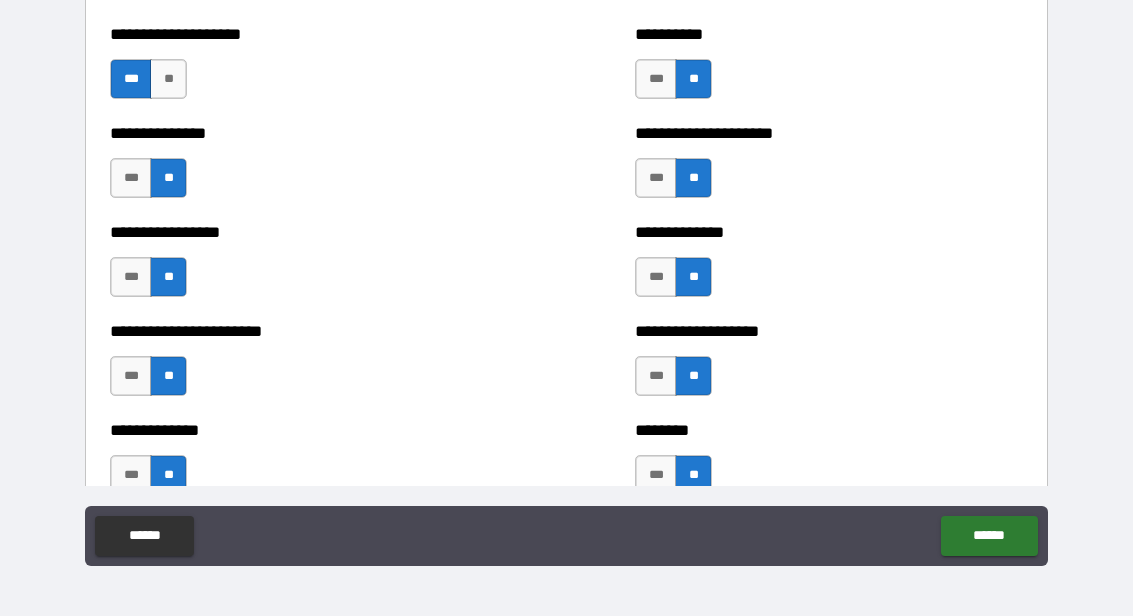 click on "***" at bounding box center [131, 178] 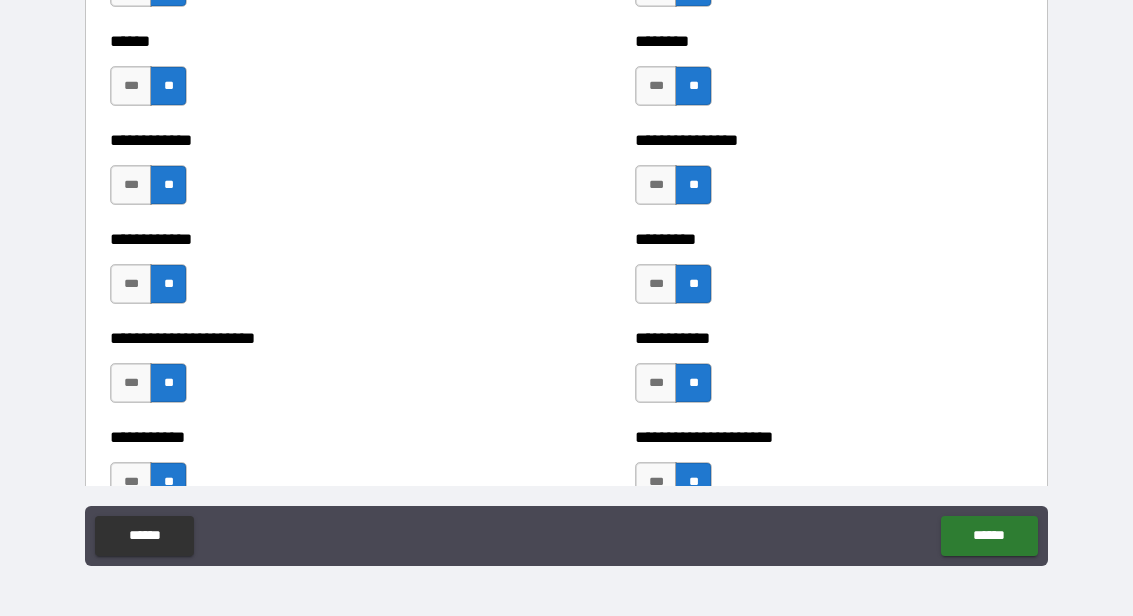 scroll, scrollTop: 4937, scrollLeft: 0, axis: vertical 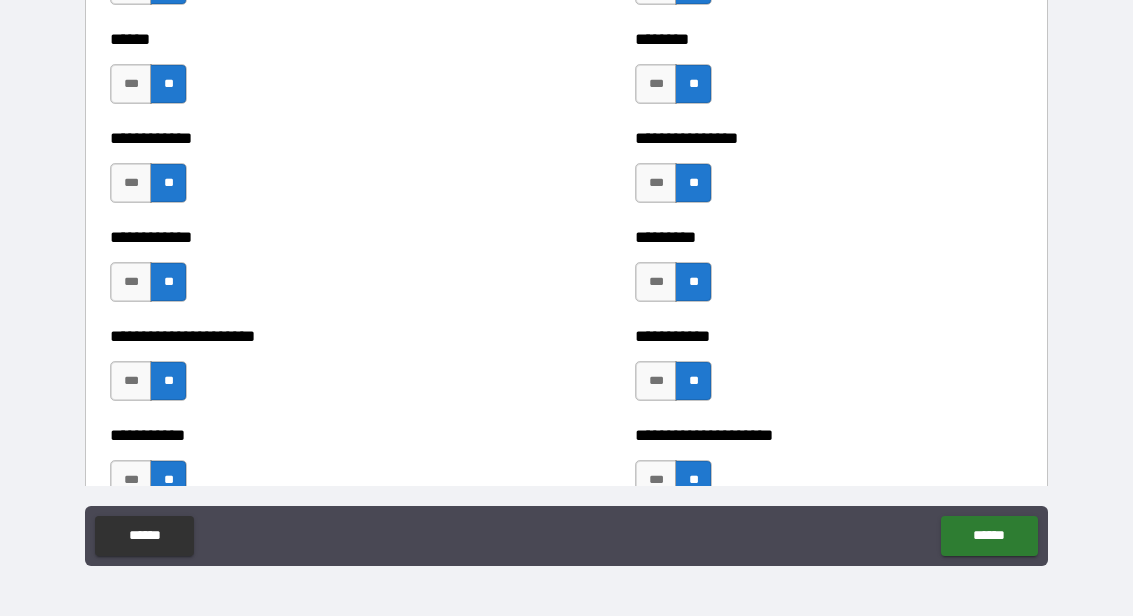 click on "***" at bounding box center [131, 84] 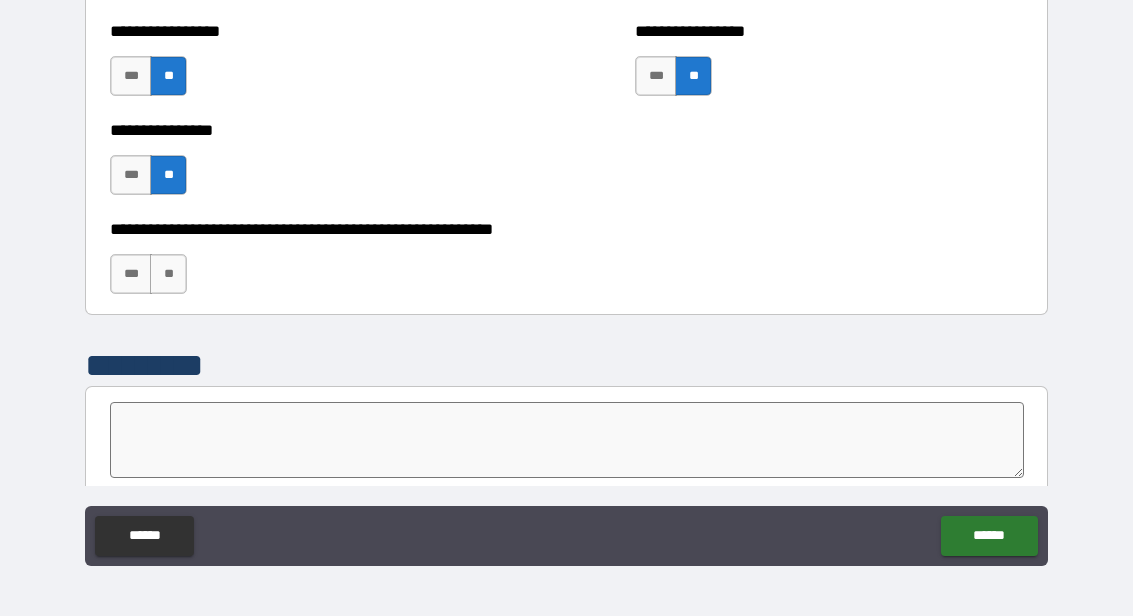 scroll, scrollTop: 6037, scrollLeft: 0, axis: vertical 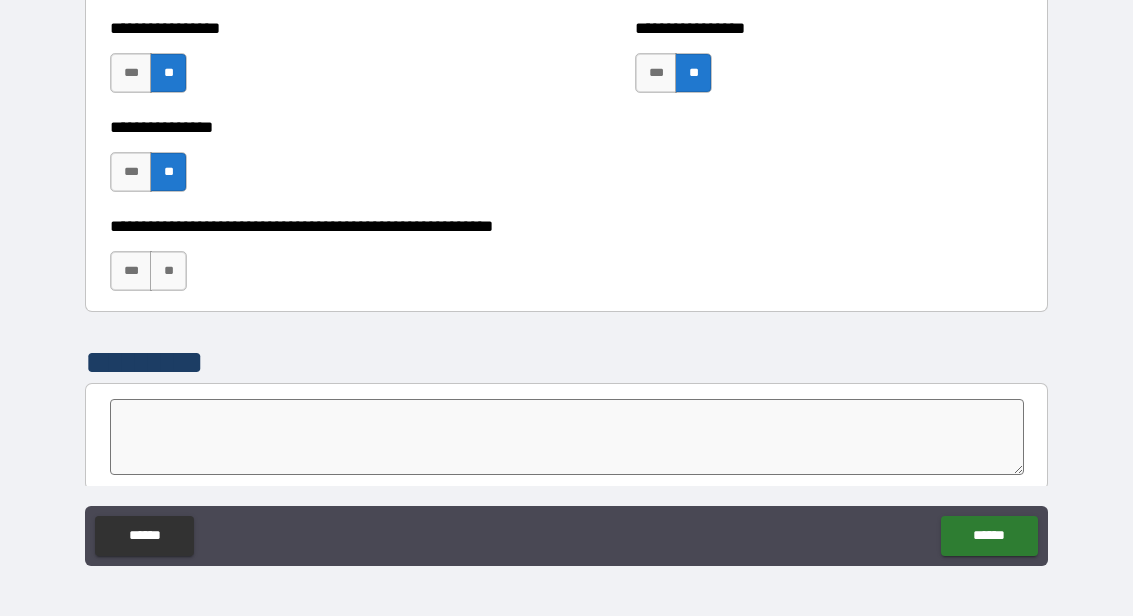 click on "**" at bounding box center (168, 271) 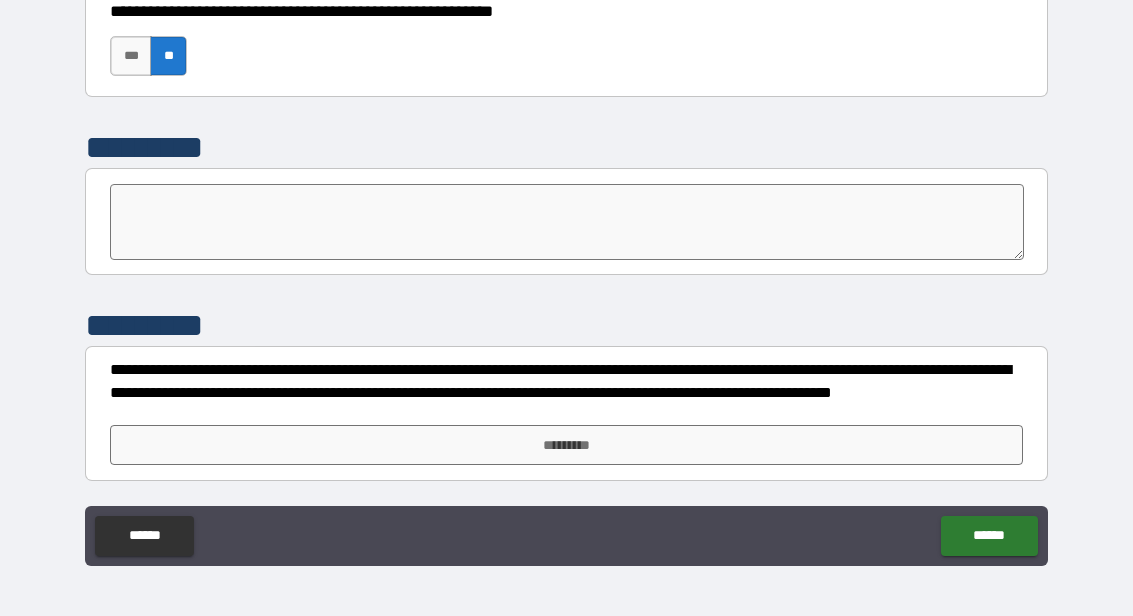 scroll, scrollTop: 6252, scrollLeft: 0, axis: vertical 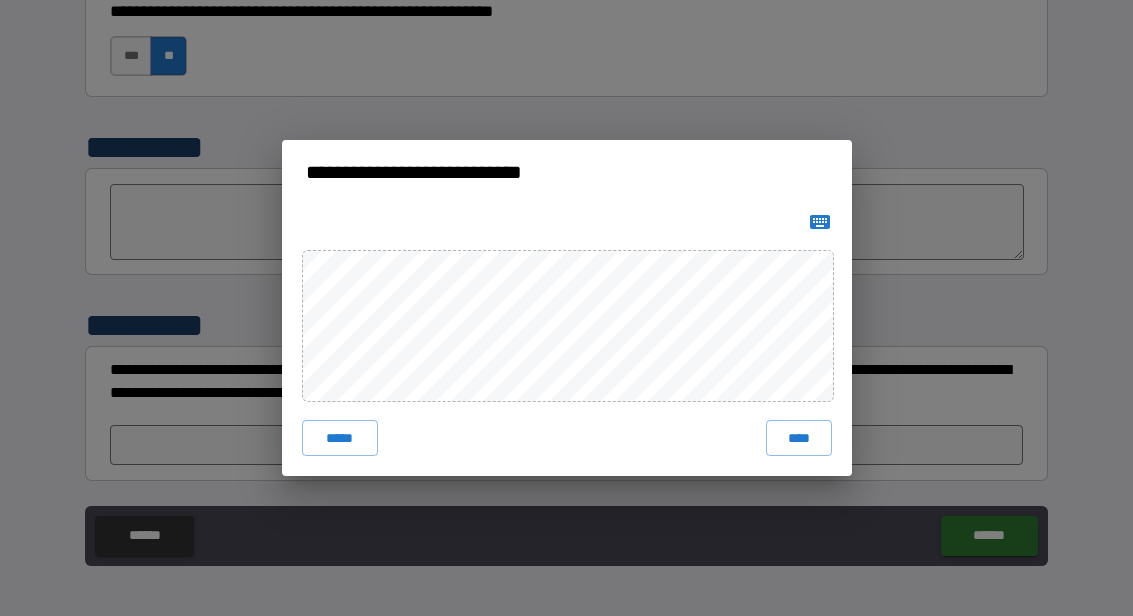 click on "****" at bounding box center (799, 438) 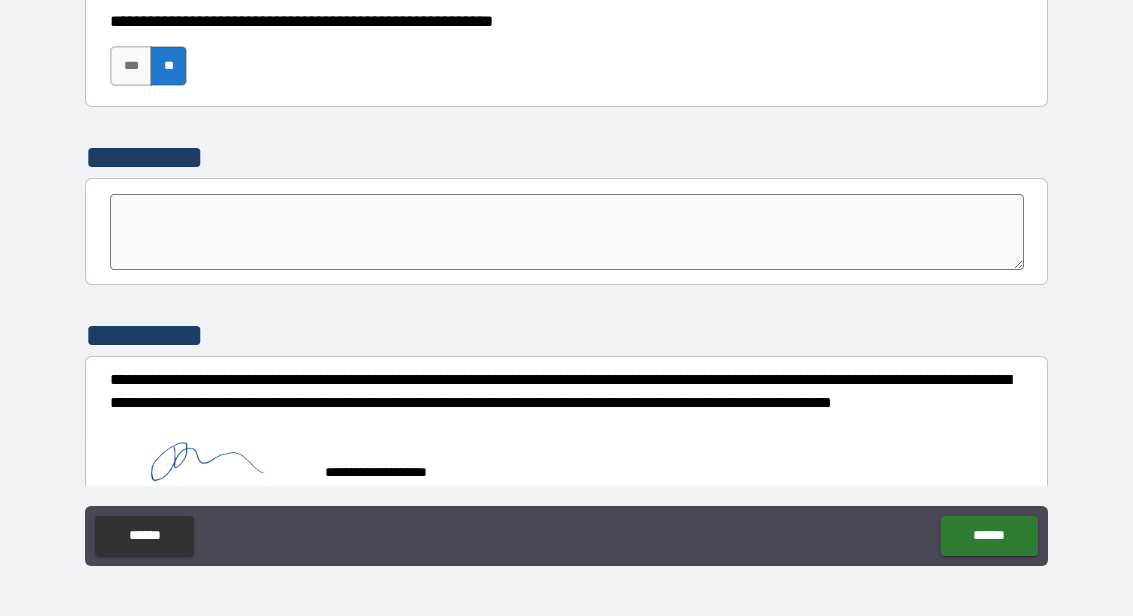 click on "******" at bounding box center (989, 536) 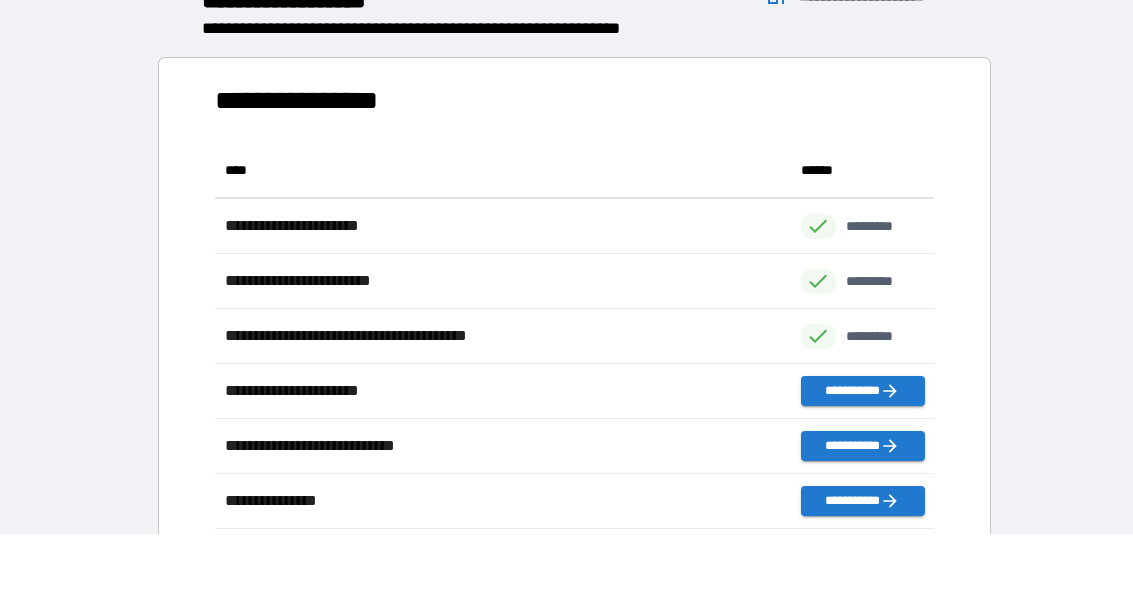 scroll, scrollTop: 1, scrollLeft: 1, axis: both 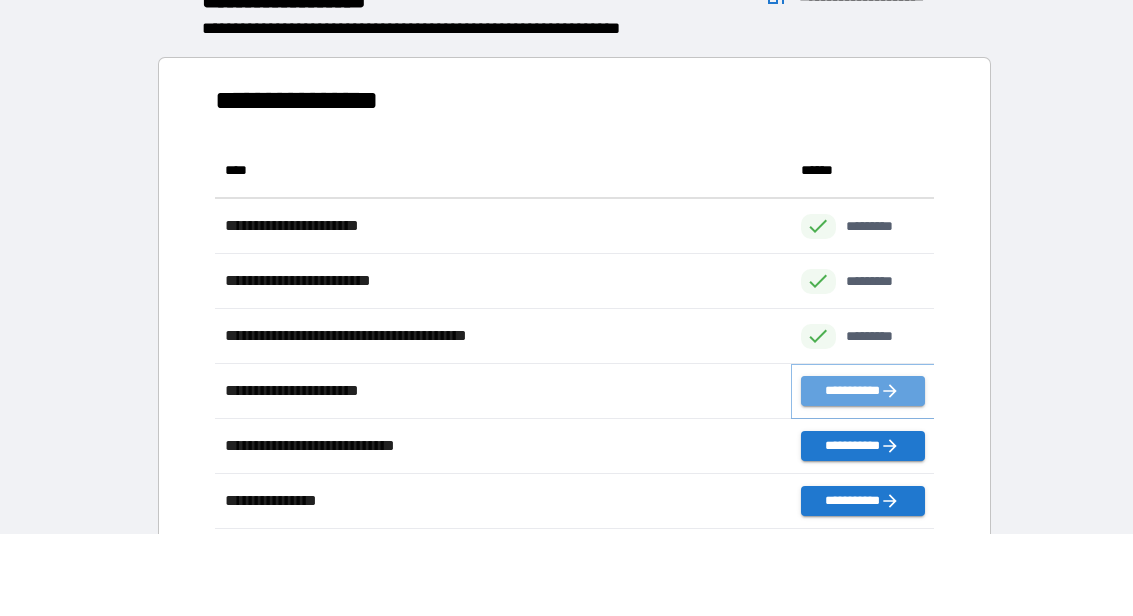 click on "**********" at bounding box center (863, 391) 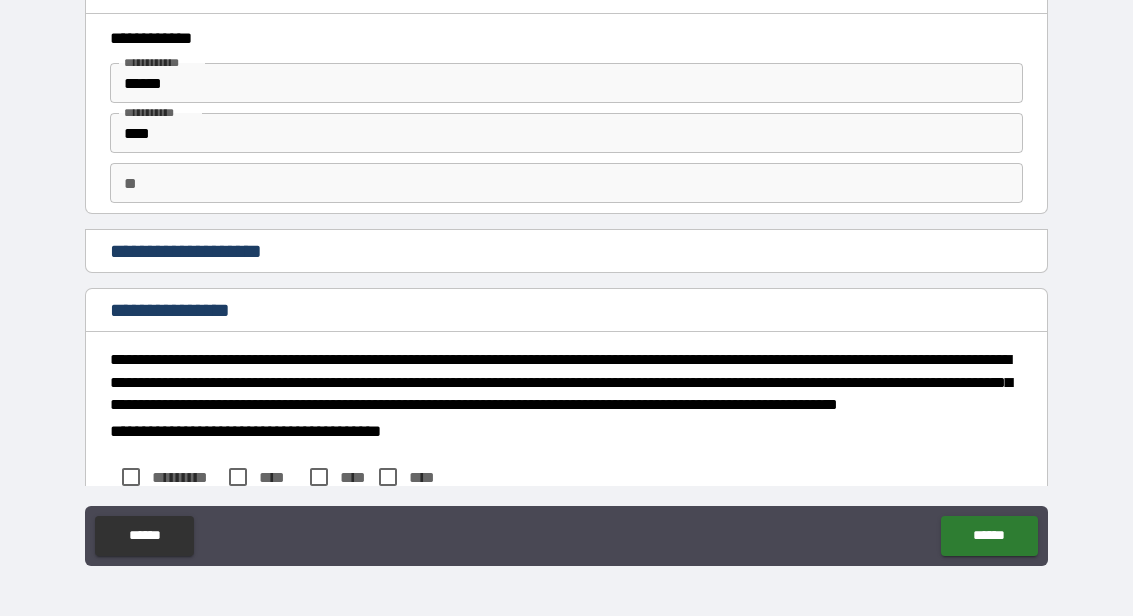 type on "*" 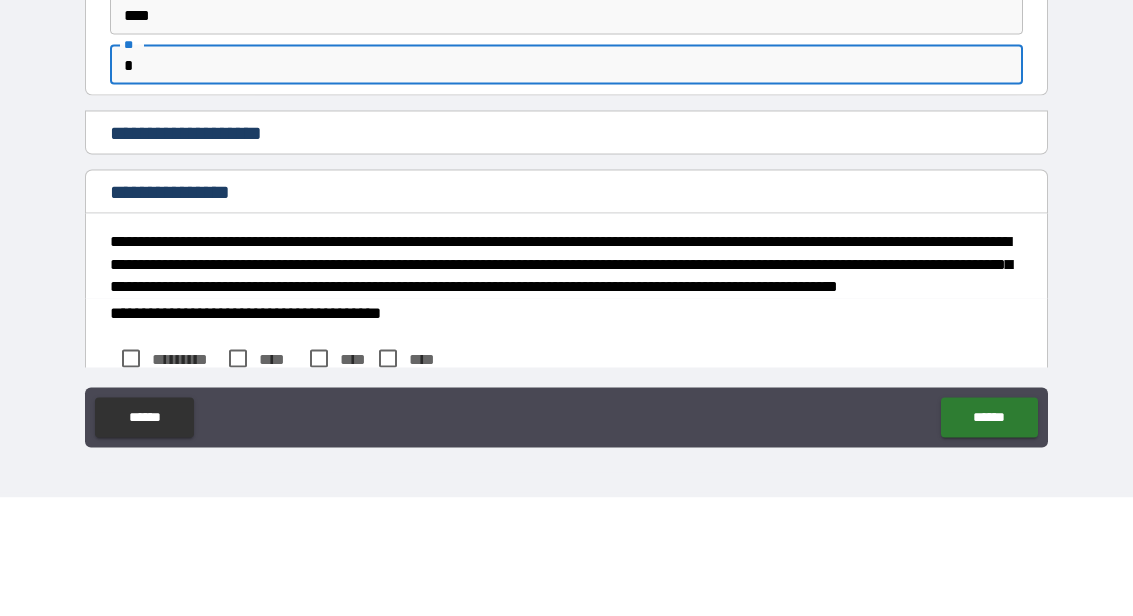type on "*" 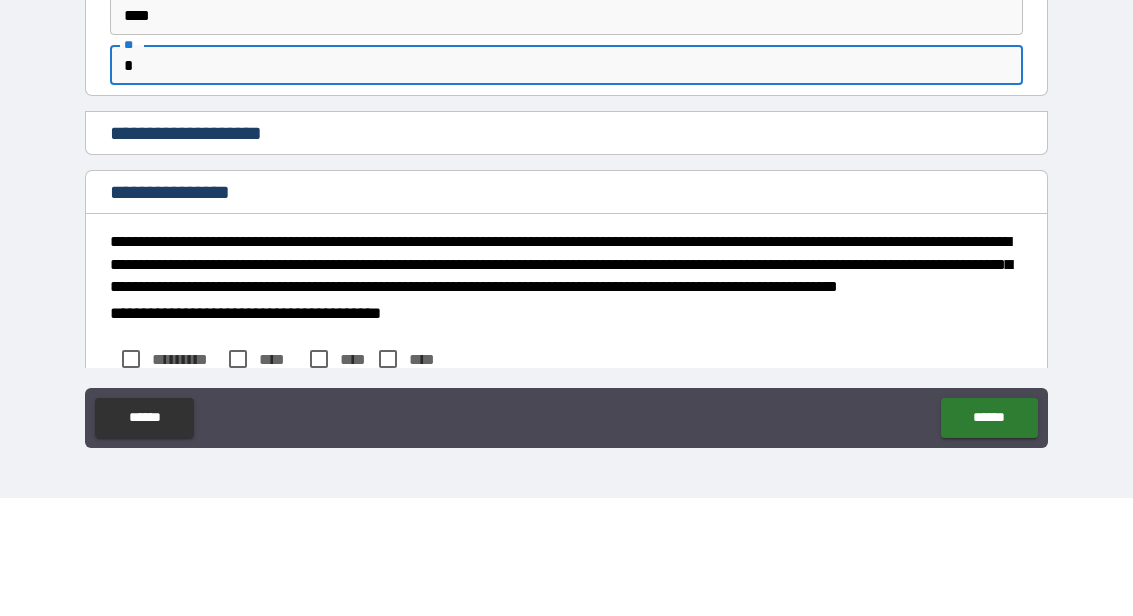 type on "*" 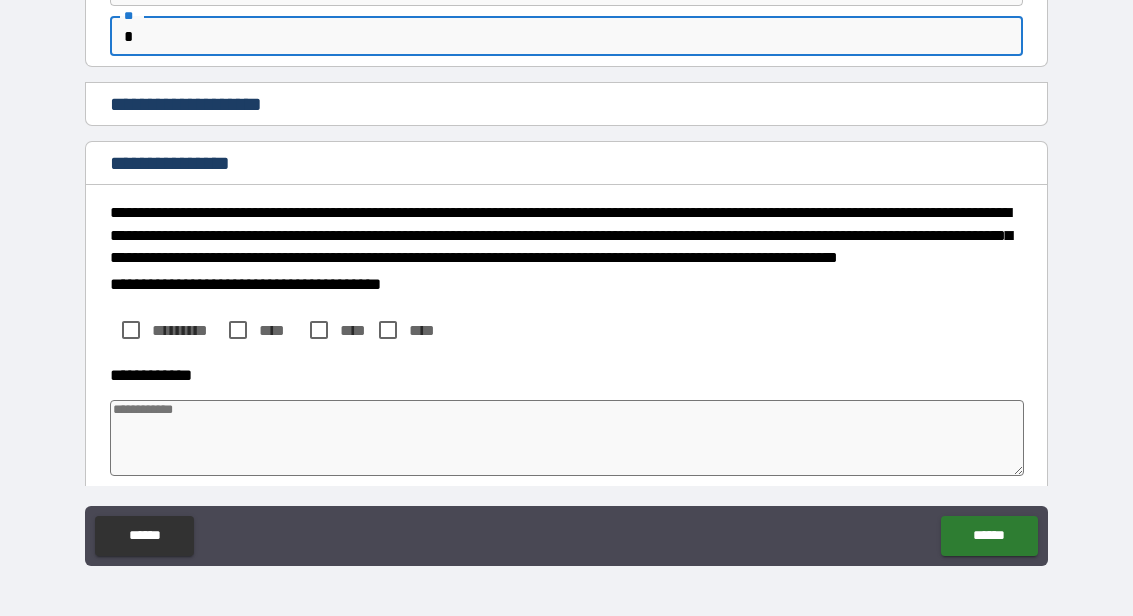 scroll, scrollTop: 152, scrollLeft: 0, axis: vertical 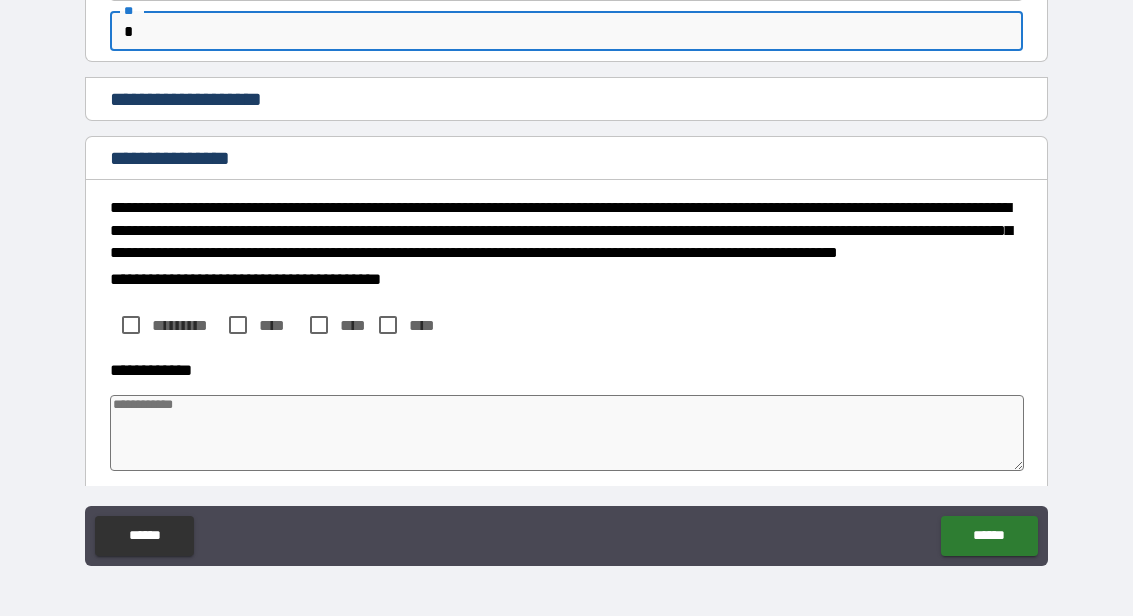 type on "*" 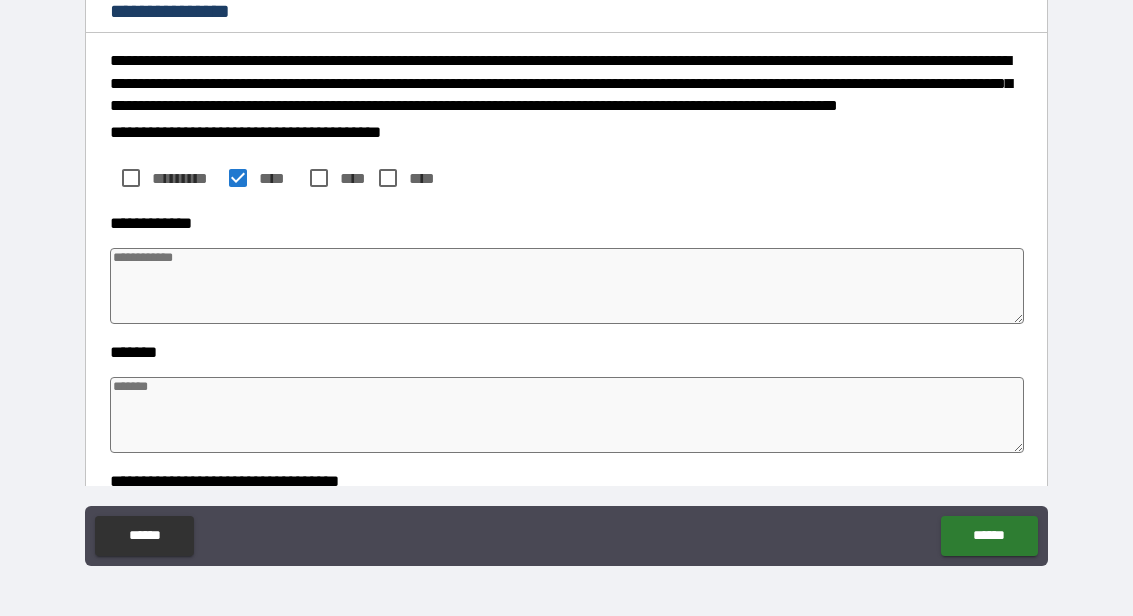 scroll, scrollTop: 305, scrollLeft: 0, axis: vertical 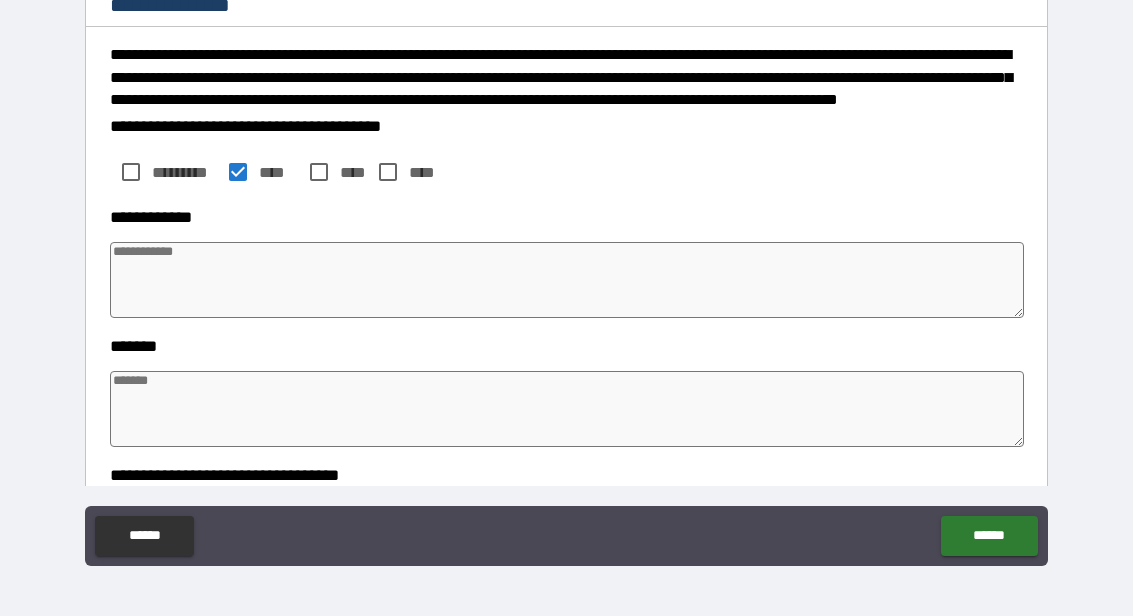click at bounding box center [567, 280] 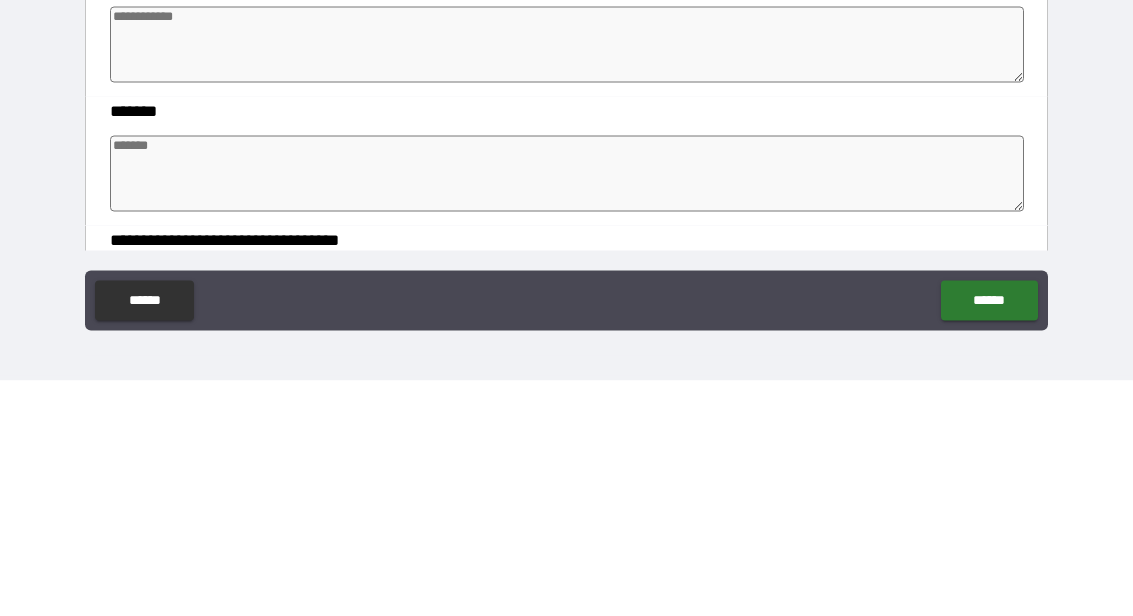 type on "*" 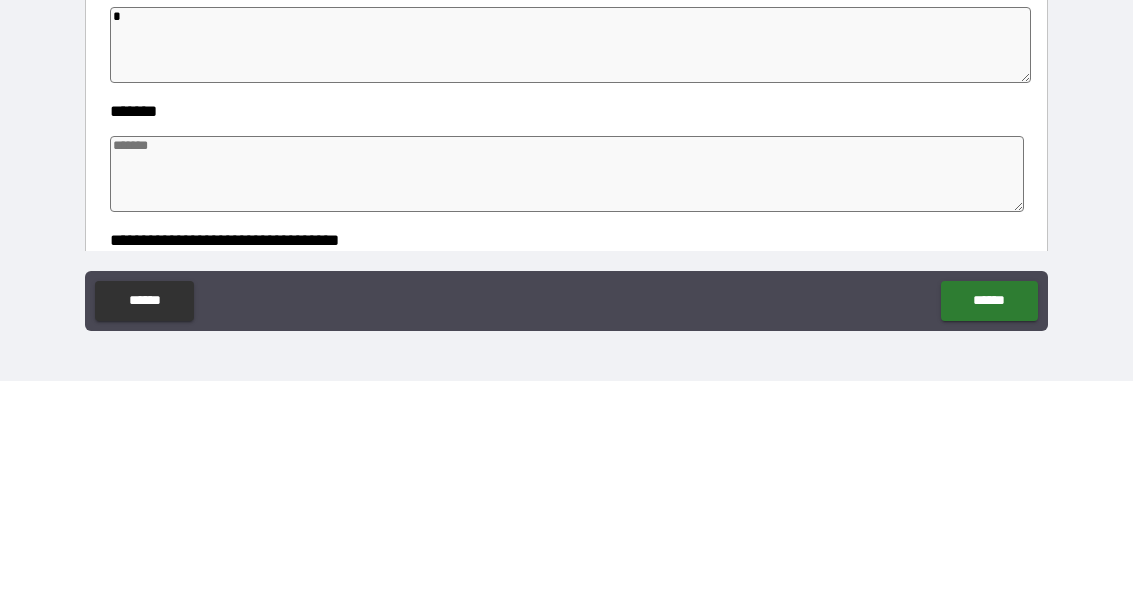 type on "**" 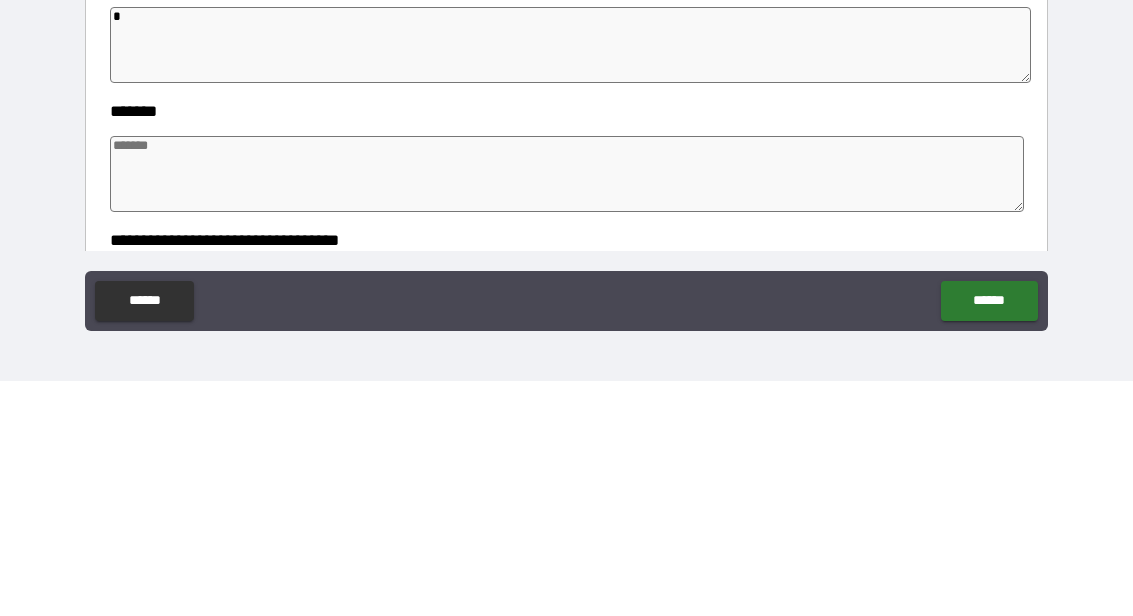 type on "*" 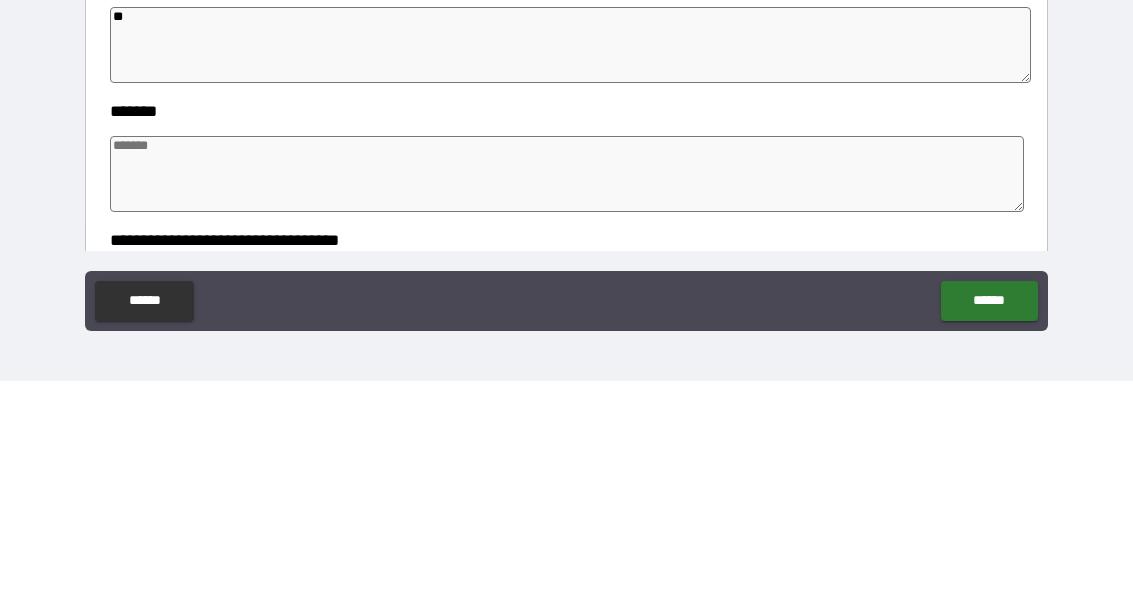 type on "*" 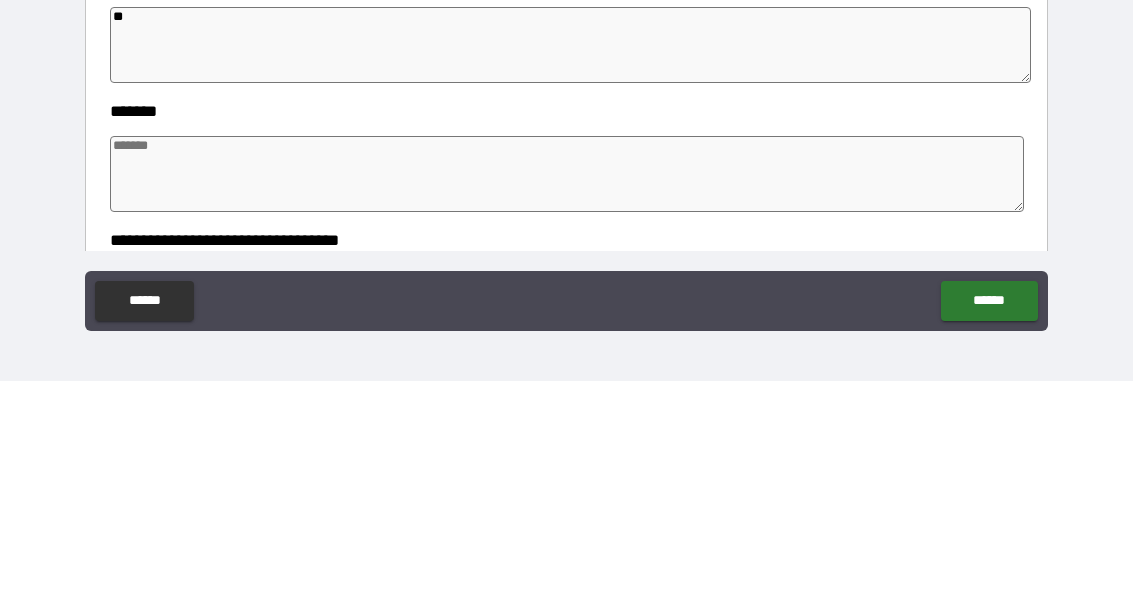 type on "*" 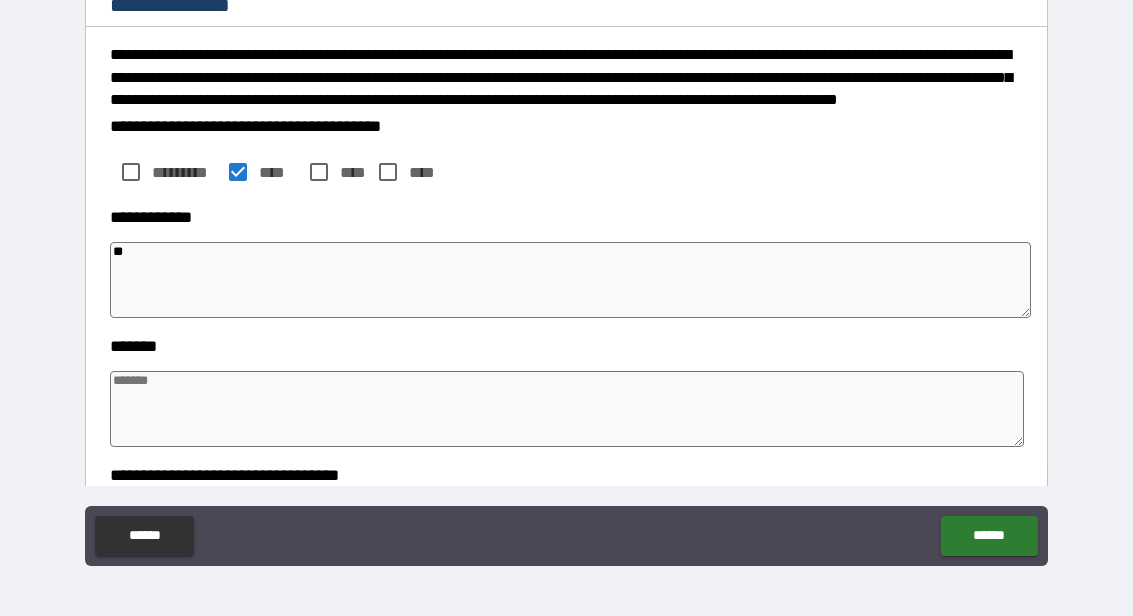 type on "**" 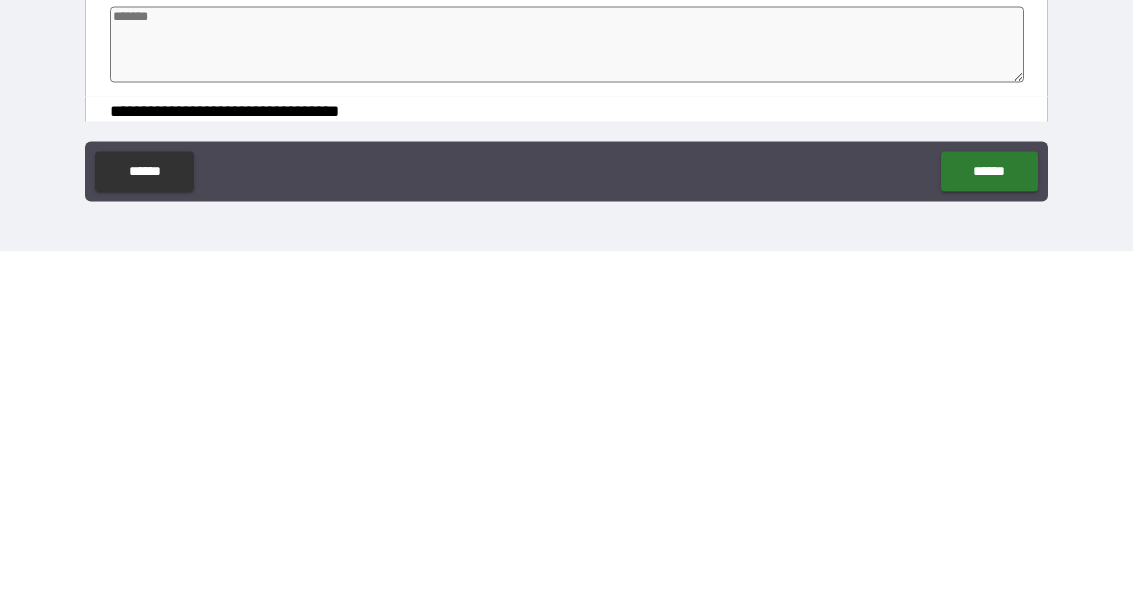 type on "*" 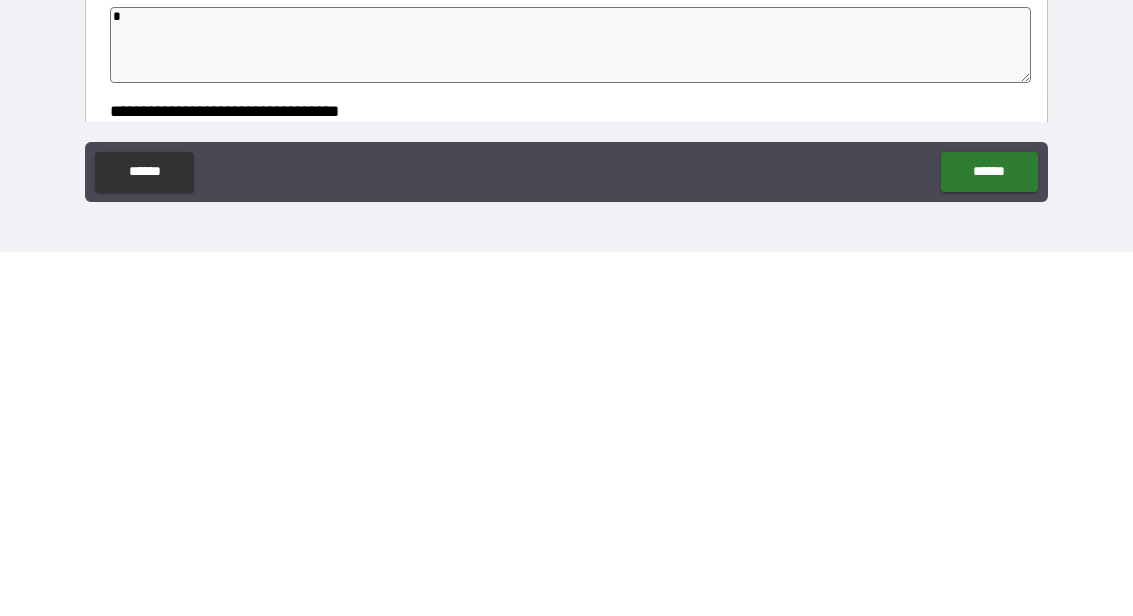 type on "*" 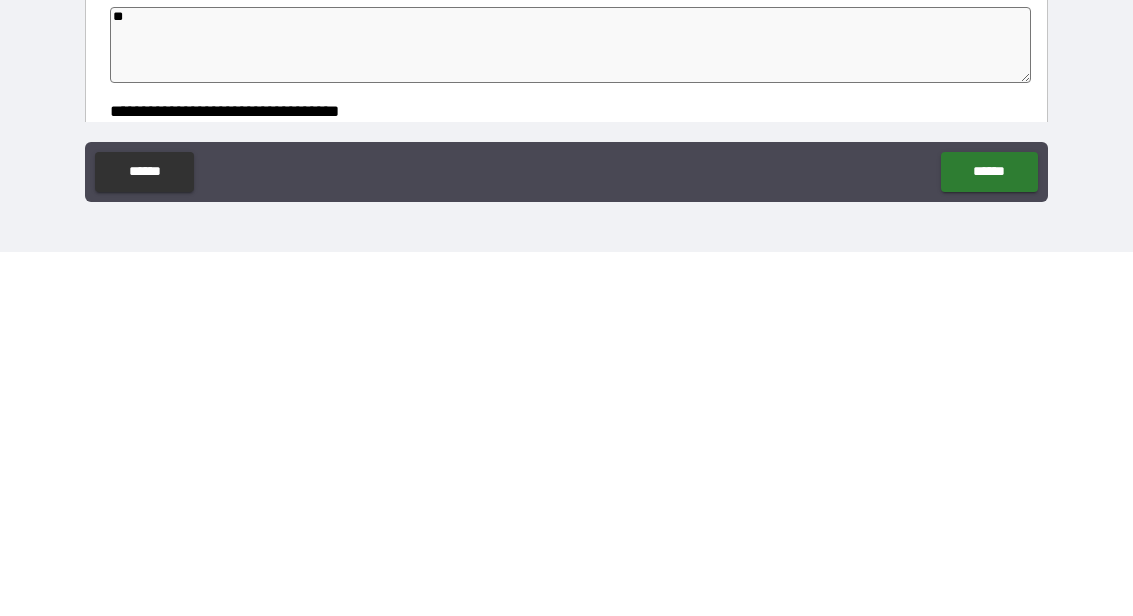 type on "*" 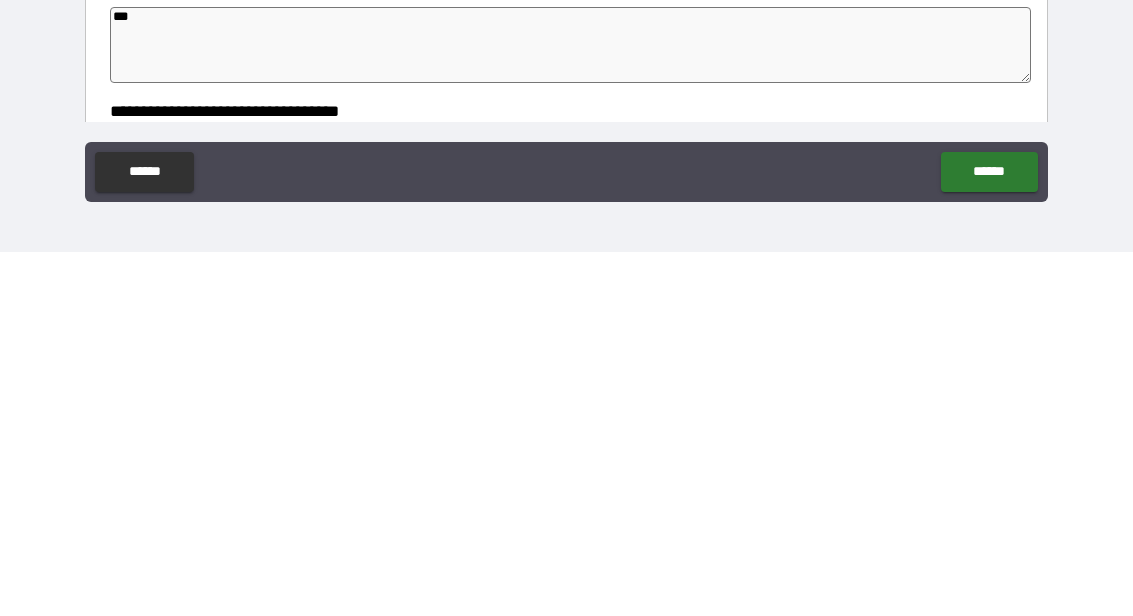 type on "*" 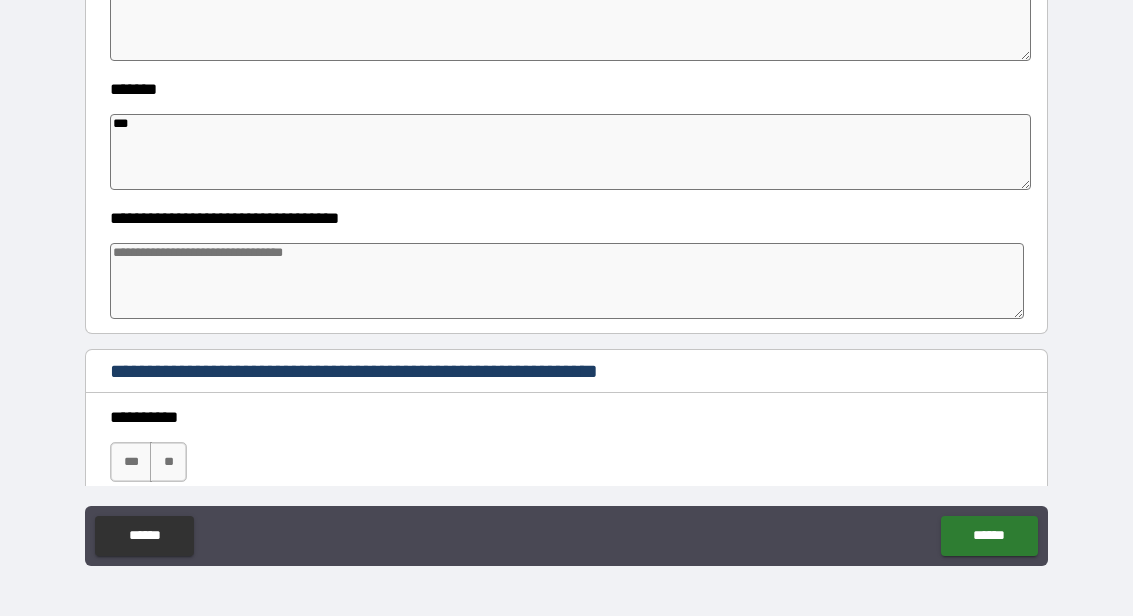 scroll, scrollTop: 564, scrollLeft: 0, axis: vertical 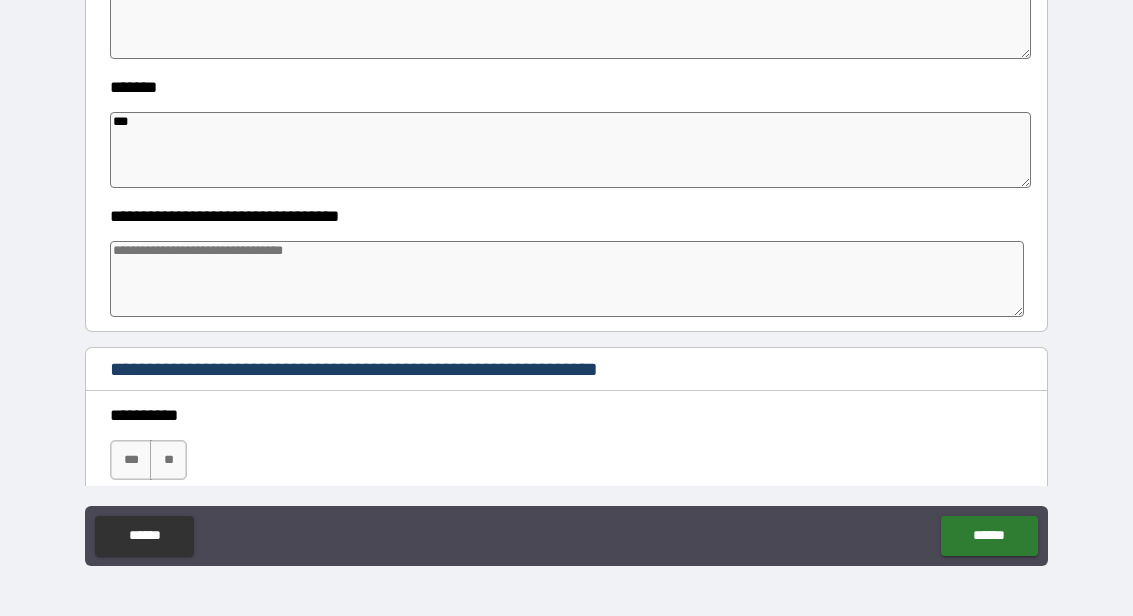 type on "***" 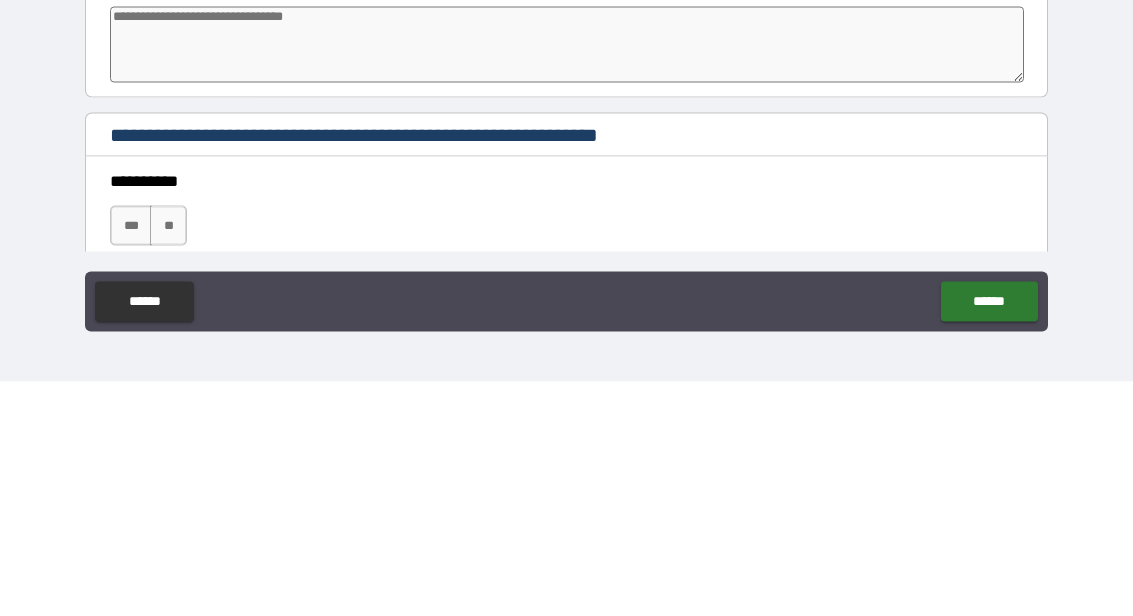 type on "*" 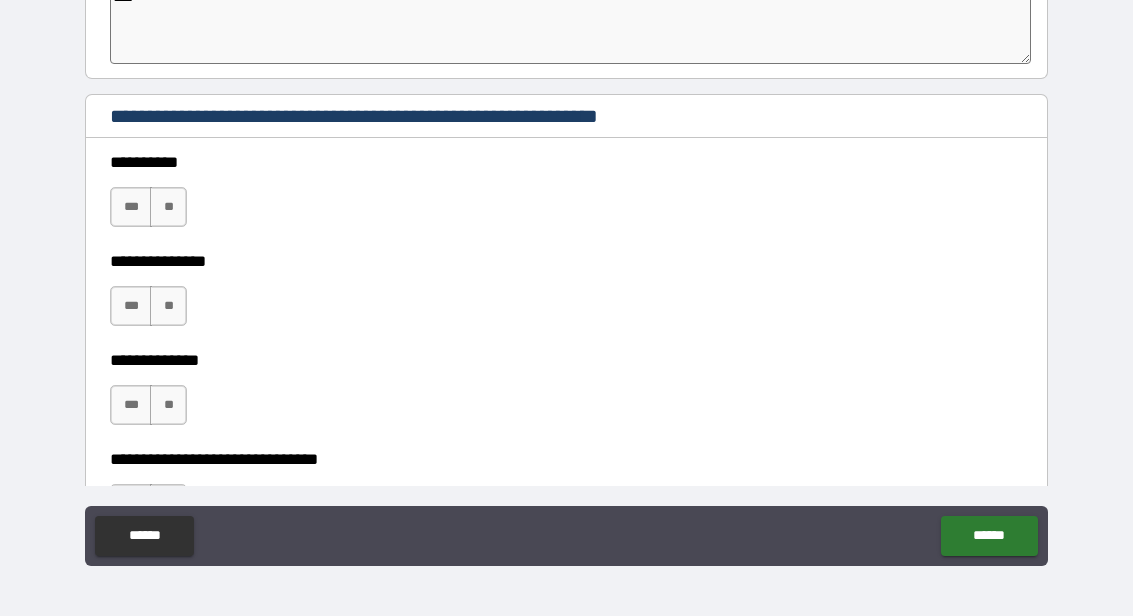 scroll, scrollTop: 820, scrollLeft: 0, axis: vertical 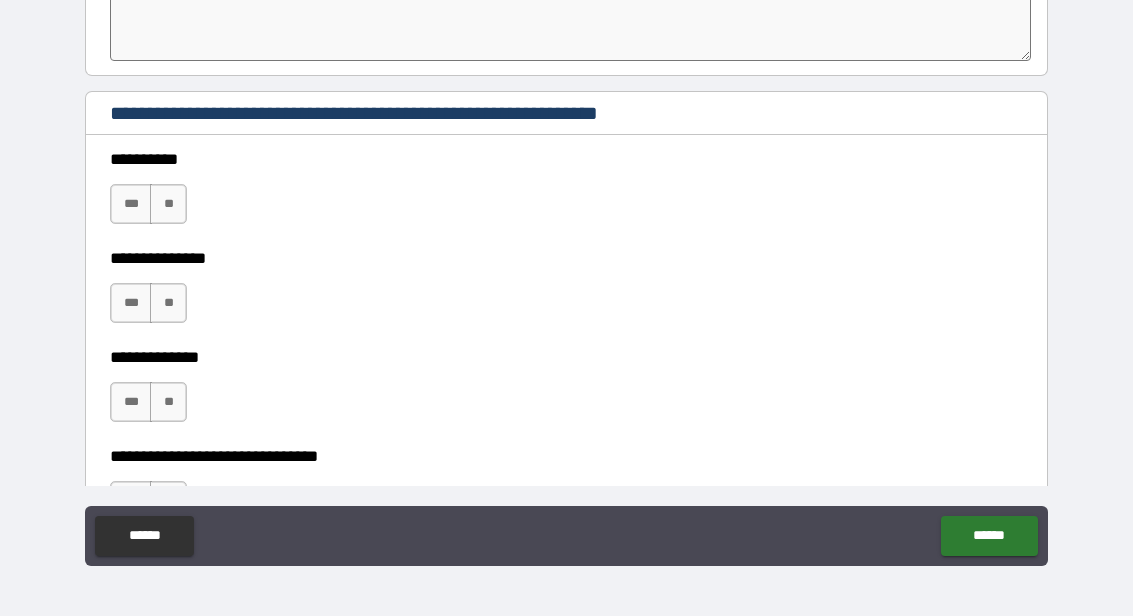 click on "**" at bounding box center (168, 204) 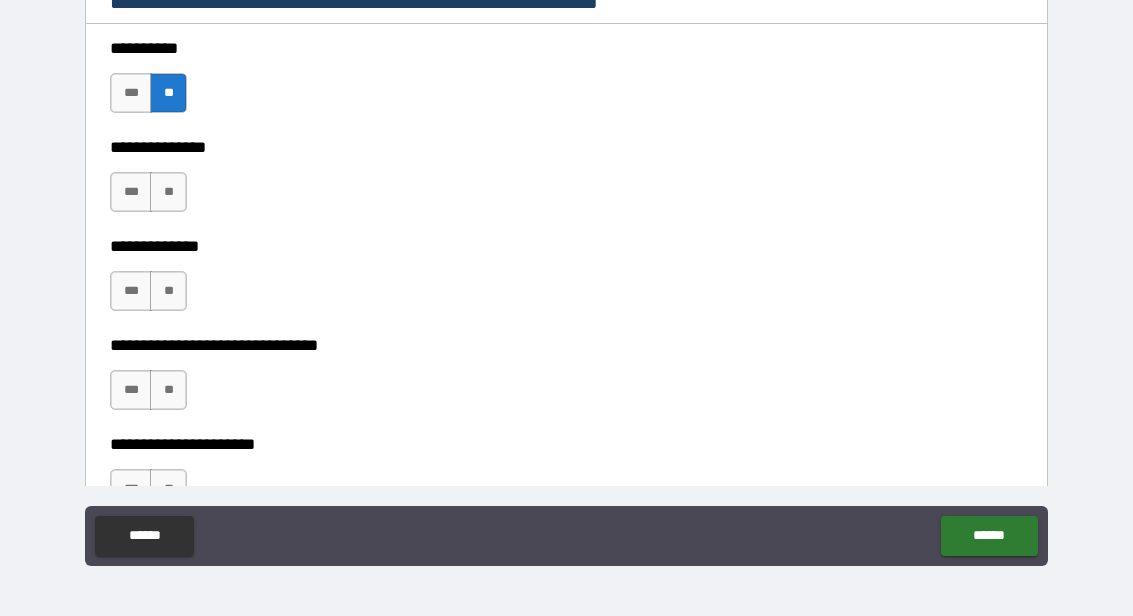 scroll, scrollTop: 952, scrollLeft: 0, axis: vertical 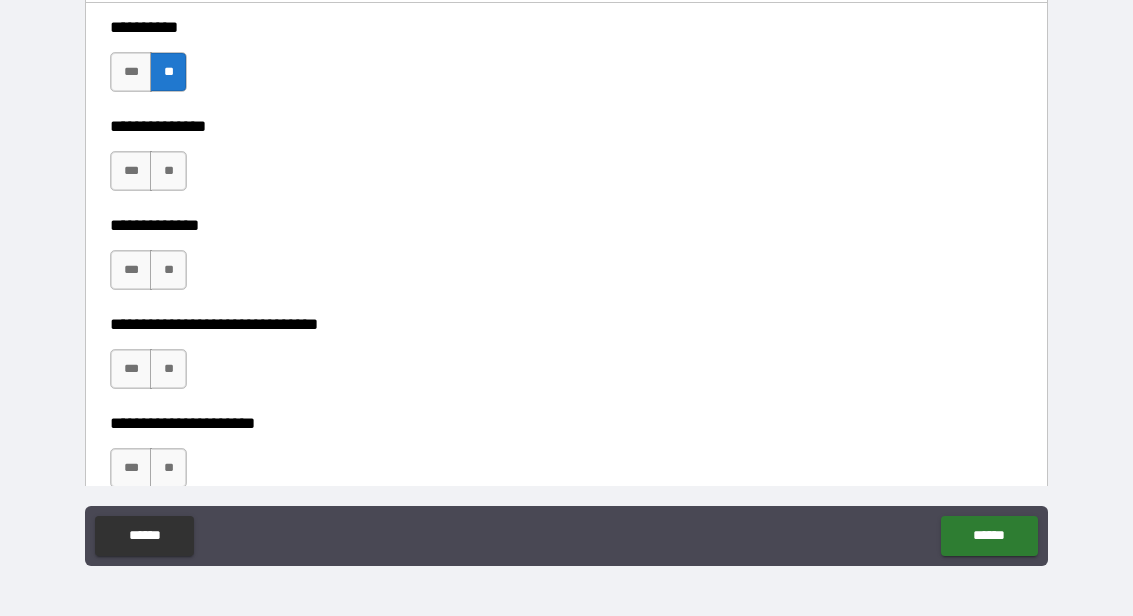 click on "**" at bounding box center [168, 171] 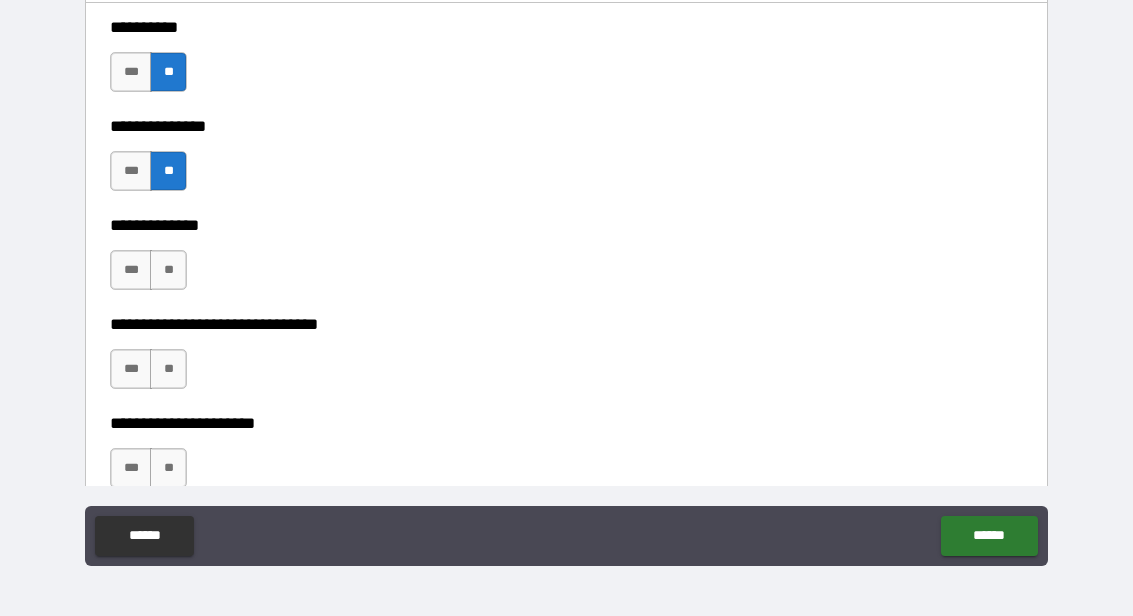 click on "**" at bounding box center [168, 270] 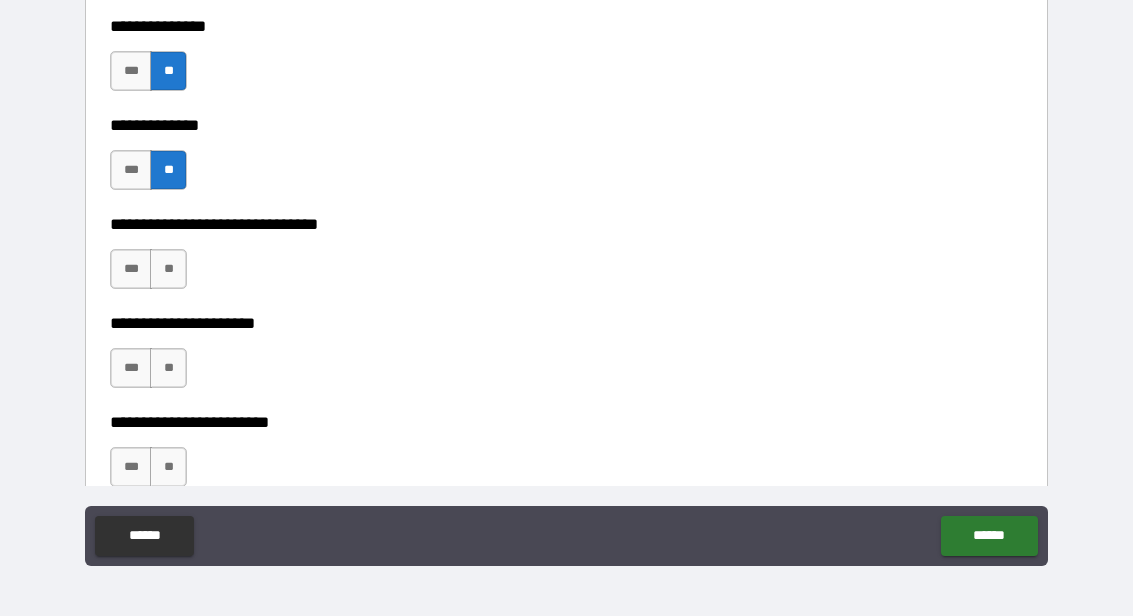 scroll, scrollTop: 1092, scrollLeft: 0, axis: vertical 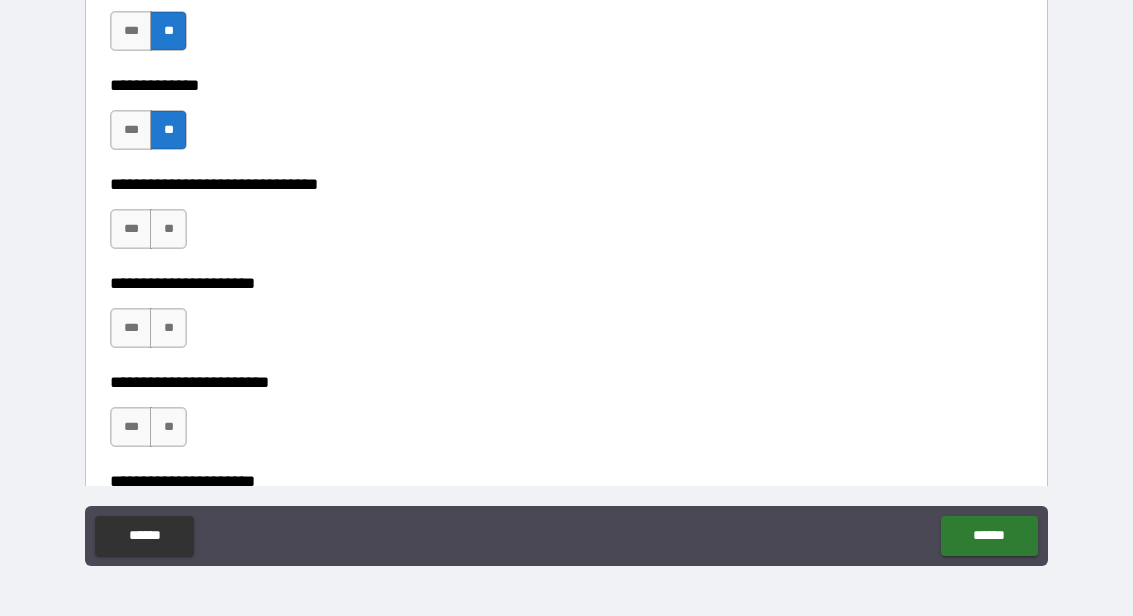click on "**" at bounding box center (168, 229) 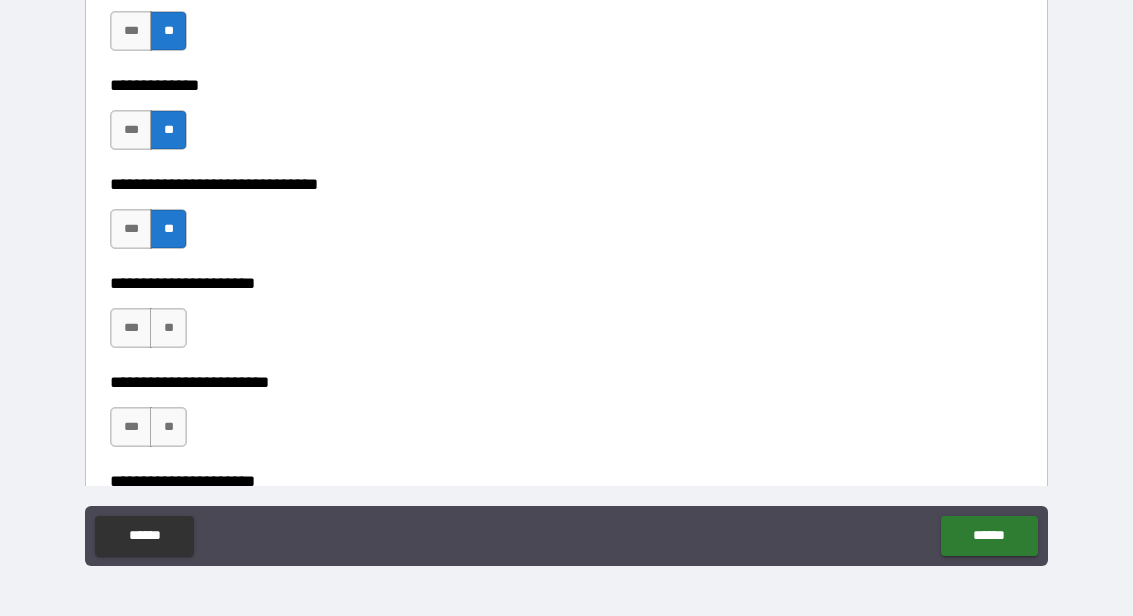 click on "**" at bounding box center [168, 328] 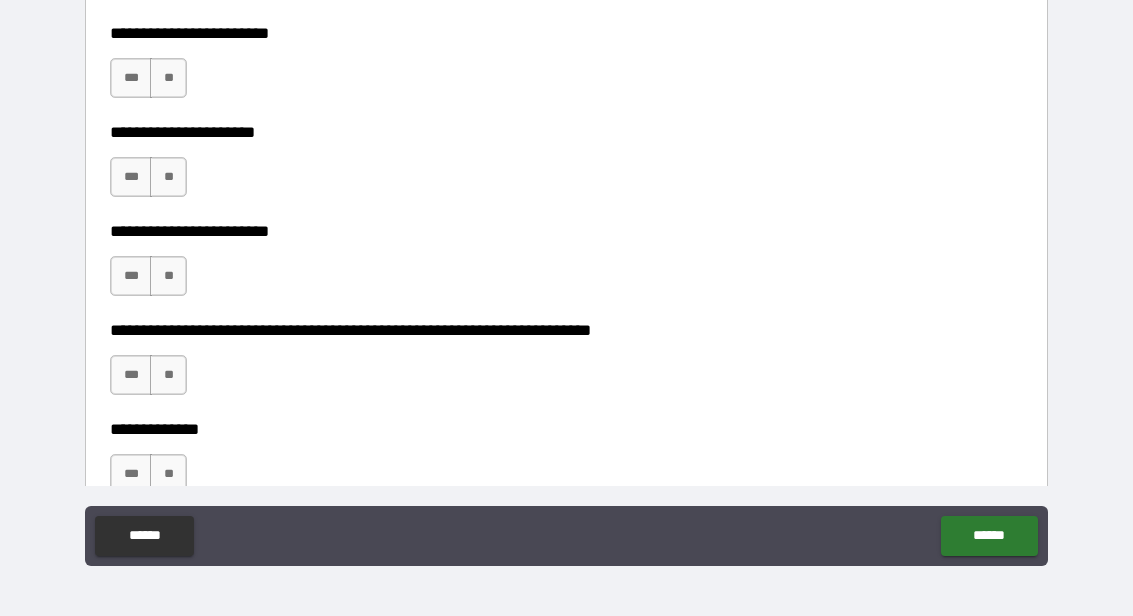scroll, scrollTop: 1451, scrollLeft: 0, axis: vertical 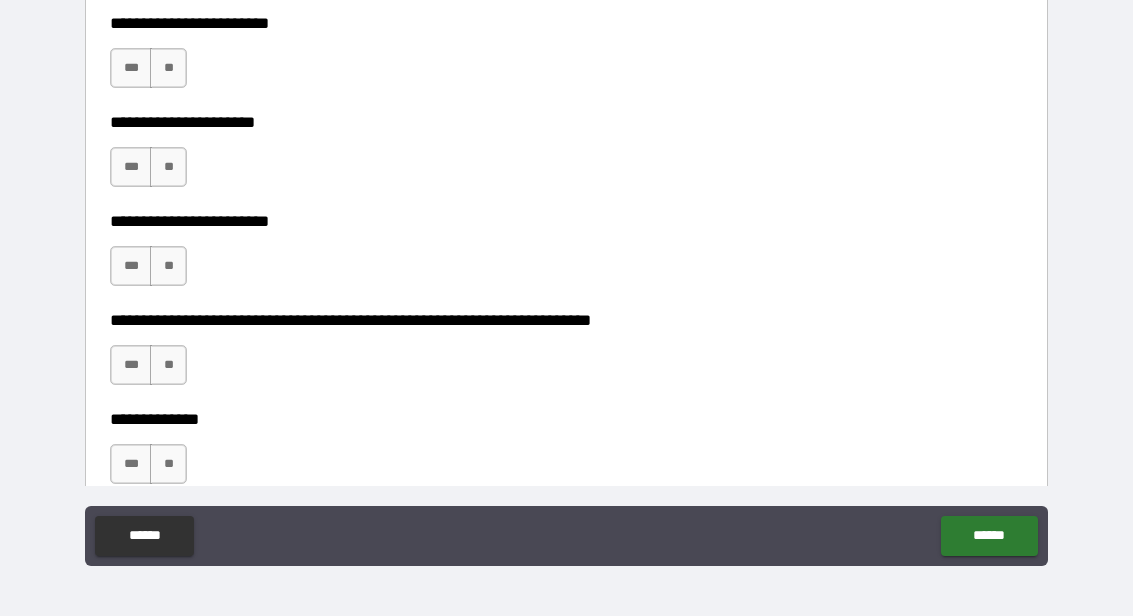 click on "**" at bounding box center [168, 68] 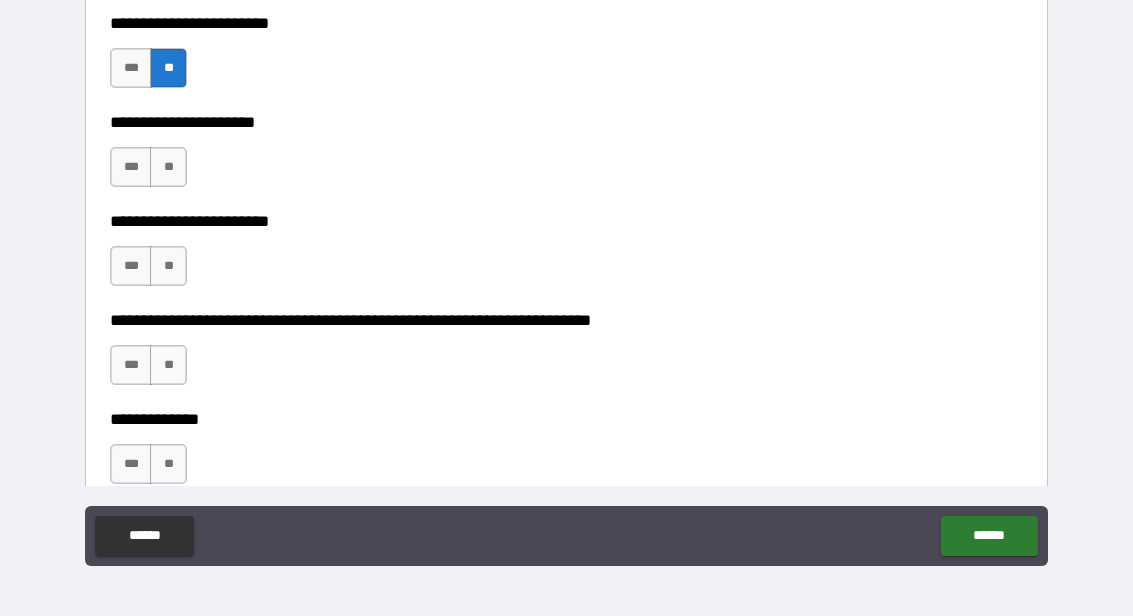 click on "**" at bounding box center [168, 167] 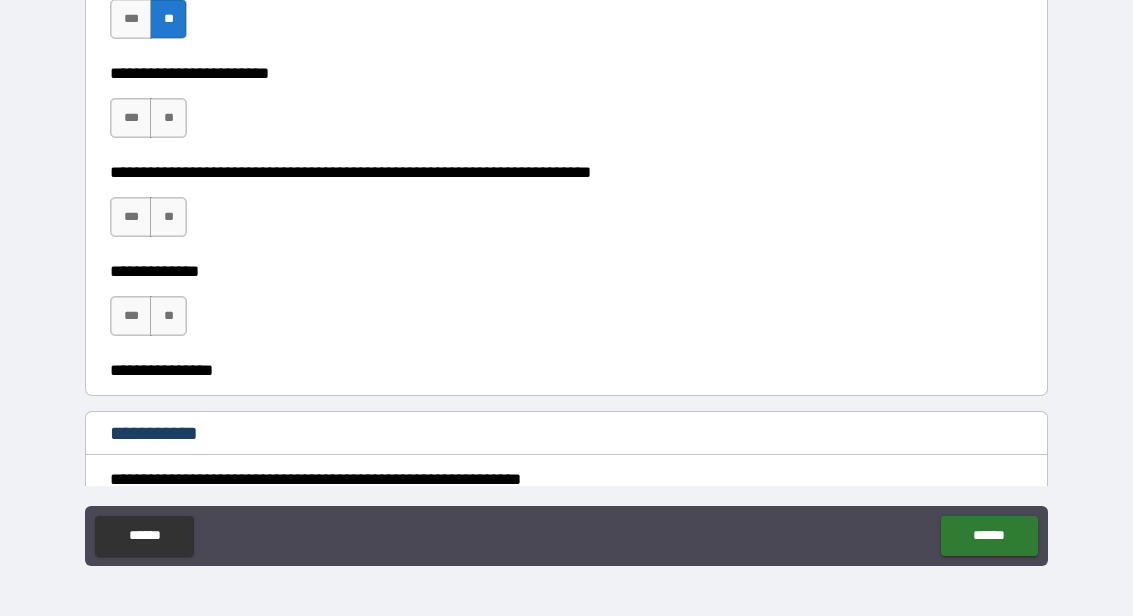 scroll, scrollTop: 1600, scrollLeft: 0, axis: vertical 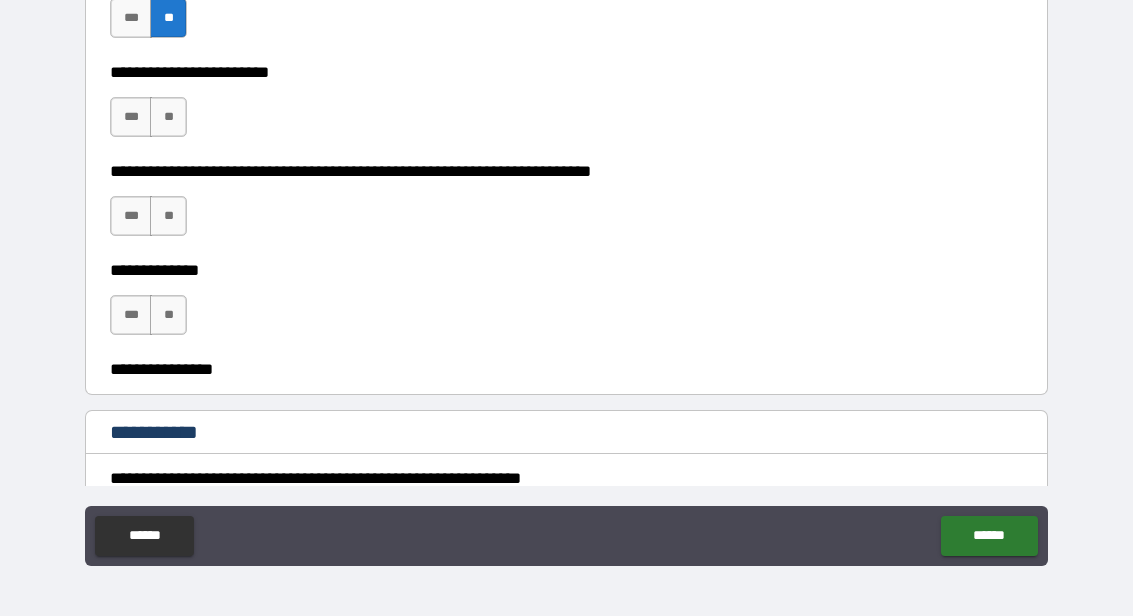 click on "***" at bounding box center [131, 117] 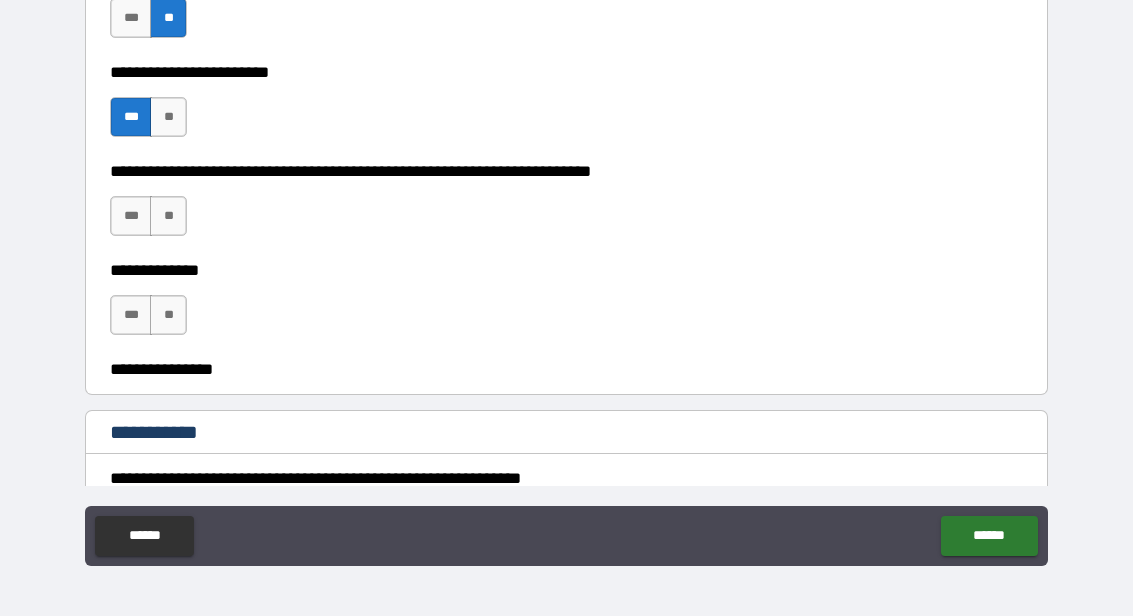click on "**" at bounding box center (168, 216) 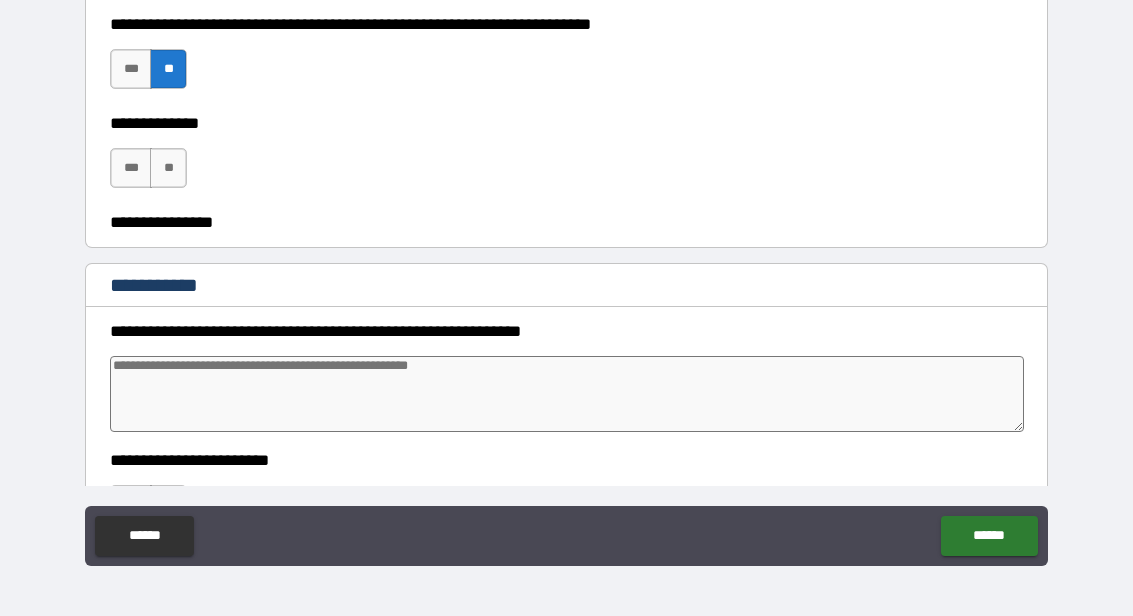 scroll, scrollTop: 1765, scrollLeft: 0, axis: vertical 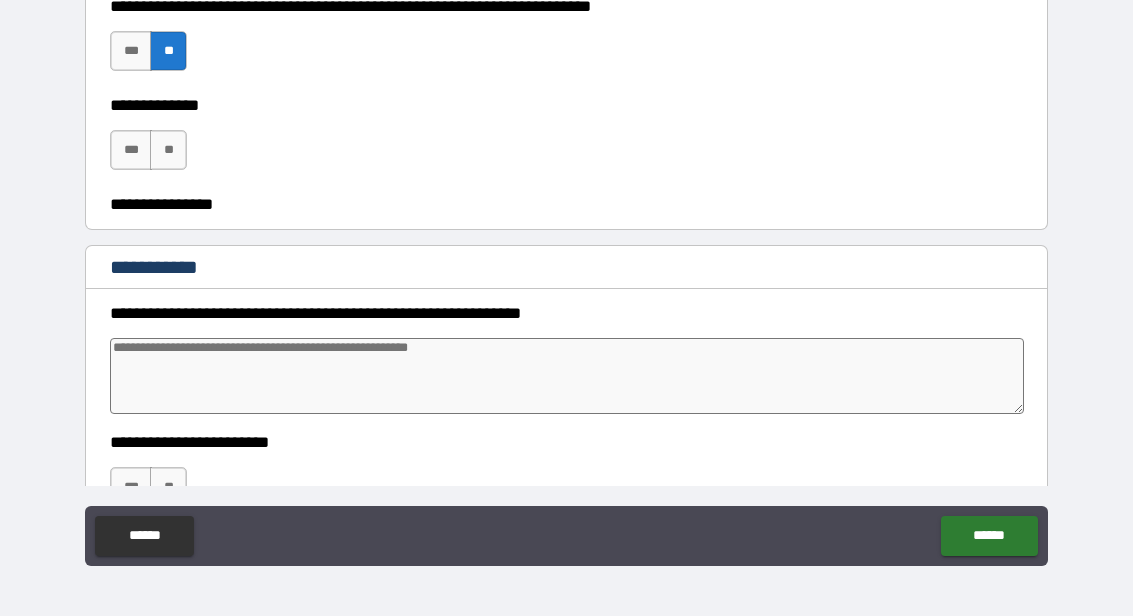 click on "**" at bounding box center [168, 150] 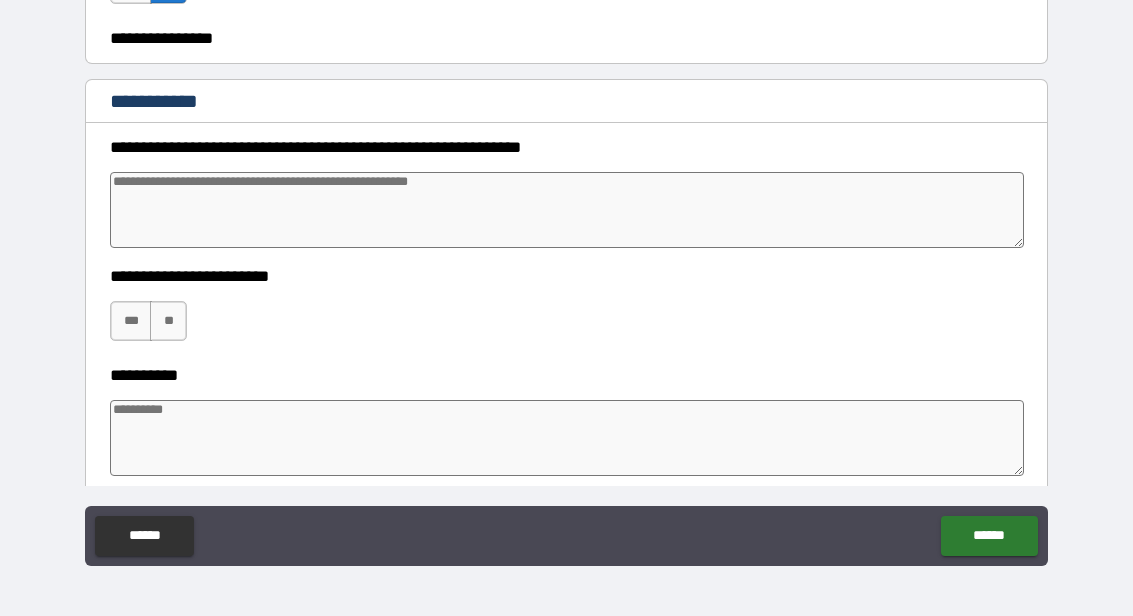 scroll, scrollTop: 1943, scrollLeft: 0, axis: vertical 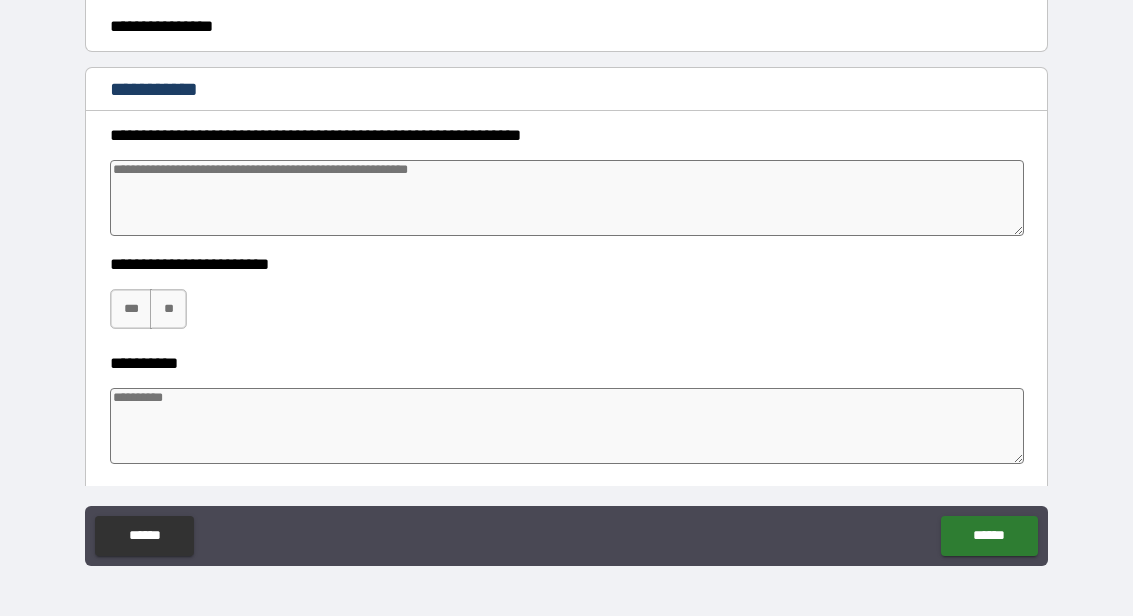 click at bounding box center (567, 198) 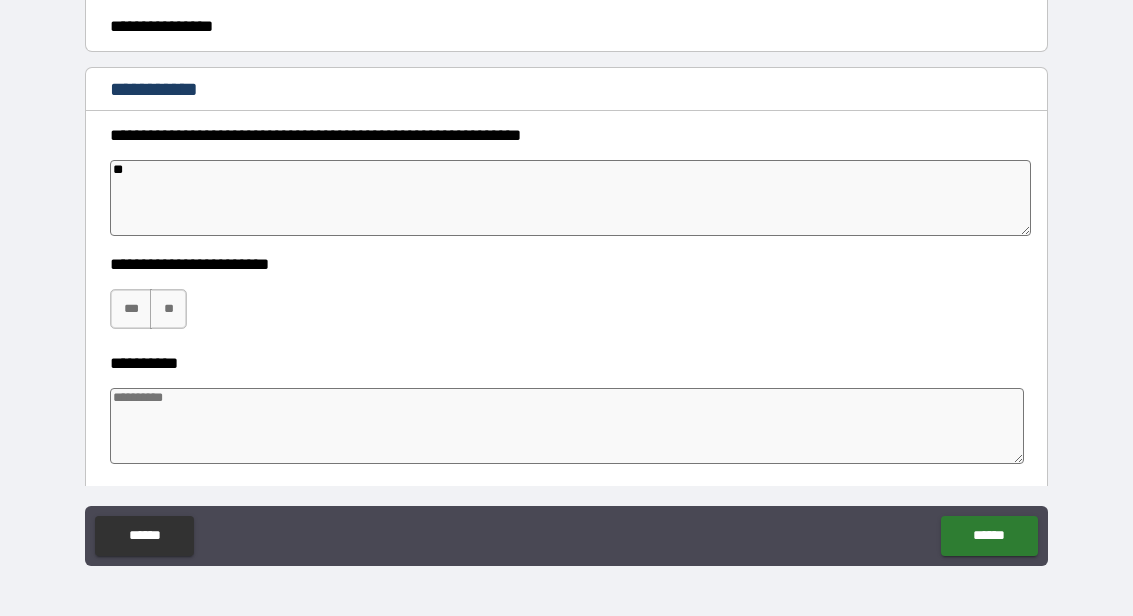click on "***" at bounding box center [131, 309] 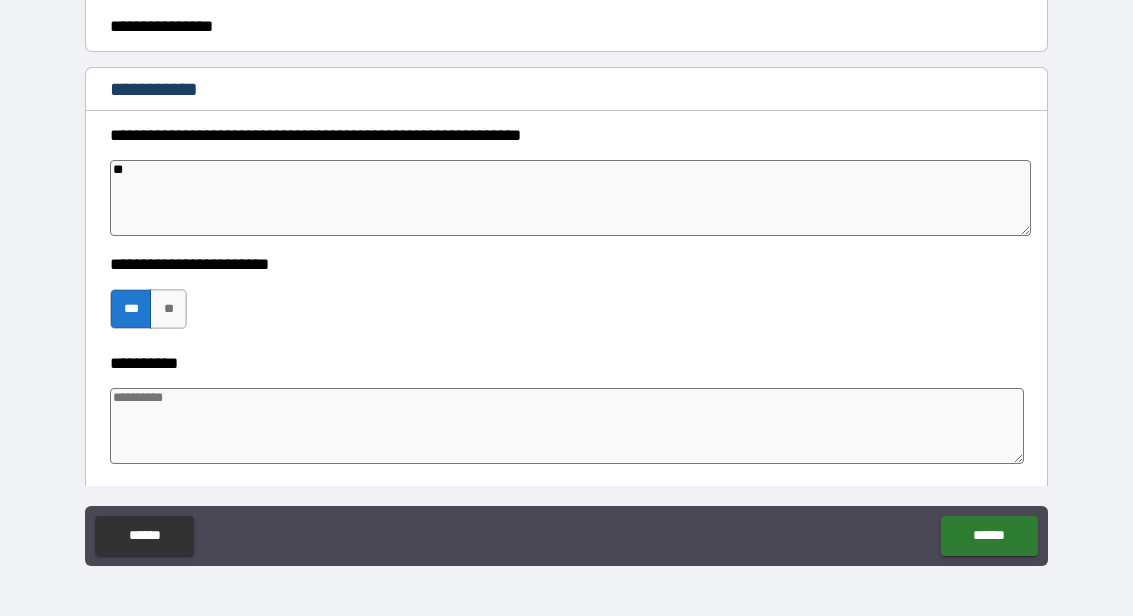 click at bounding box center [567, 426] 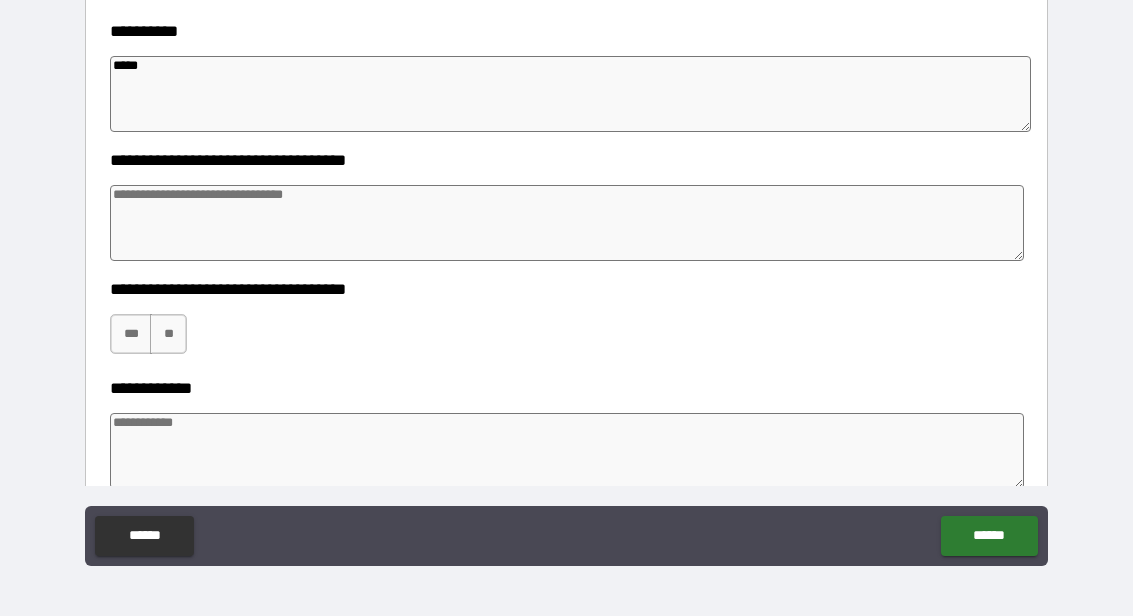 scroll, scrollTop: 2290, scrollLeft: 0, axis: vertical 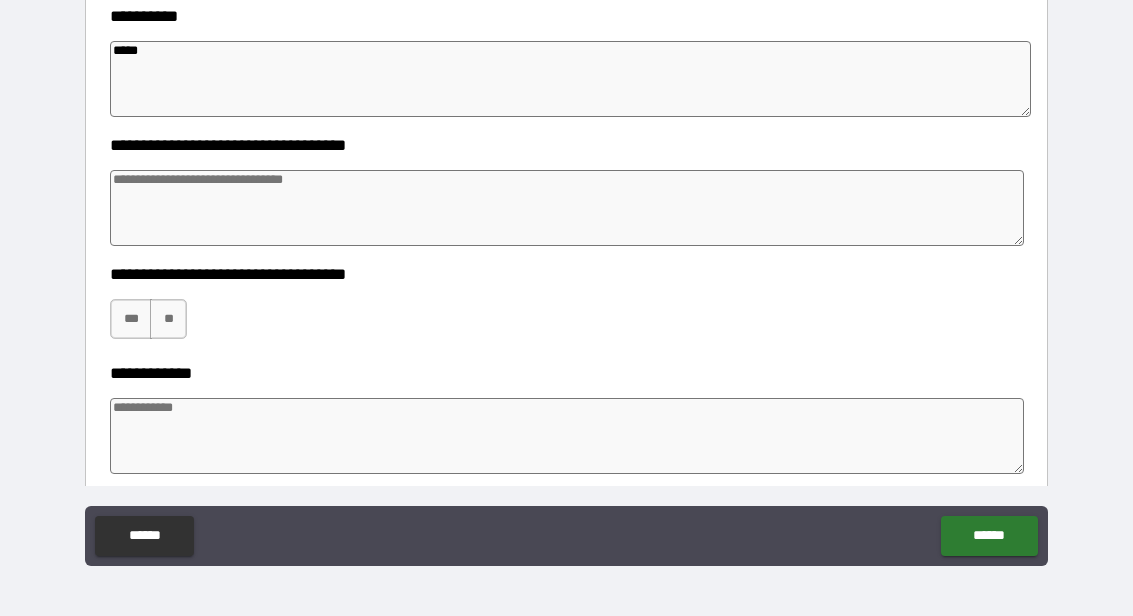 click at bounding box center (567, 208) 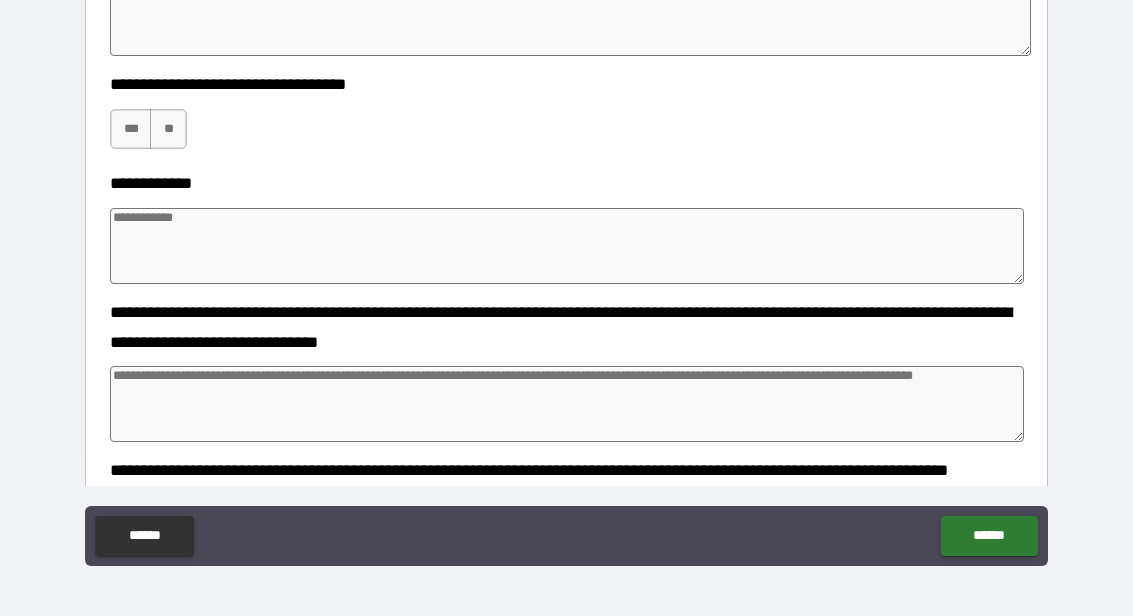 scroll, scrollTop: 2504, scrollLeft: 0, axis: vertical 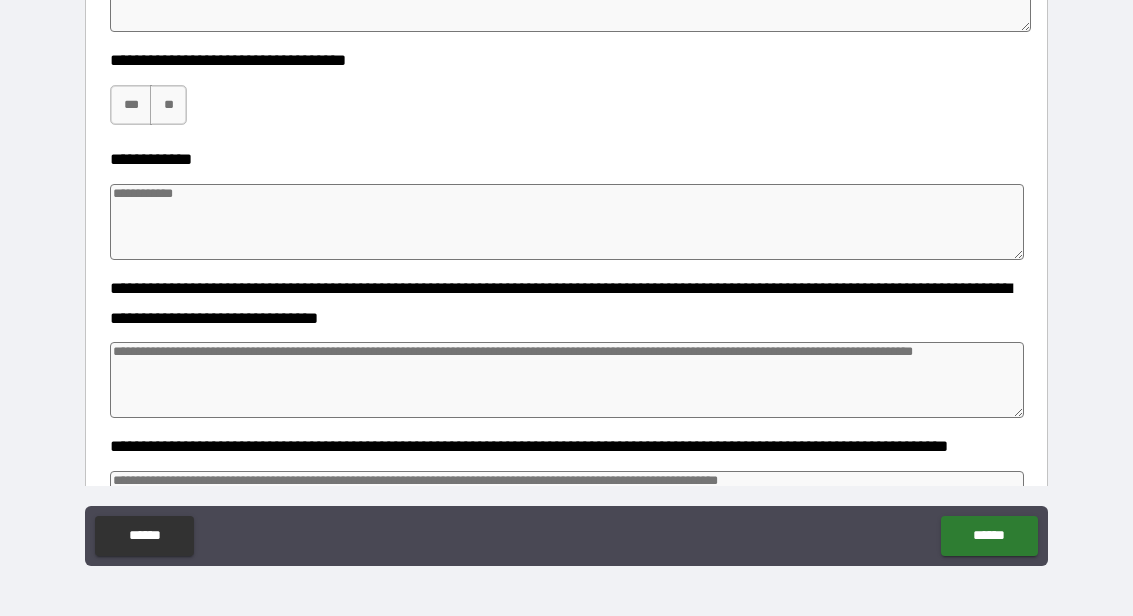 click on "**" at bounding box center [168, 105] 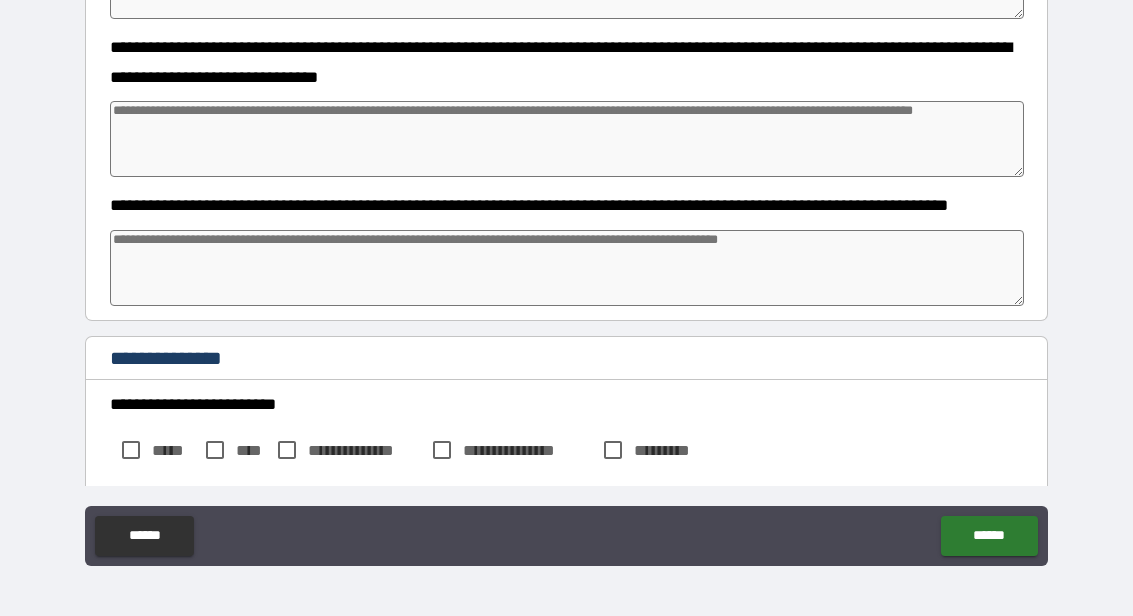 scroll, scrollTop: 2751, scrollLeft: 0, axis: vertical 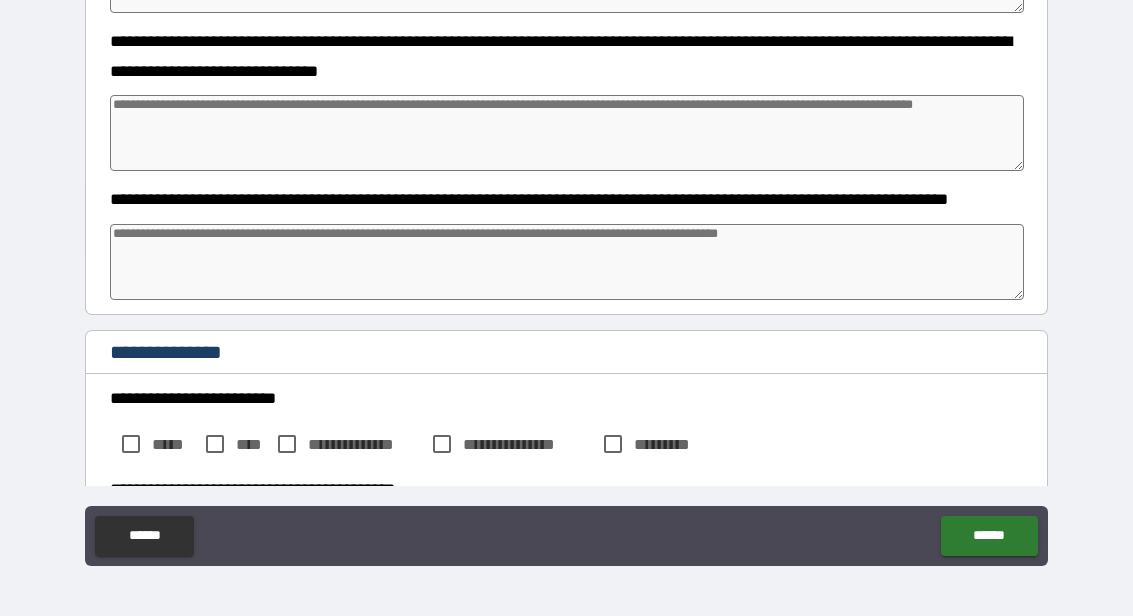 click at bounding box center [567, 133] 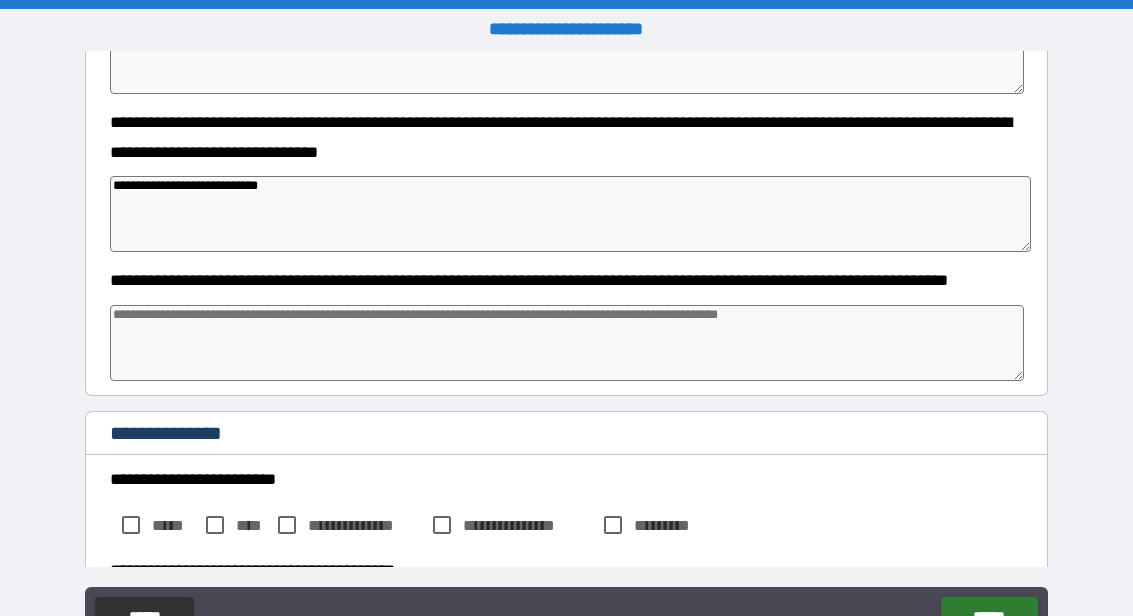 scroll, scrollTop: 0, scrollLeft: 0, axis: both 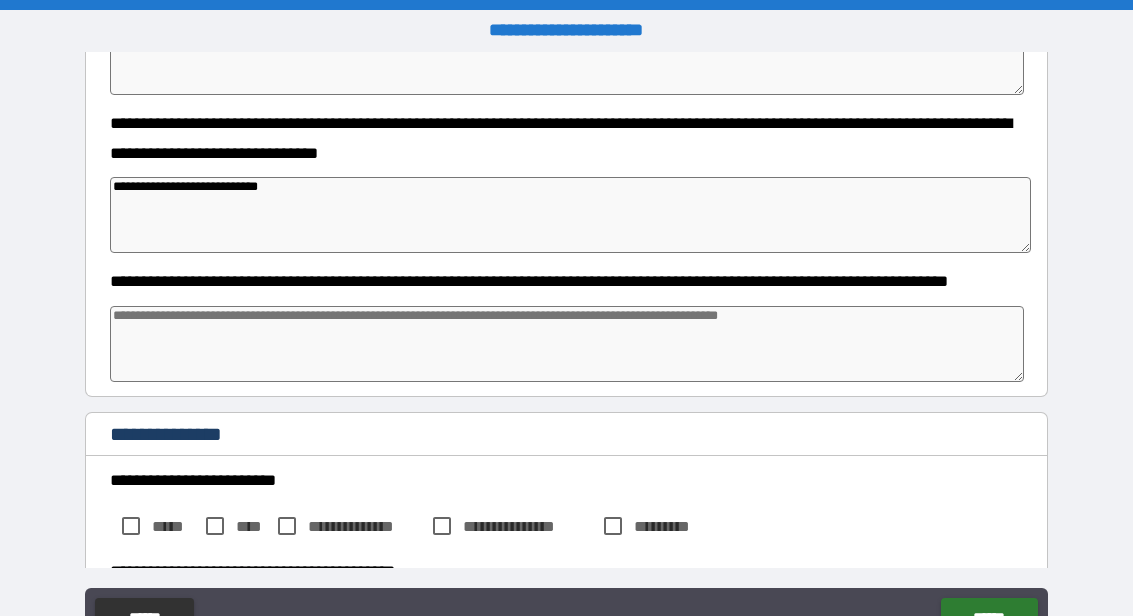 click on "**********" at bounding box center (566, 351) 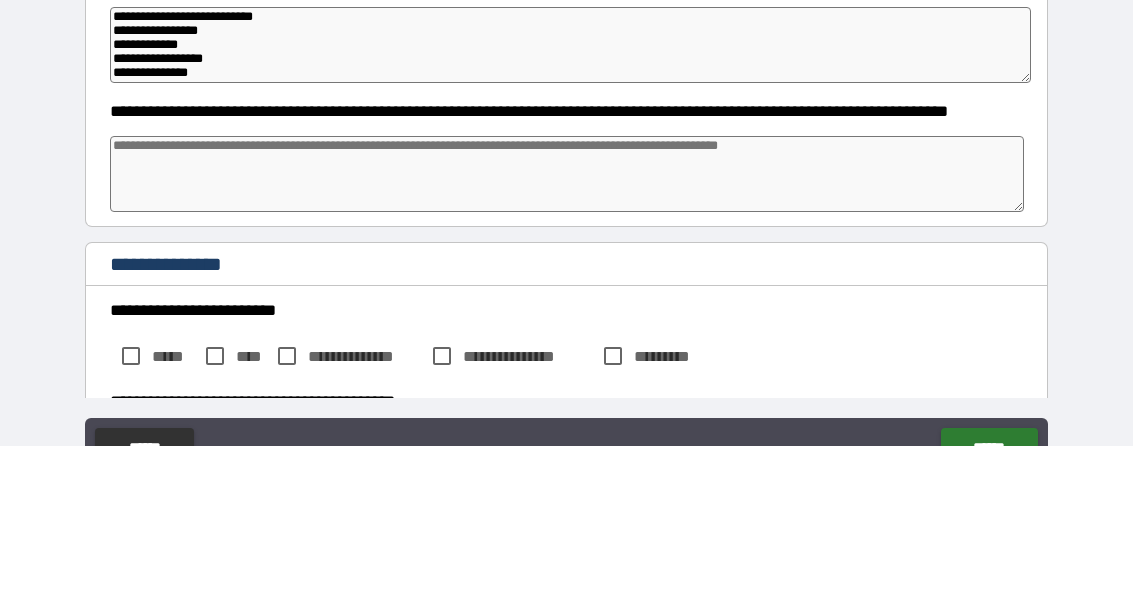 scroll, scrollTop: 82, scrollLeft: 0, axis: vertical 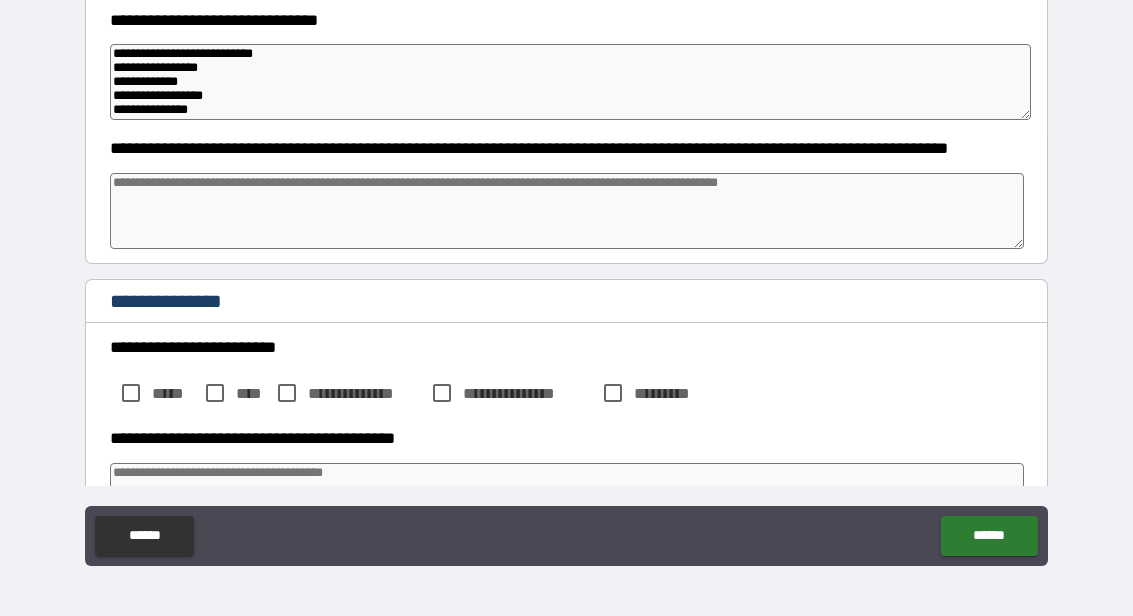 click on "**********" at bounding box center (570, 82) 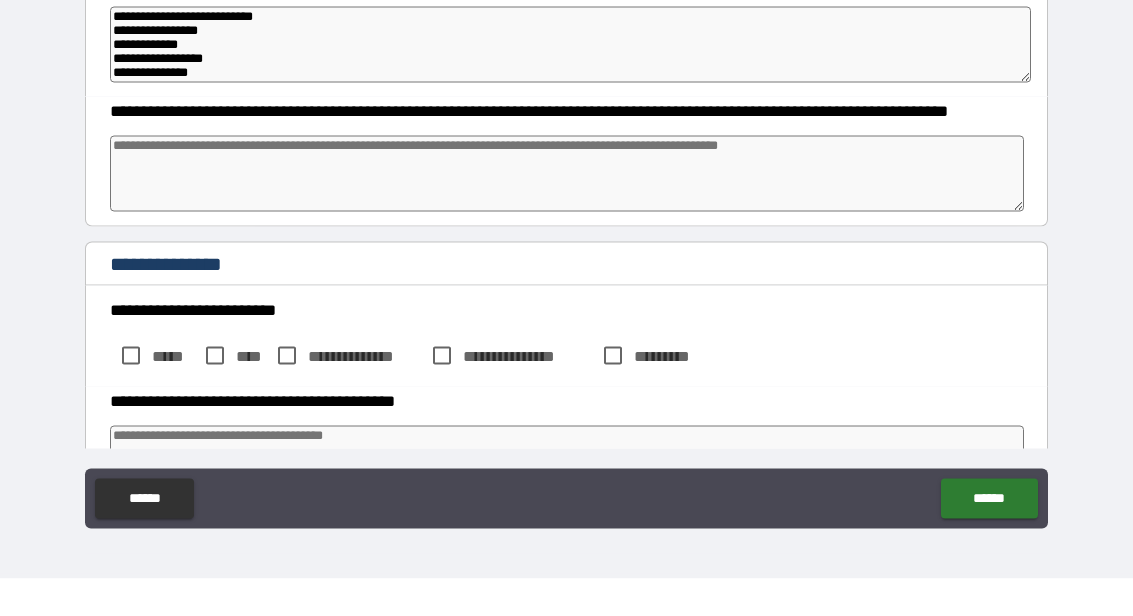 click on "**********" at bounding box center (570, 82) 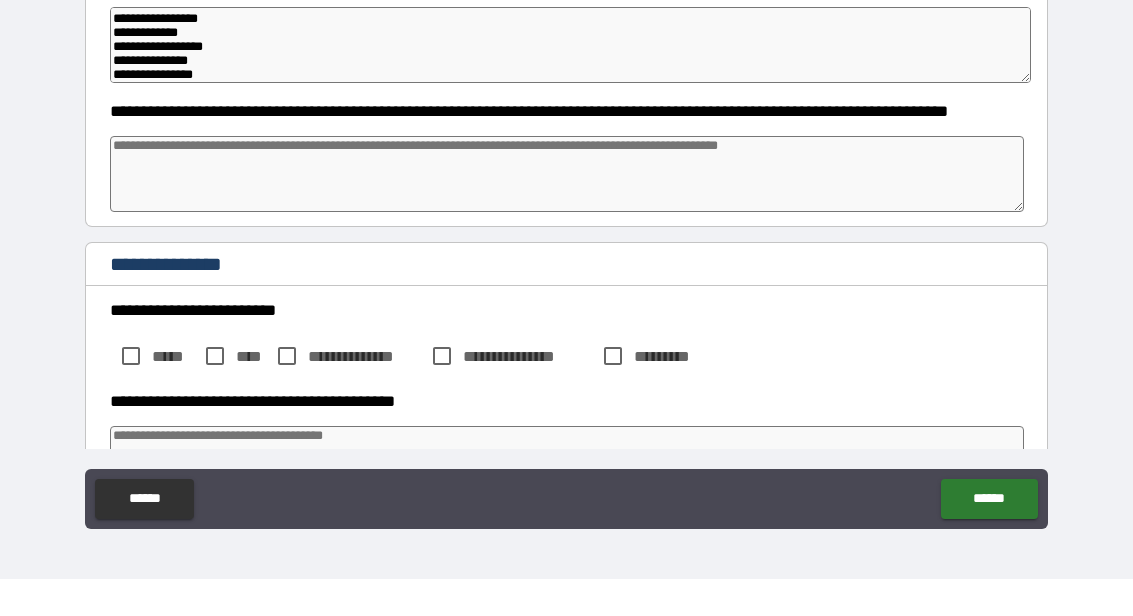 scroll, scrollTop: 26, scrollLeft: 0, axis: vertical 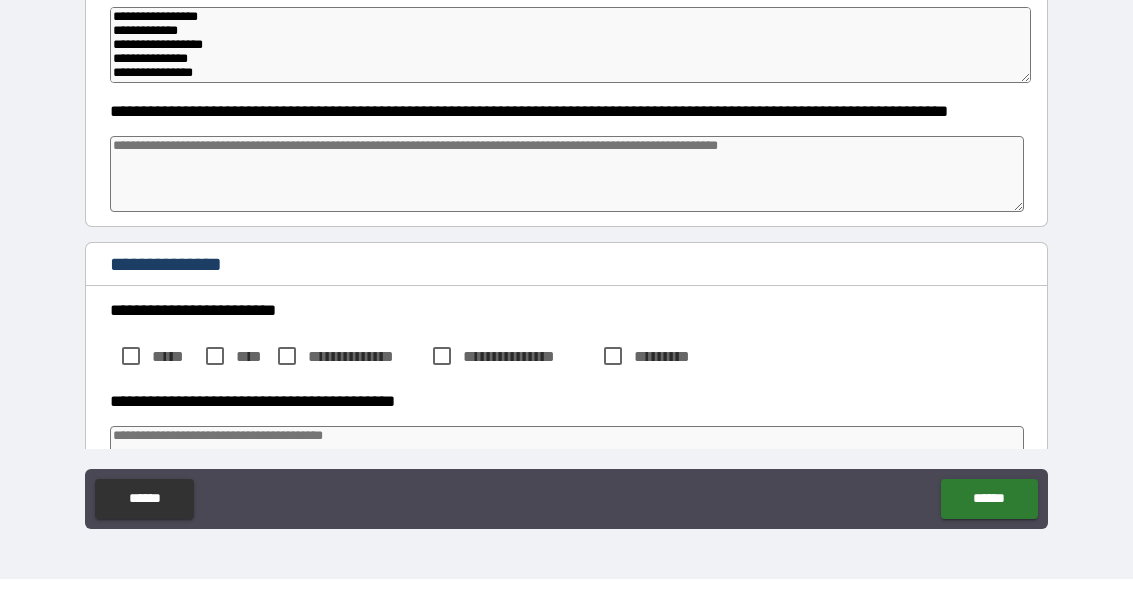 click on "**********" at bounding box center [570, 82] 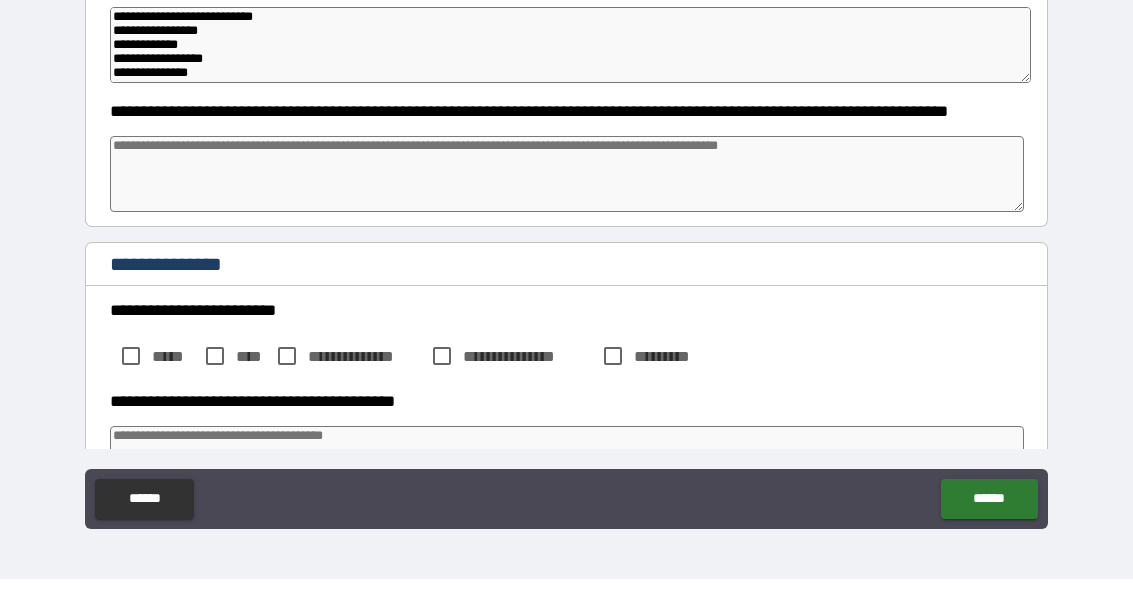 scroll, scrollTop: 0, scrollLeft: 0, axis: both 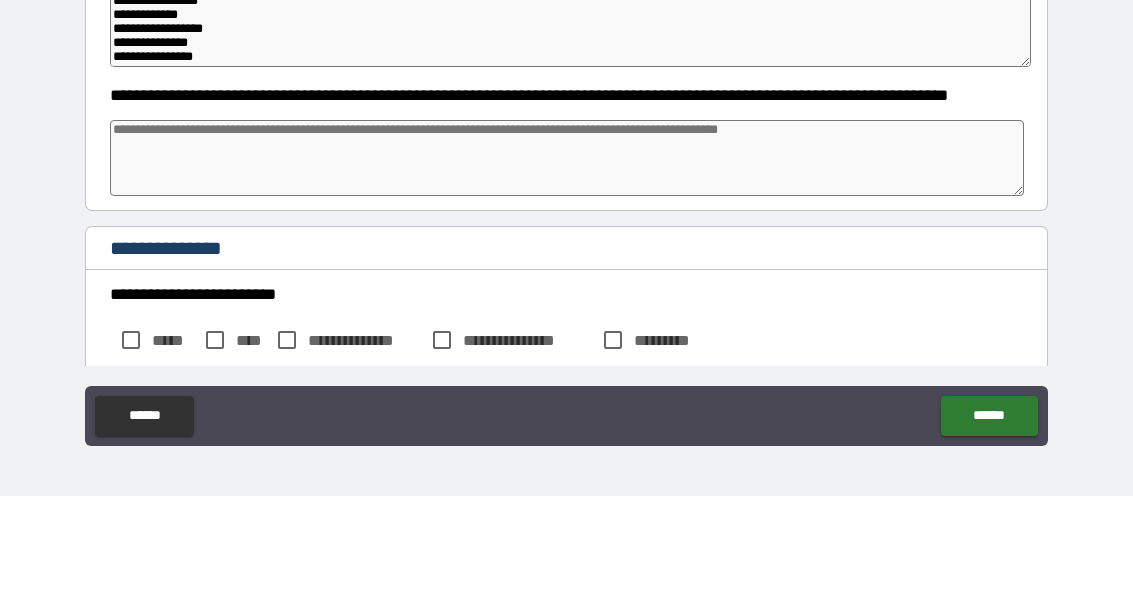 click on "**********" at bounding box center [570, 149] 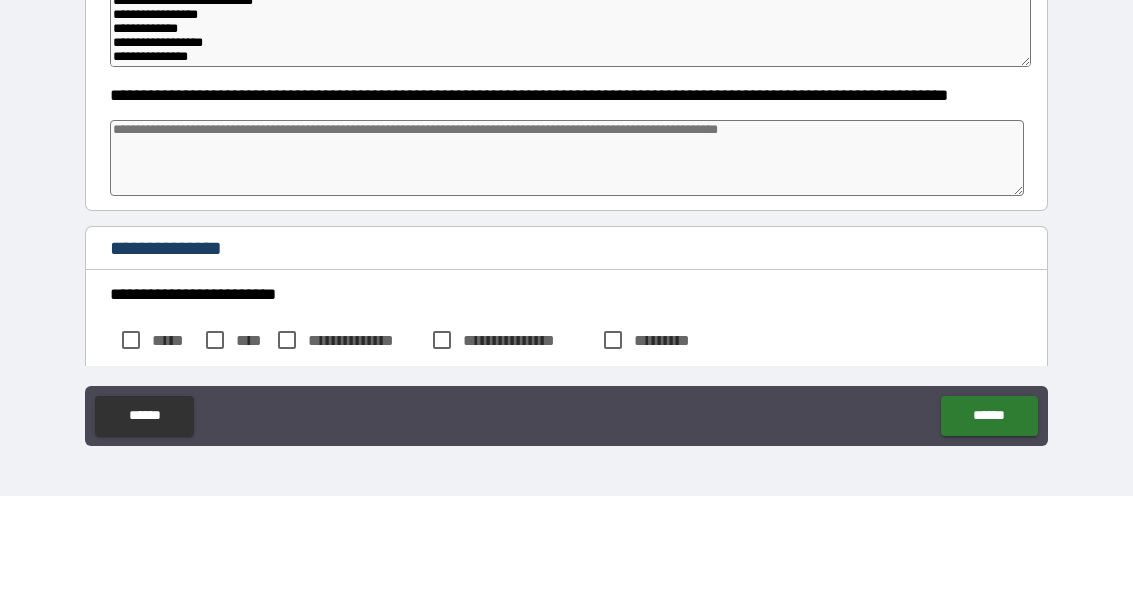 scroll, scrollTop: 0, scrollLeft: 0, axis: both 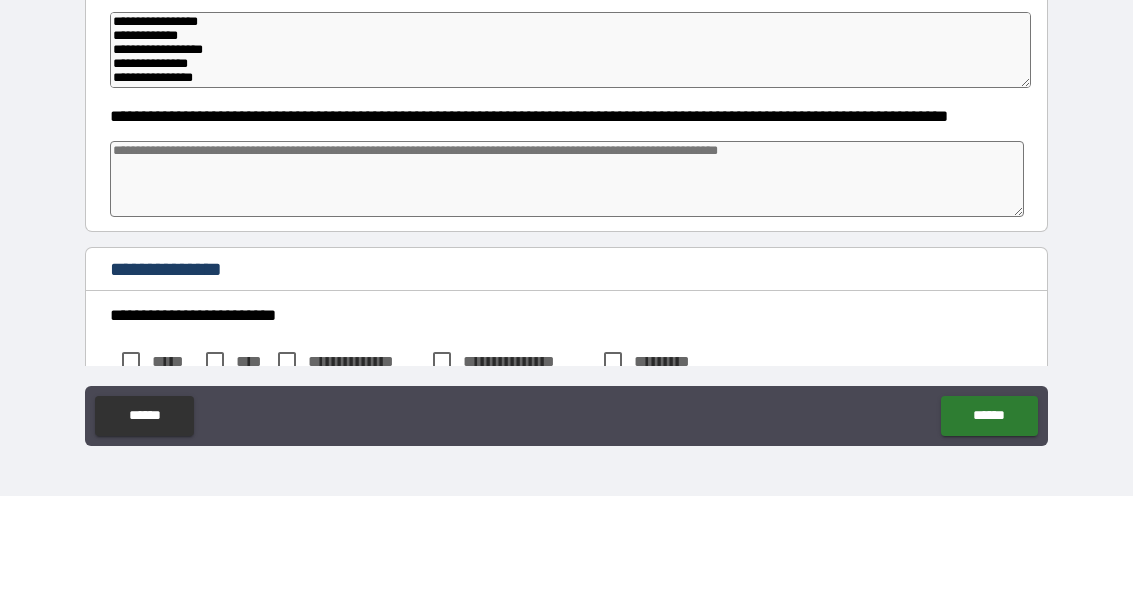 click on "**********" at bounding box center [570, 170] 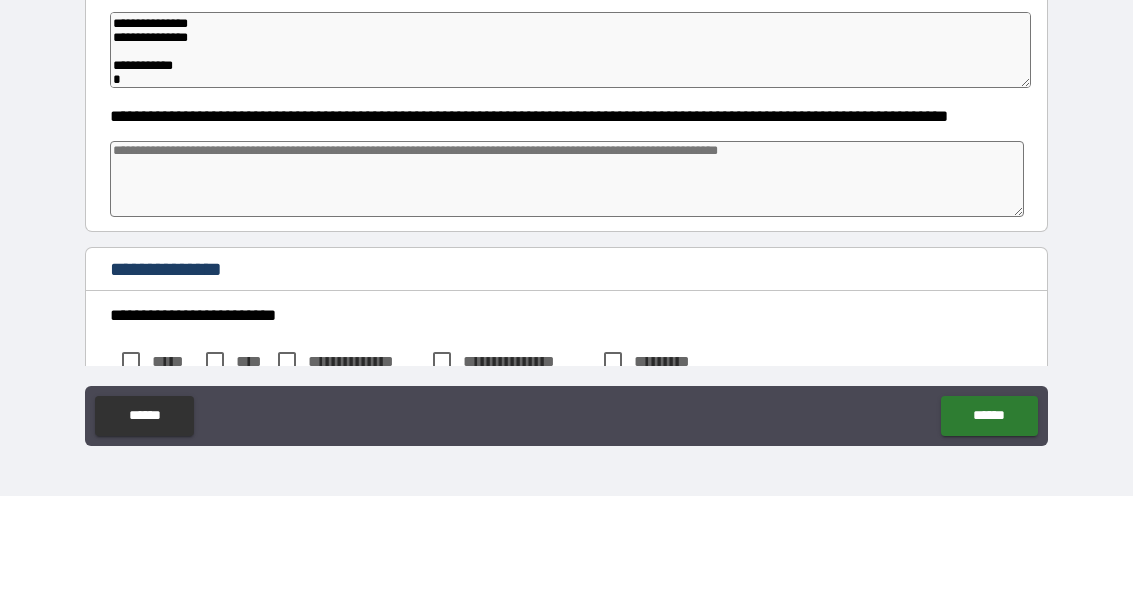 scroll, scrollTop: 68, scrollLeft: 0, axis: vertical 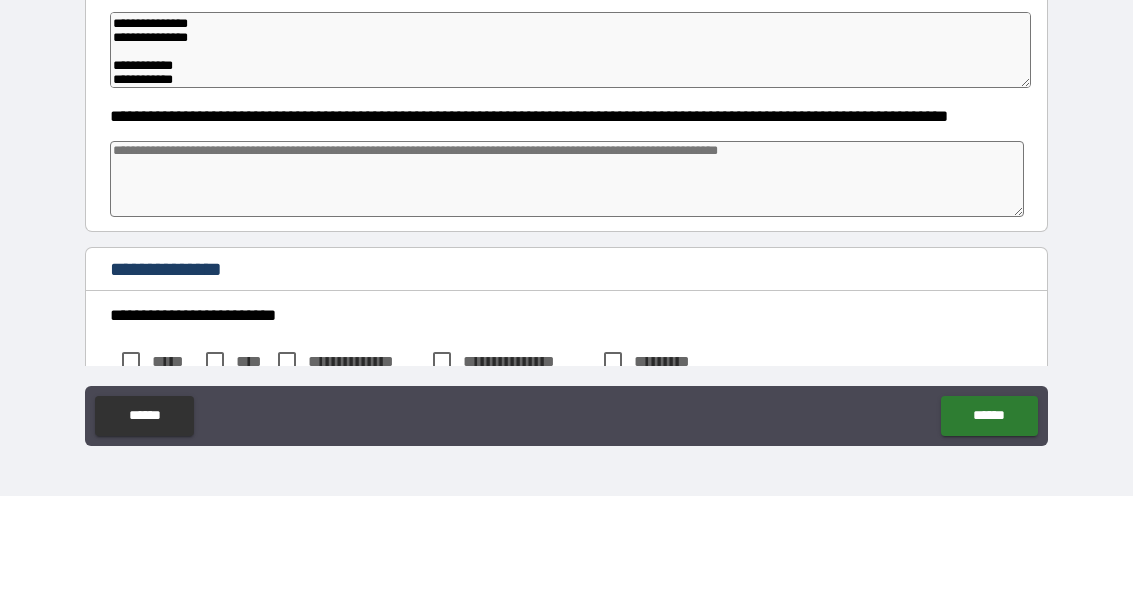 click on "**********" at bounding box center (570, 170) 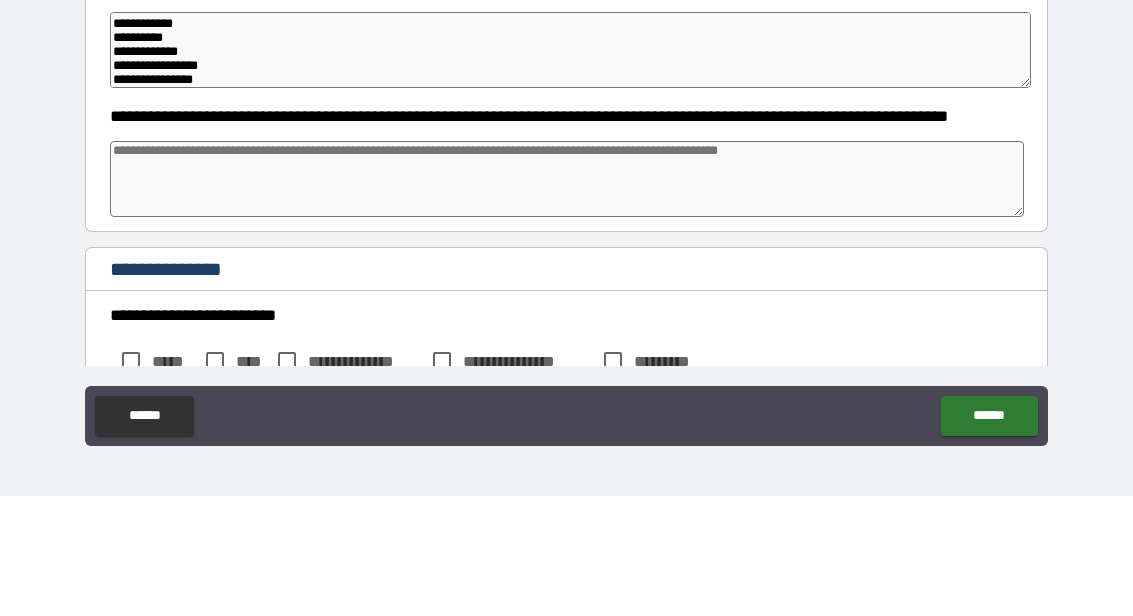 scroll, scrollTop: 138, scrollLeft: 0, axis: vertical 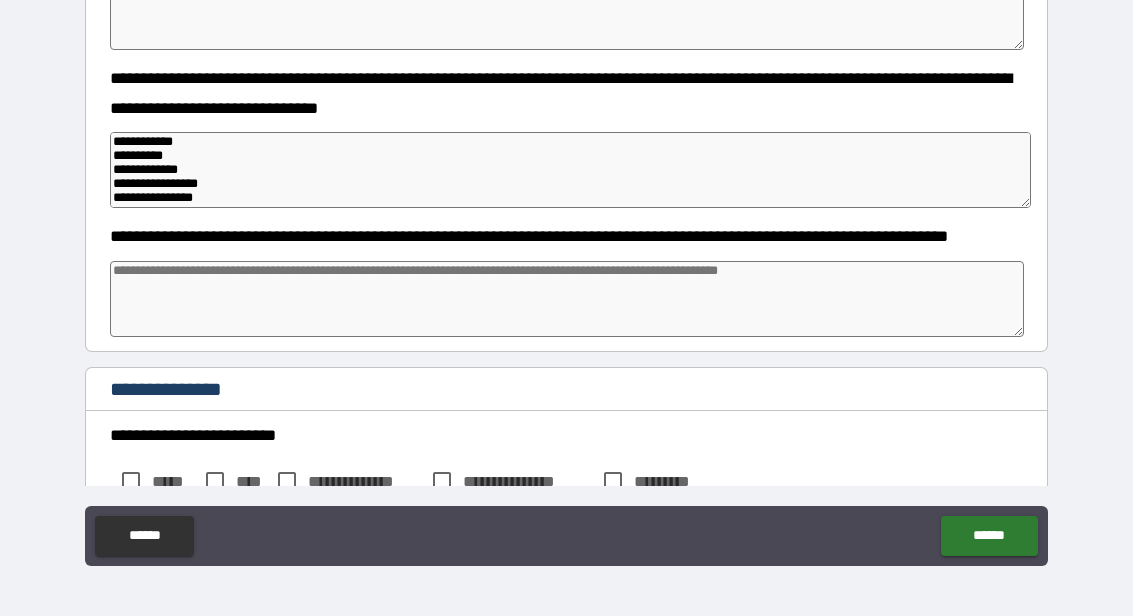 click at bounding box center [567, 299] 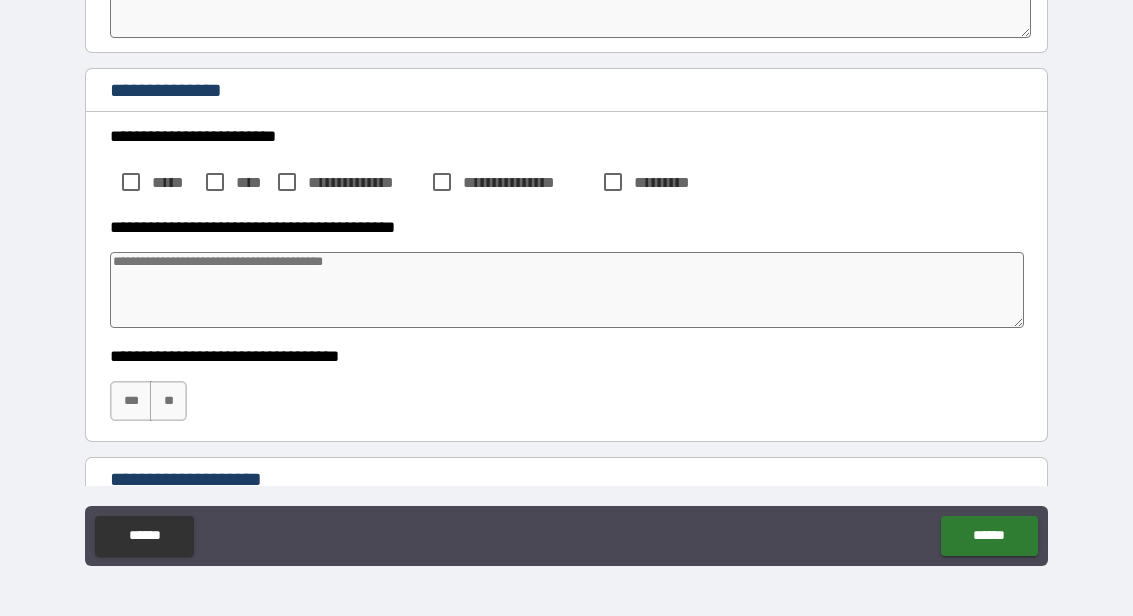 scroll, scrollTop: 3016, scrollLeft: 0, axis: vertical 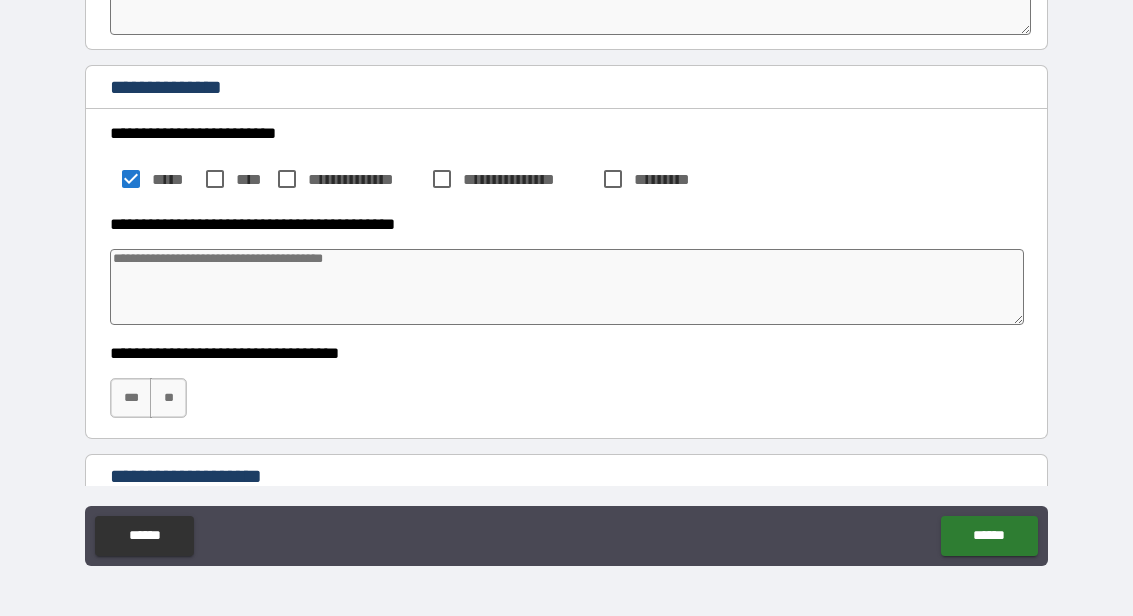 click on "***" at bounding box center [131, 398] 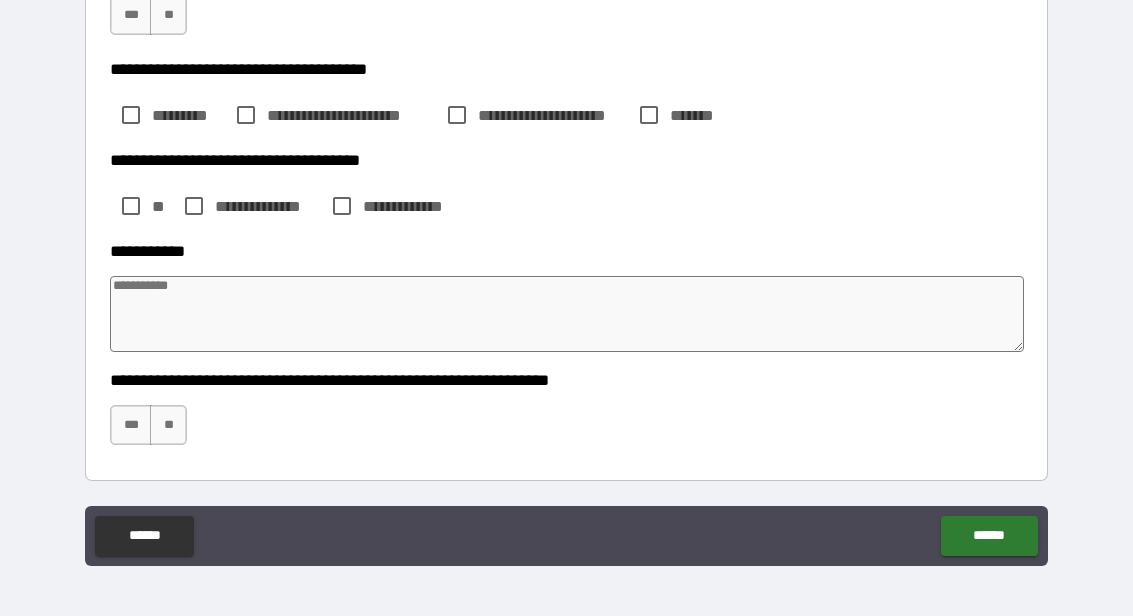 scroll, scrollTop: 3687, scrollLeft: 0, axis: vertical 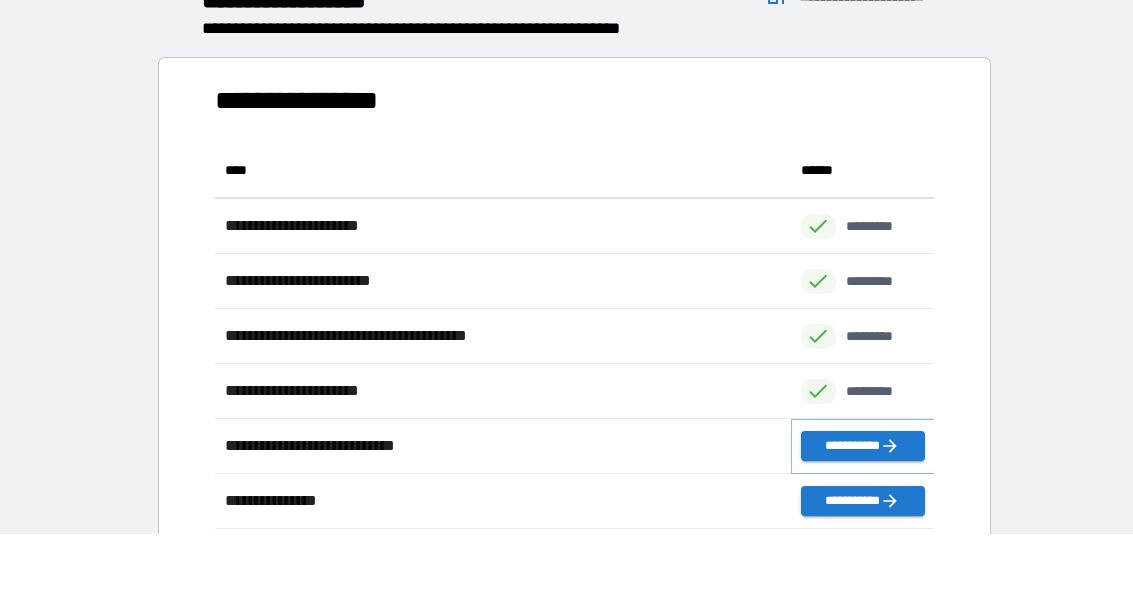 click on "**********" at bounding box center (863, 446) 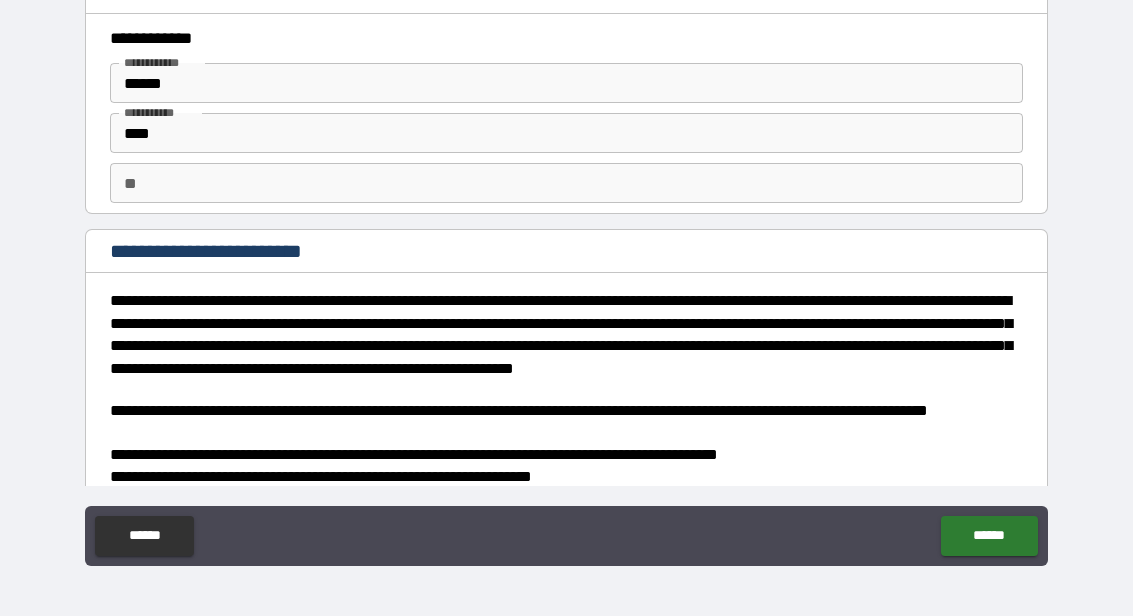 click on "**" at bounding box center [566, 183] 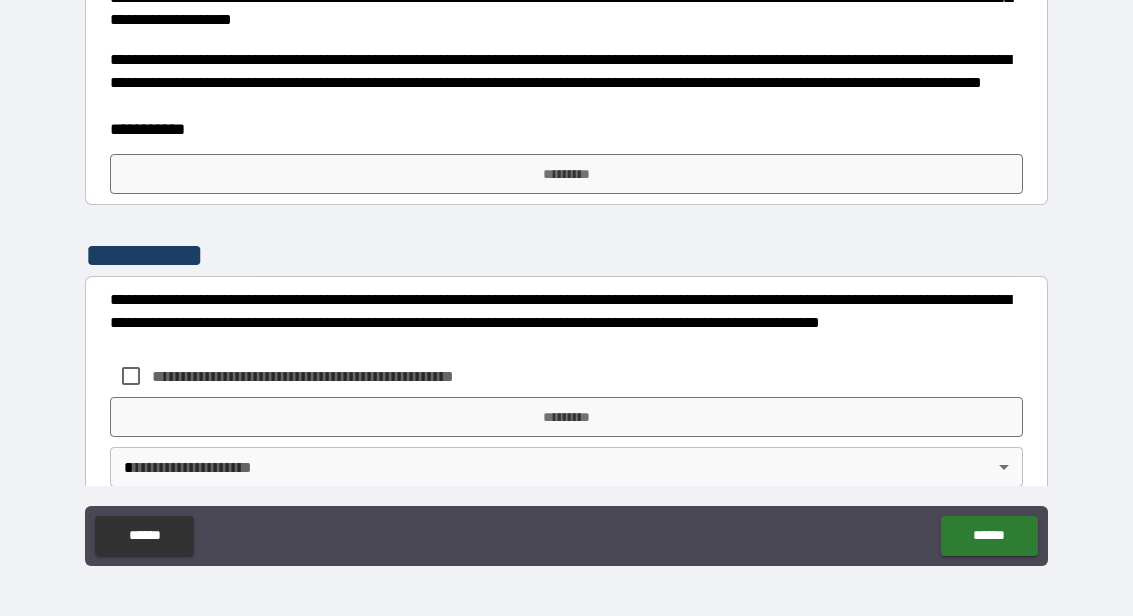 scroll, scrollTop: 766, scrollLeft: 0, axis: vertical 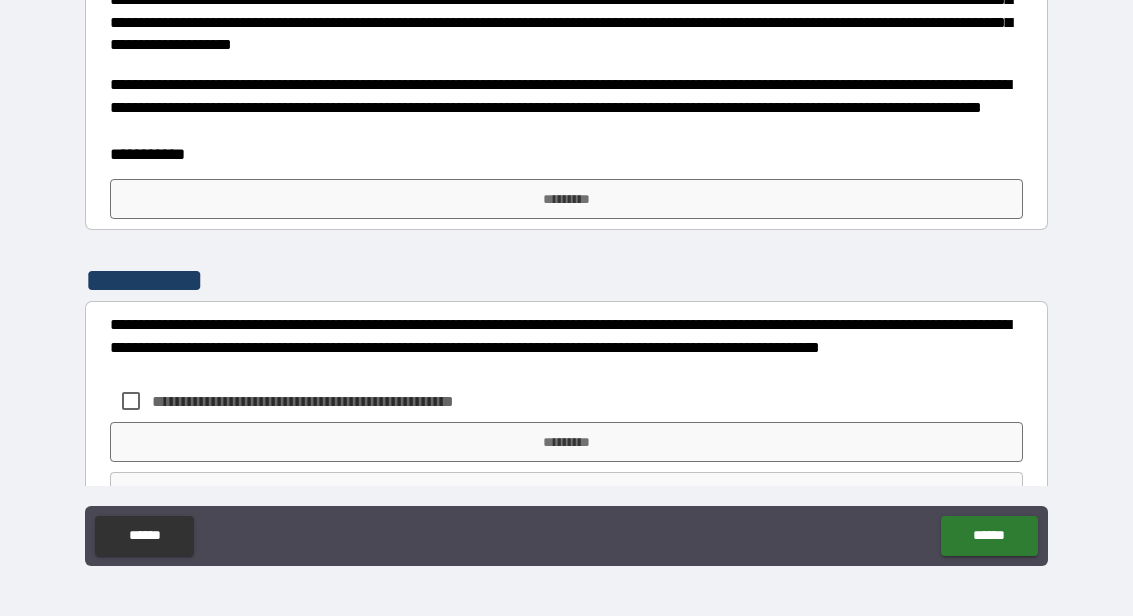 click on "*********" at bounding box center (566, 199) 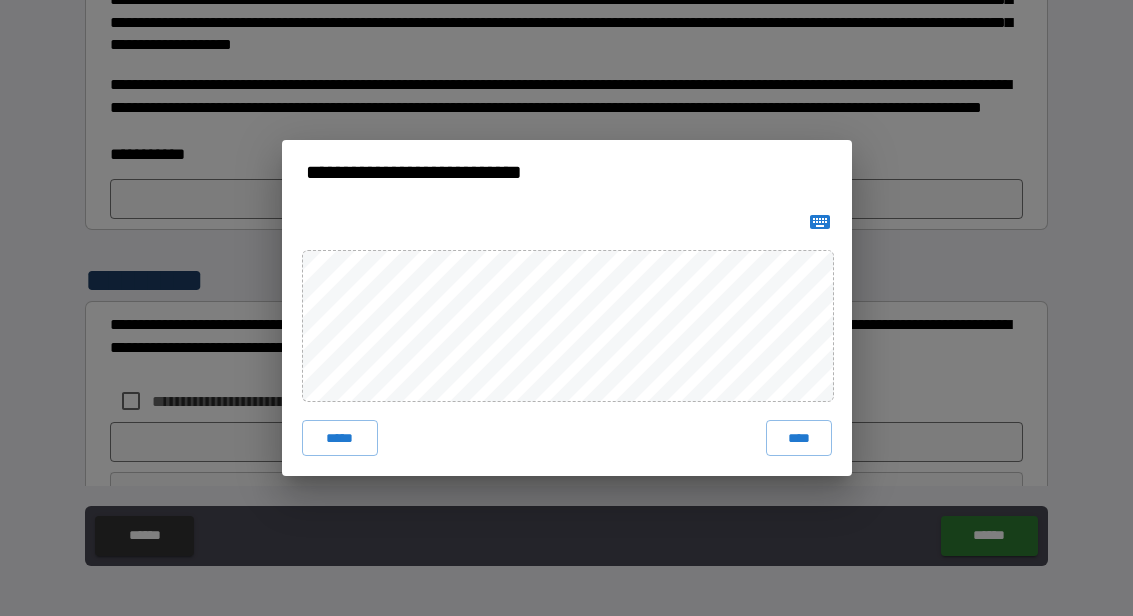 click on "****" at bounding box center (799, 438) 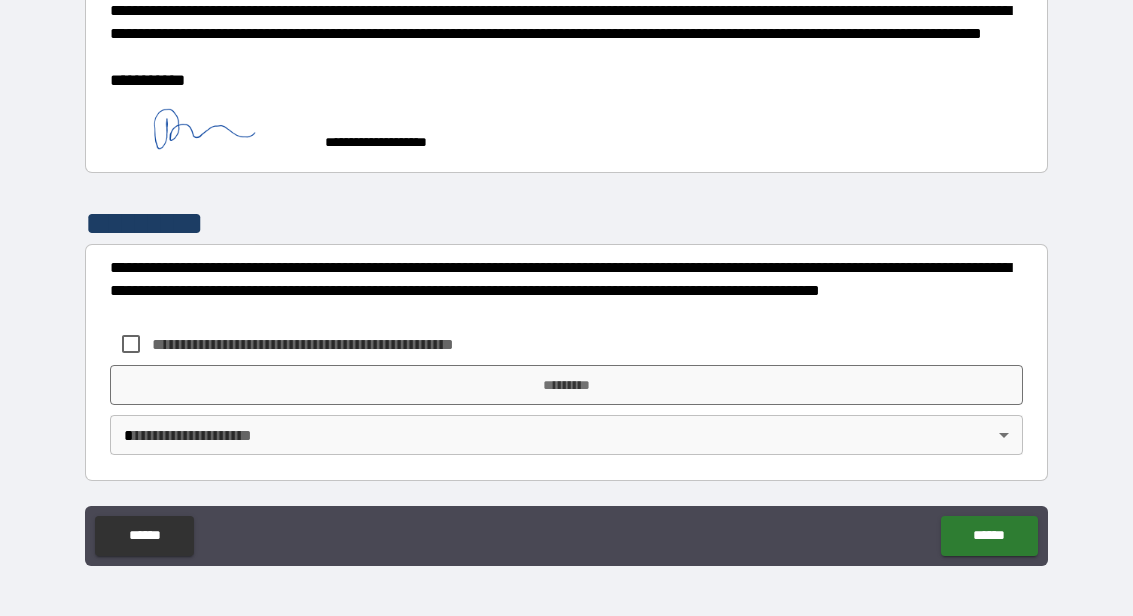 scroll, scrollTop: 840, scrollLeft: 0, axis: vertical 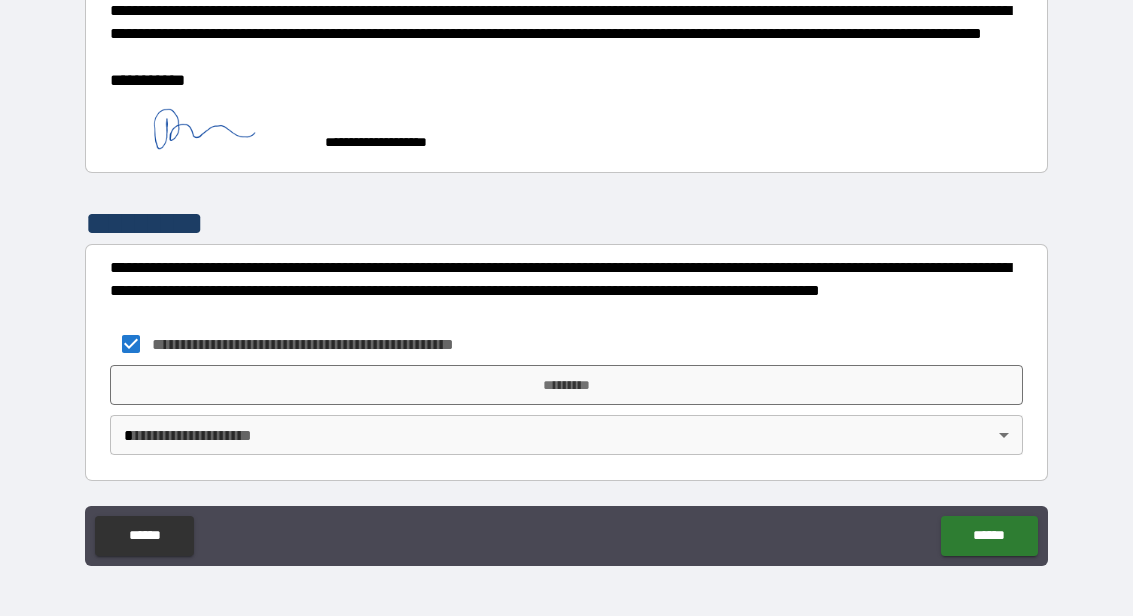 click on "*********" at bounding box center [566, 385] 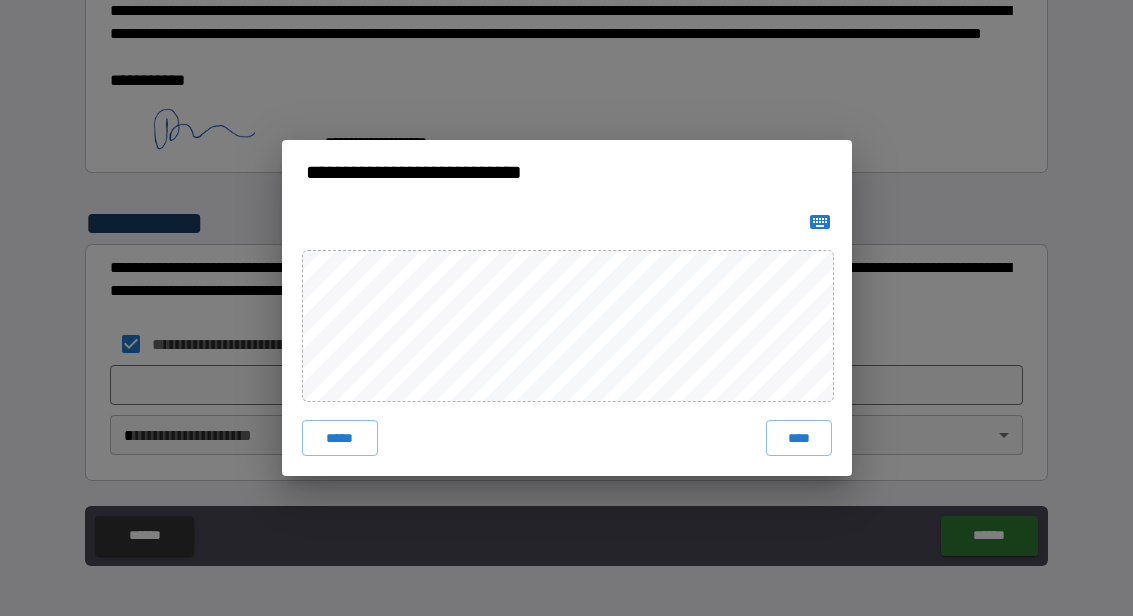 click on "****" at bounding box center [799, 438] 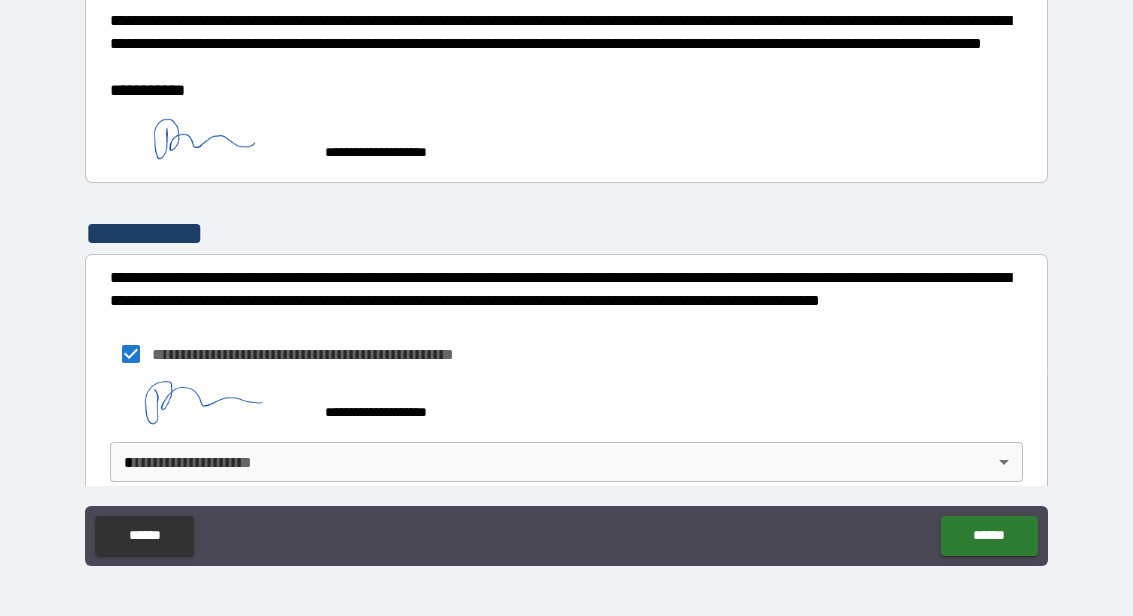 click on "**********" at bounding box center [566, 267] 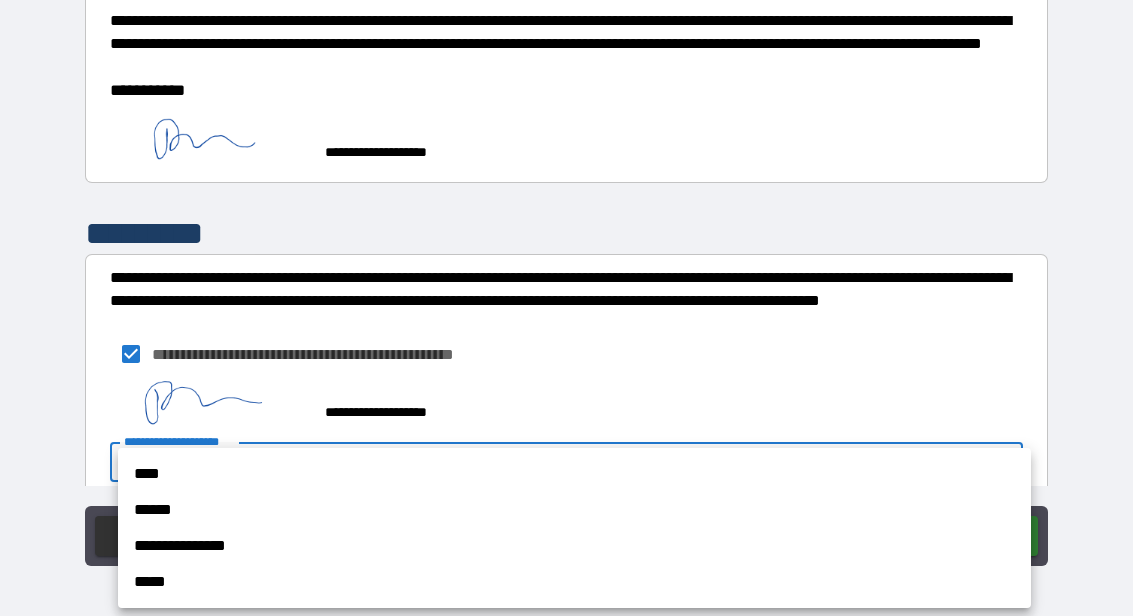 click on "****" at bounding box center (574, 474) 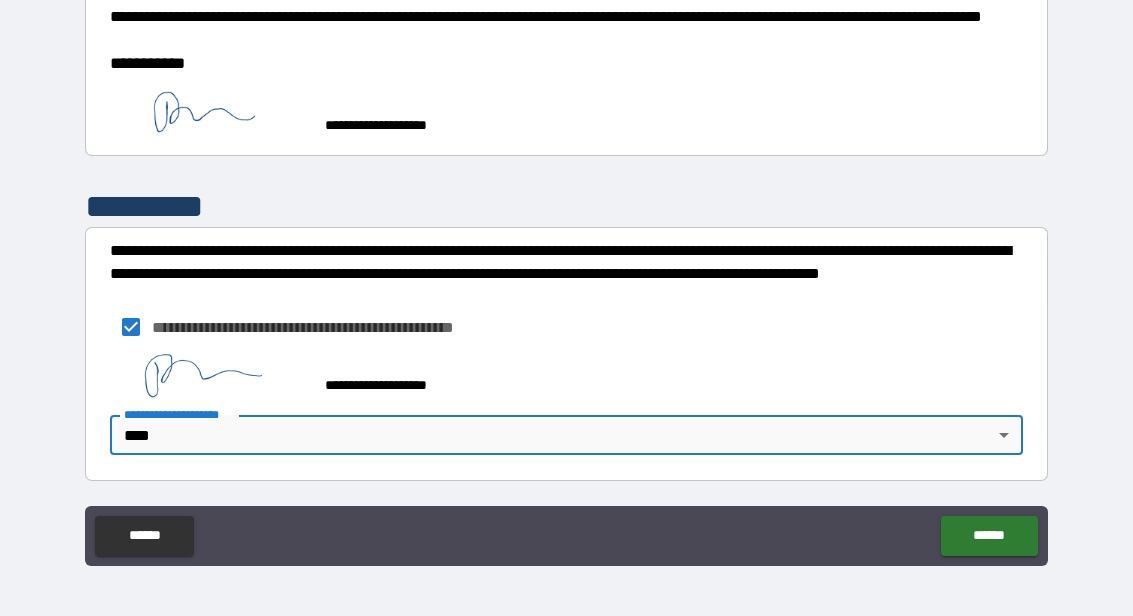 scroll, scrollTop: 857, scrollLeft: 0, axis: vertical 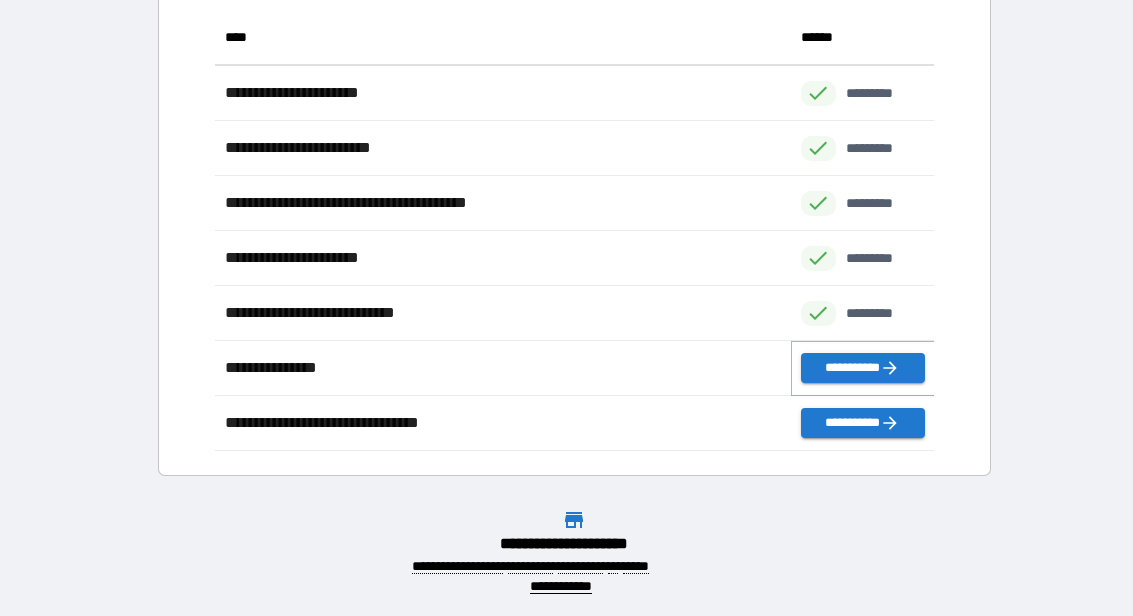 click on "**********" at bounding box center (863, 368) 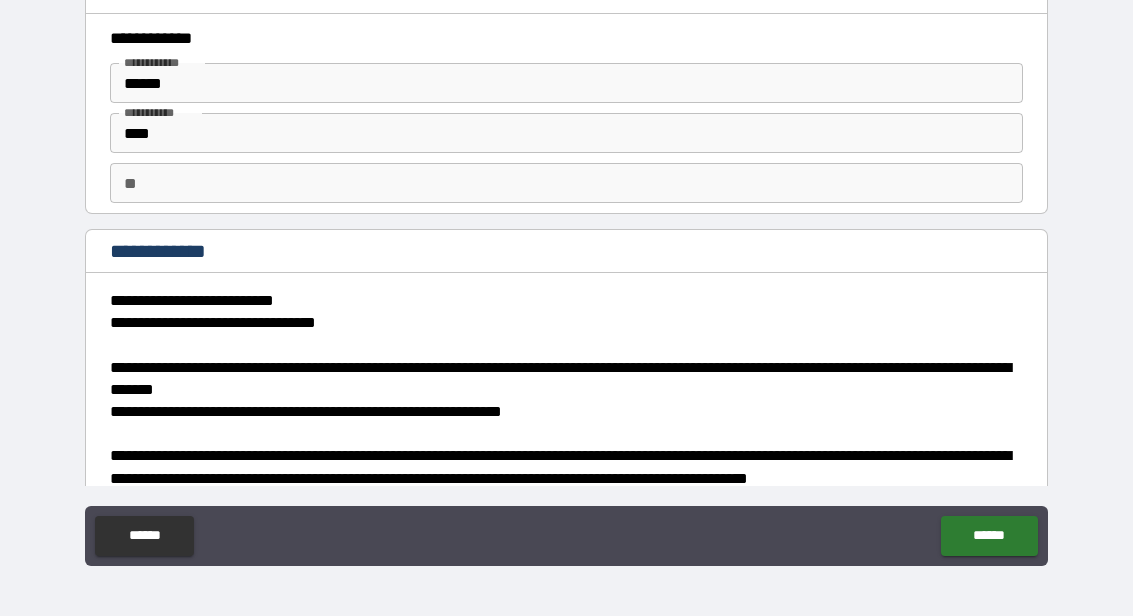 click on "**" at bounding box center (566, 183) 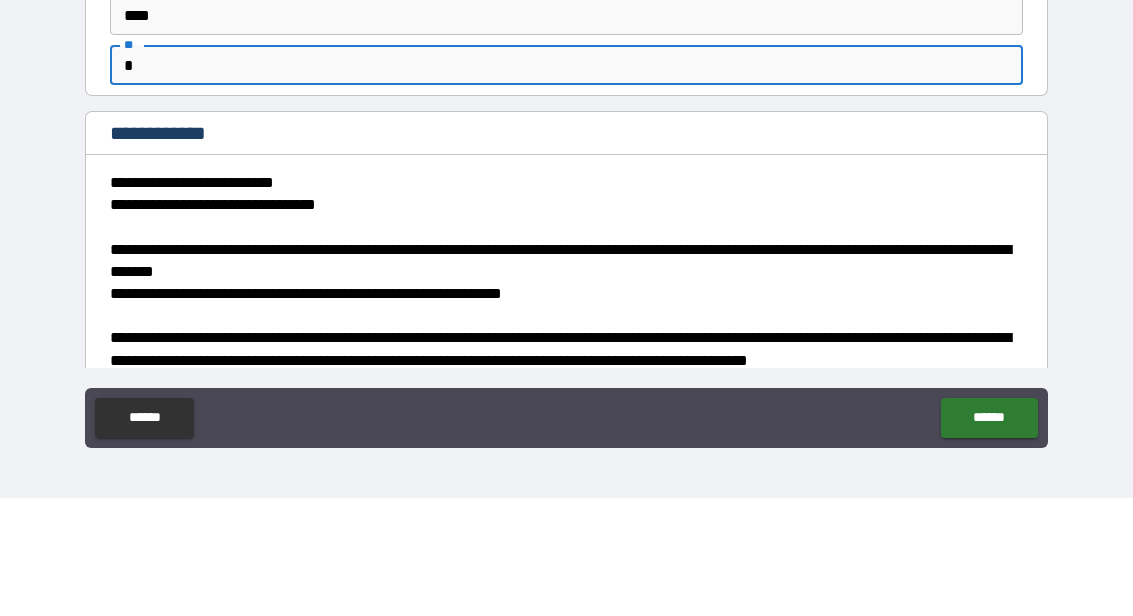 click on "**********" at bounding box center (566, 269) 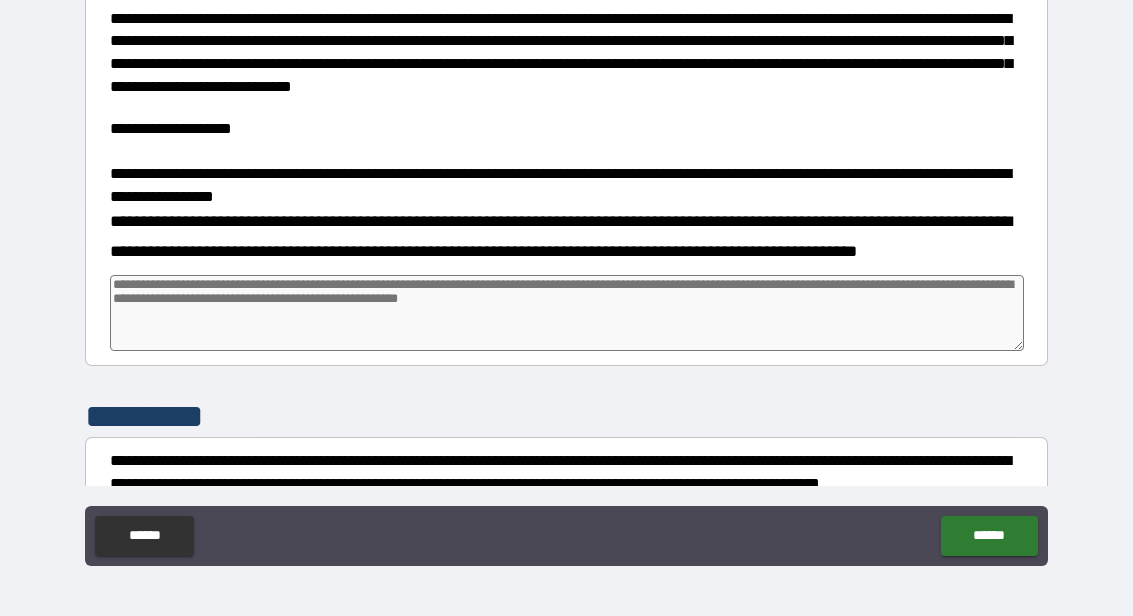 scroll, scrollTop: 3437, scrollLeft: 0, axis: vertical 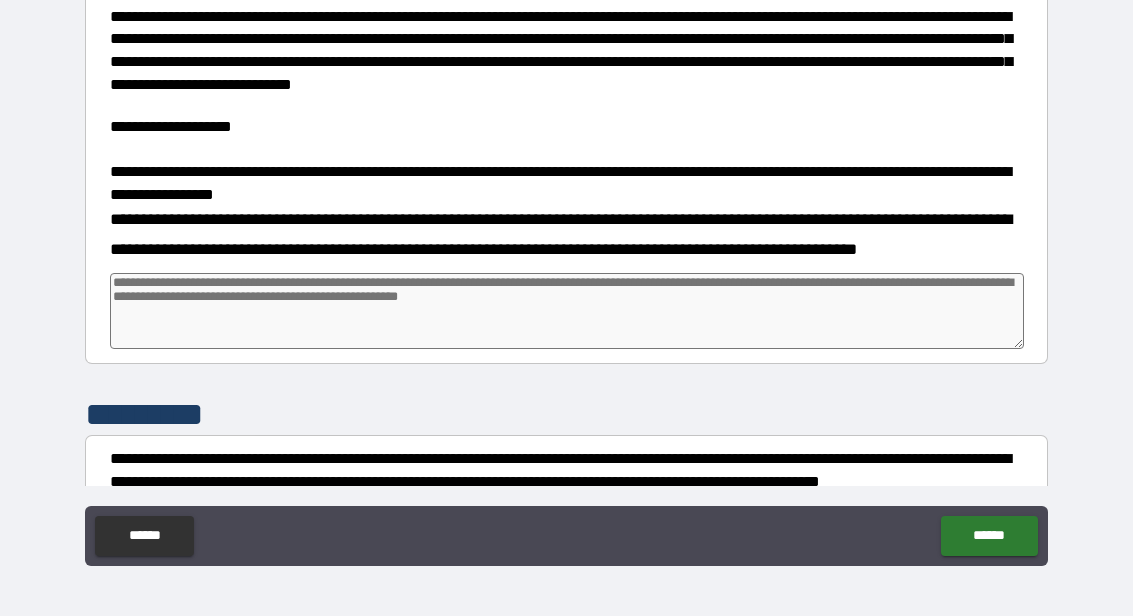 click at bounding box center (567, 311) 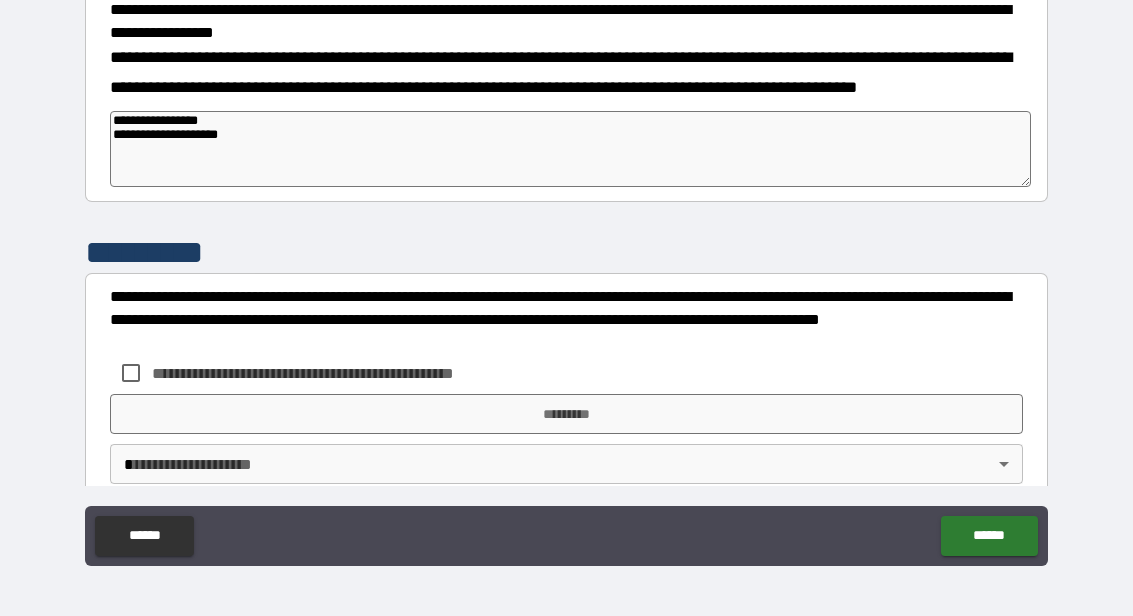 scroll, scrollTop: 3598, scrollLeft: 0, axis: vertical 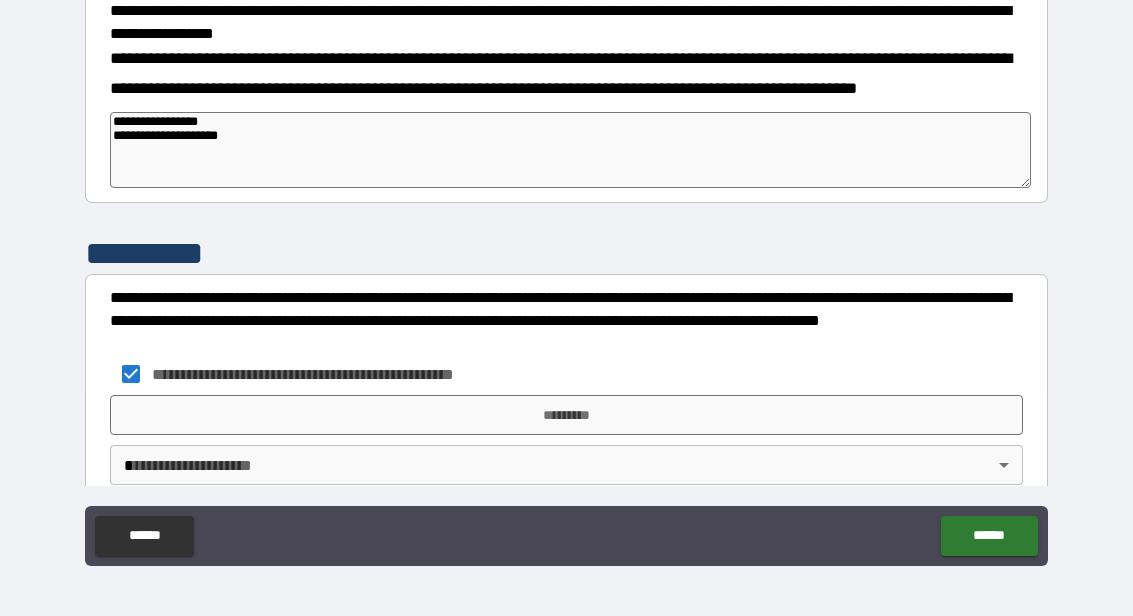 click on "*********" at bounding box center (566, 415) 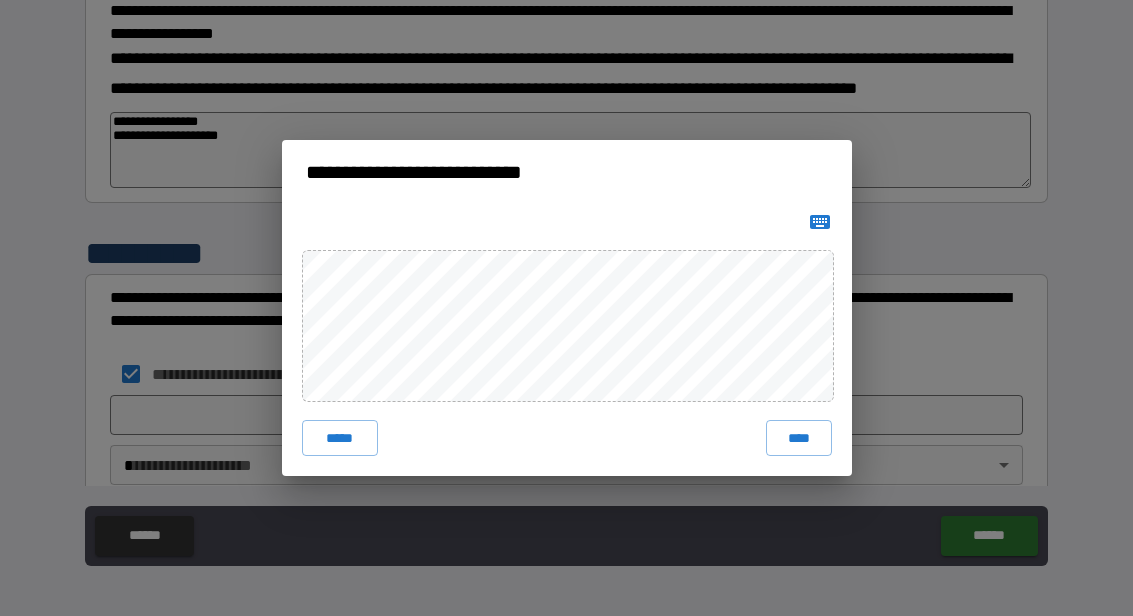 click on "****" at bounding box center (799, 438) 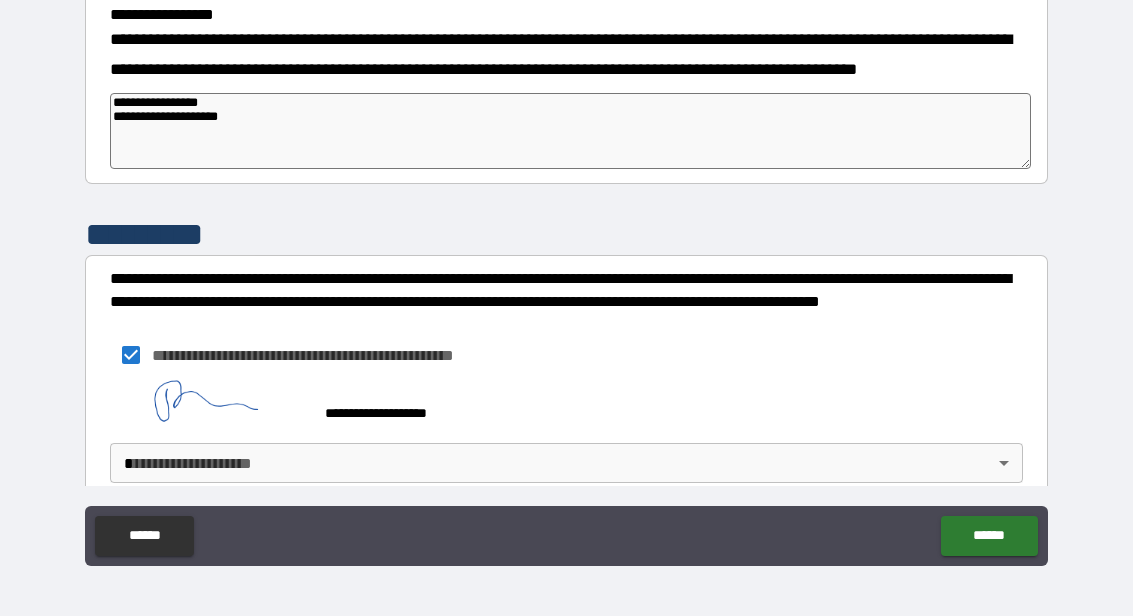 scroll, scrollTop: 3615, scrollLeft: 0, axis: vertical 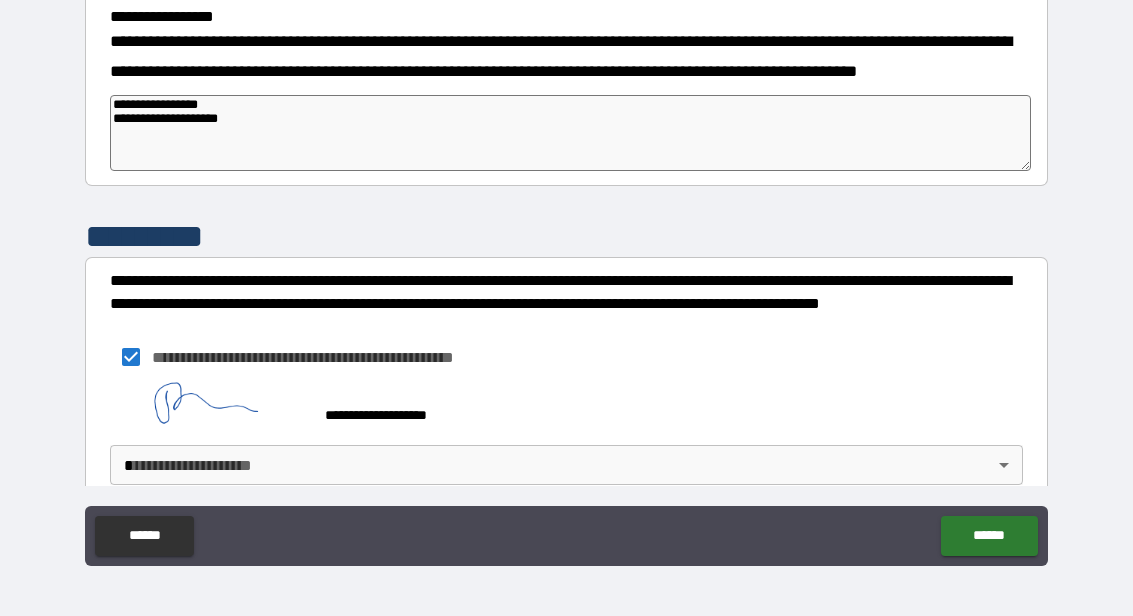click on "**********" at bounding box center [566, 267] 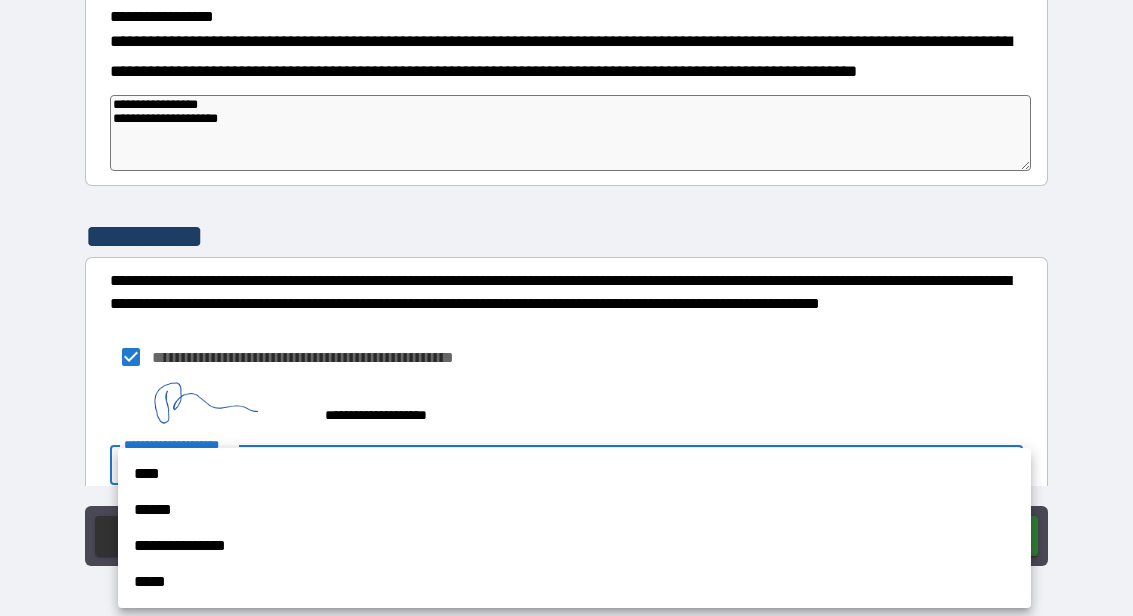 click on "****" at bounding box center [574, 474] 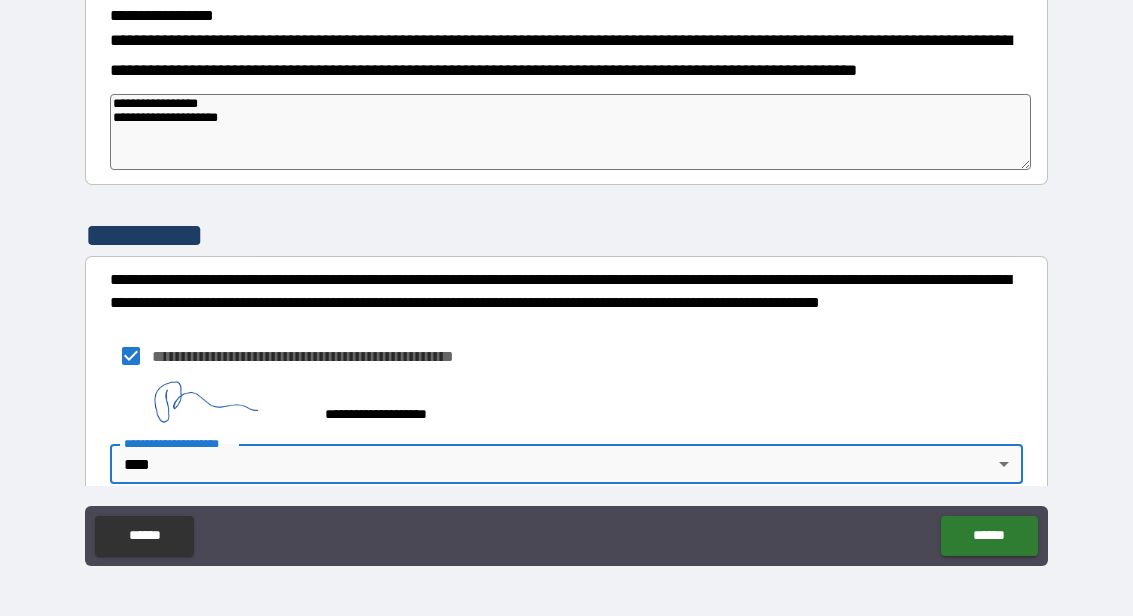 scroll, scrollTop: 3615, scrollLeft: 0, axis: vertical 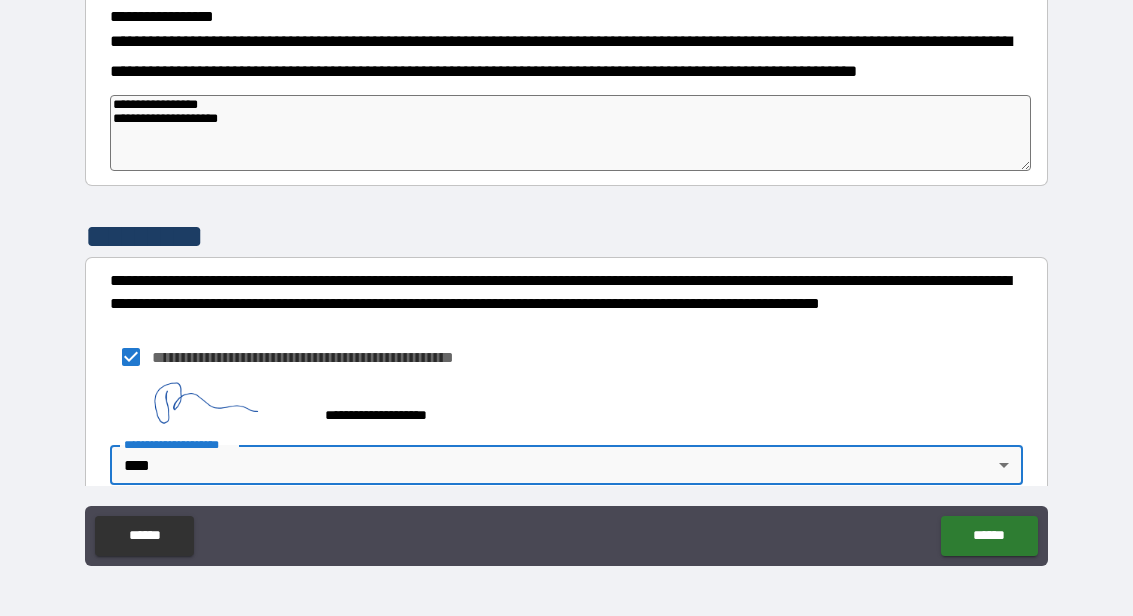 click on "******" at bounding box center [989, 536] 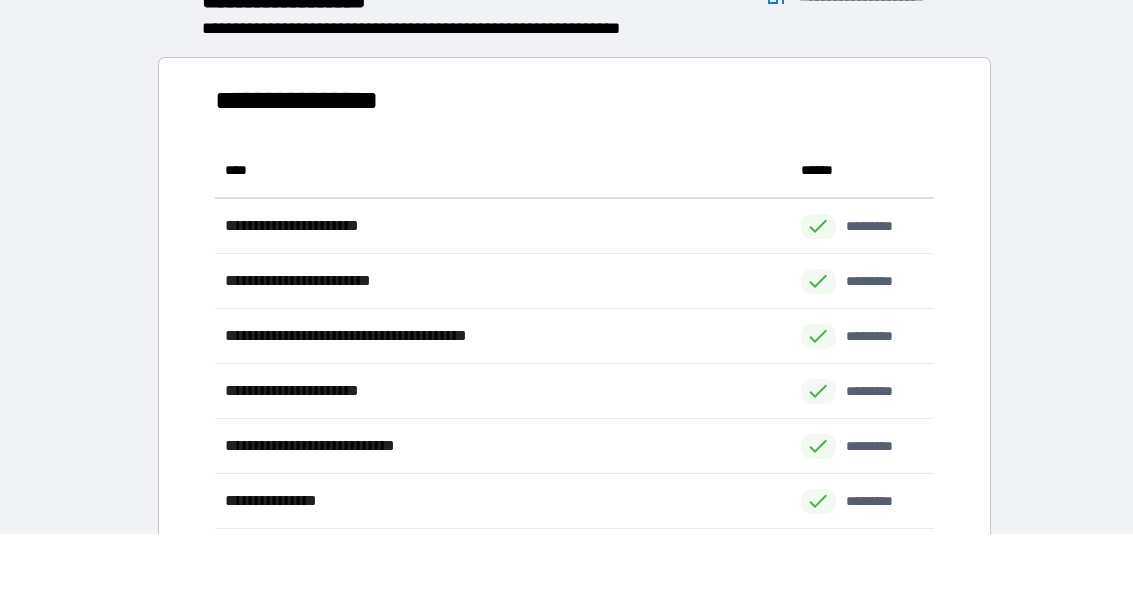 scroll, scrollTop: 1, scrollLeft: 1, axis: both 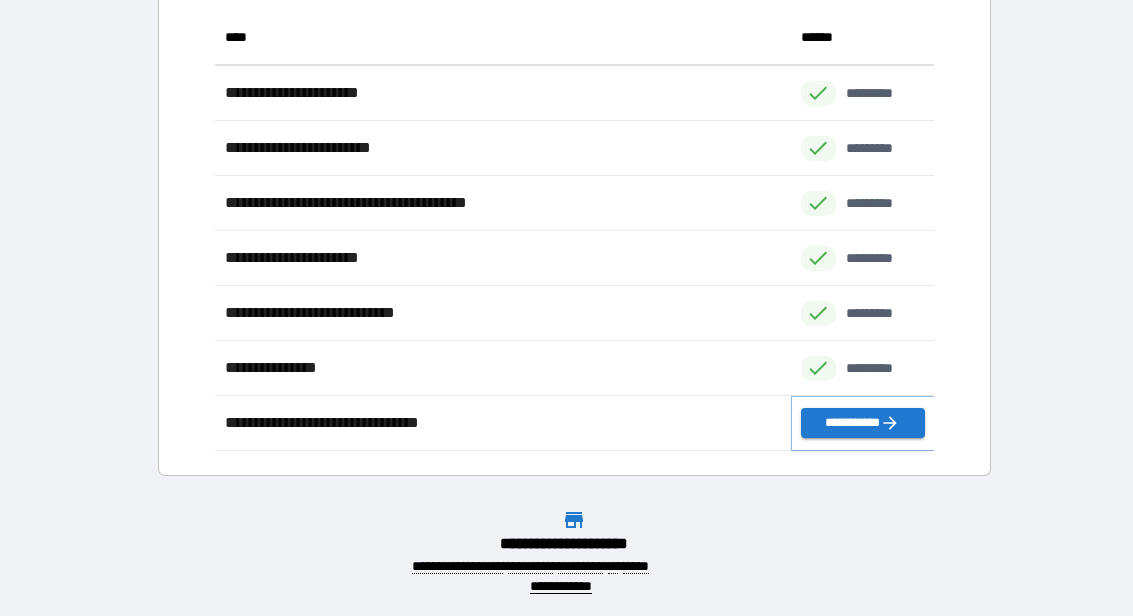 click on "**********" at bounding box center (863, 423) 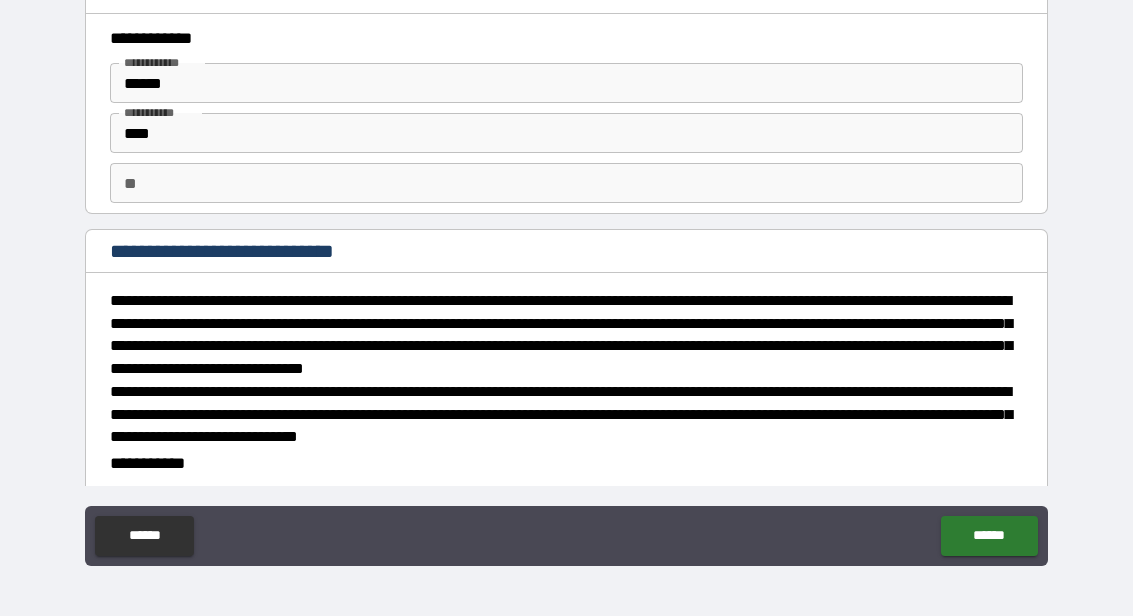 click on "**" at bounding box center (566, 183) 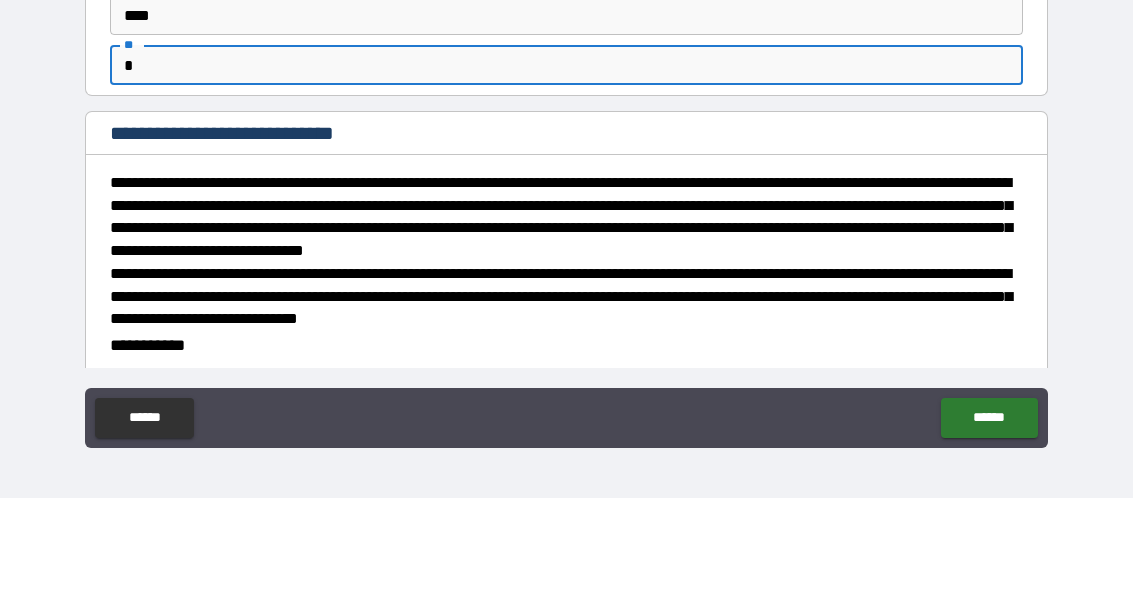 click on "**********" at bounding box center (566, 269) 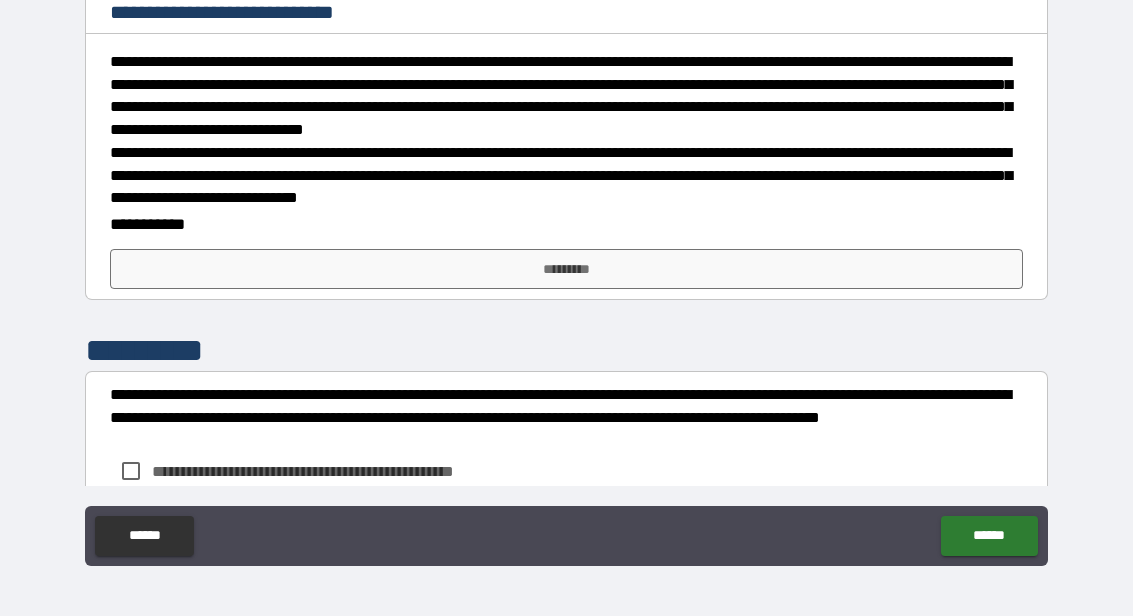 scroll, scrollTop: 244, scrollLeft: 0, axis: vertical 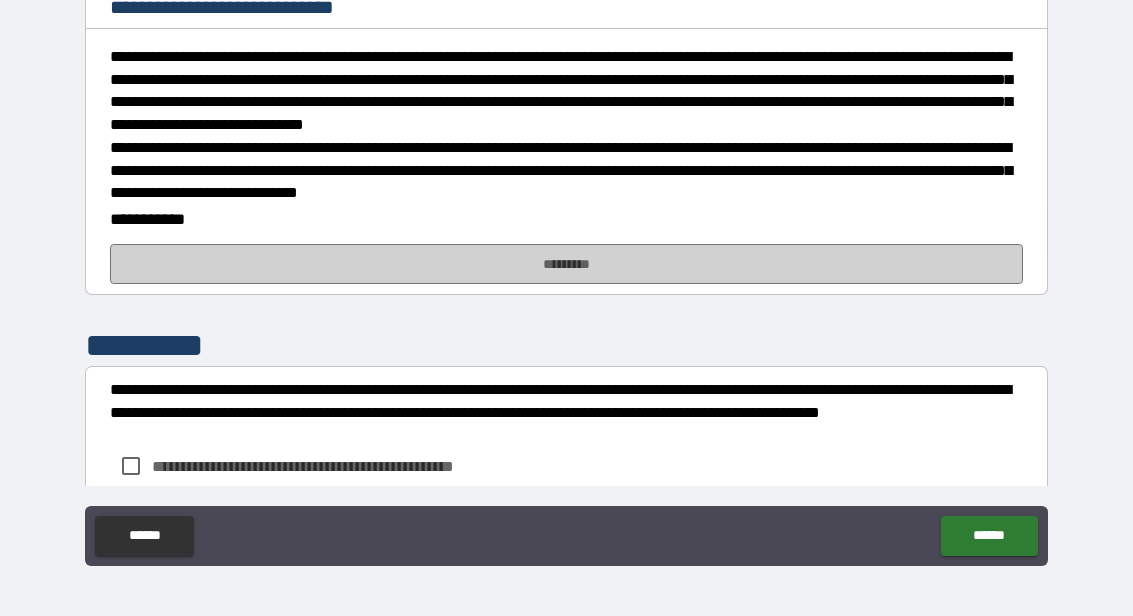 click on "*********" at bounding box center [566, 264] 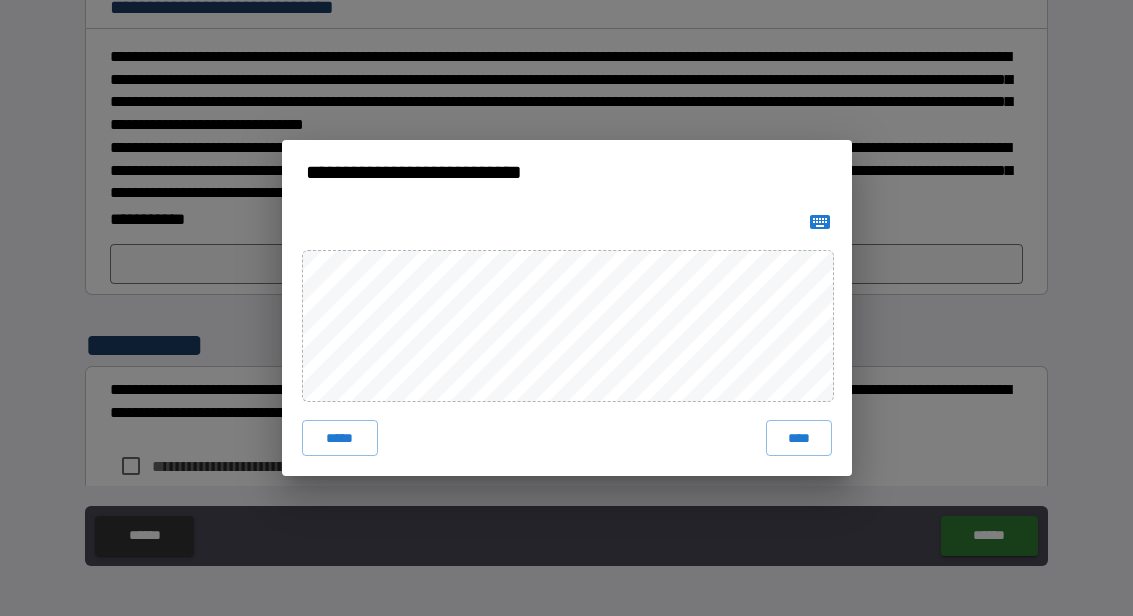 click on "****" at bounding box center [799, 438] 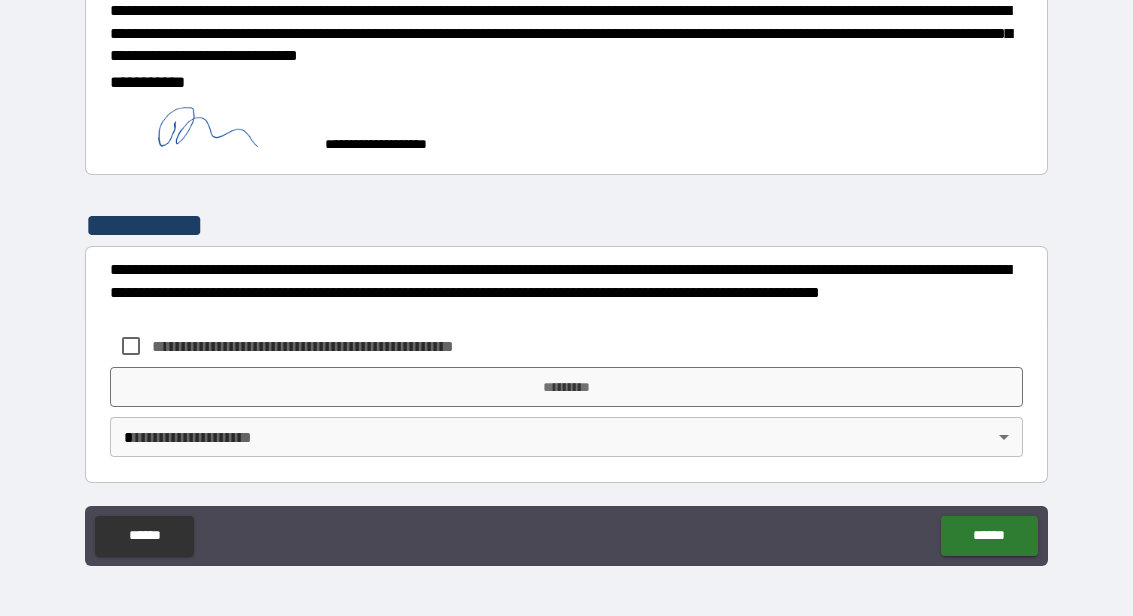 scroll, scrollTop: 378, scrollLeft: 0, axis: vertical 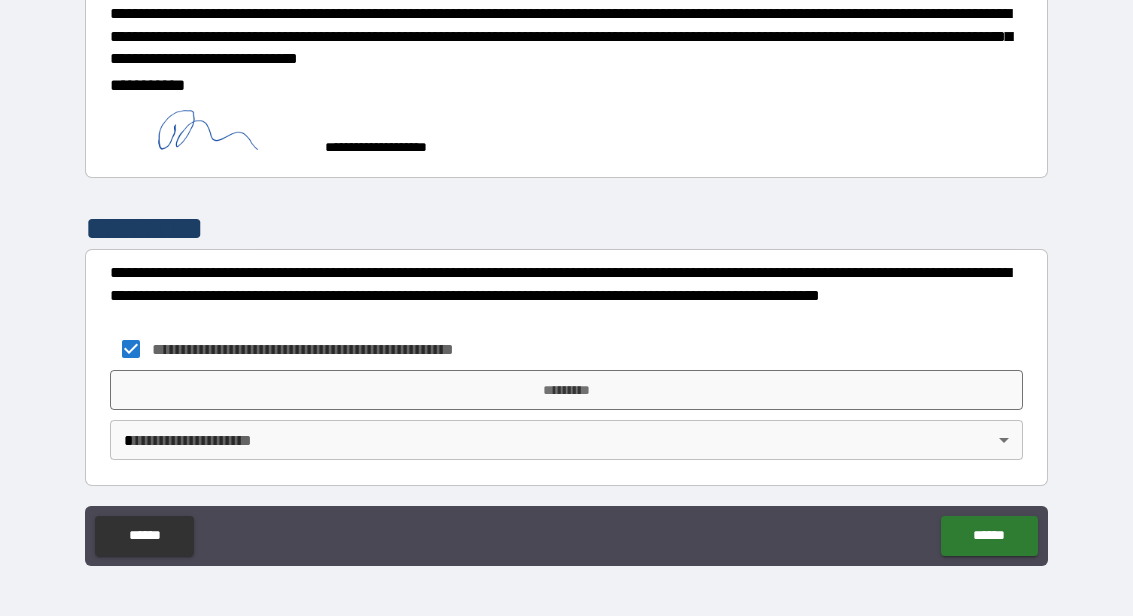 click on "*********" at bounding box center [566, 390] 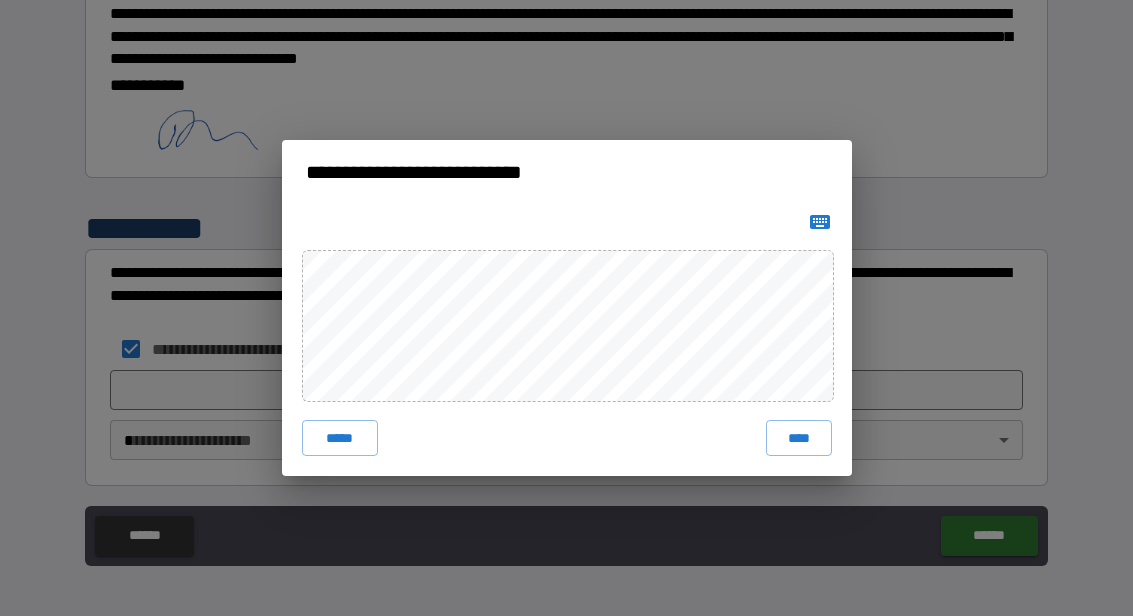click on "****" at bounding box center [799, 438] 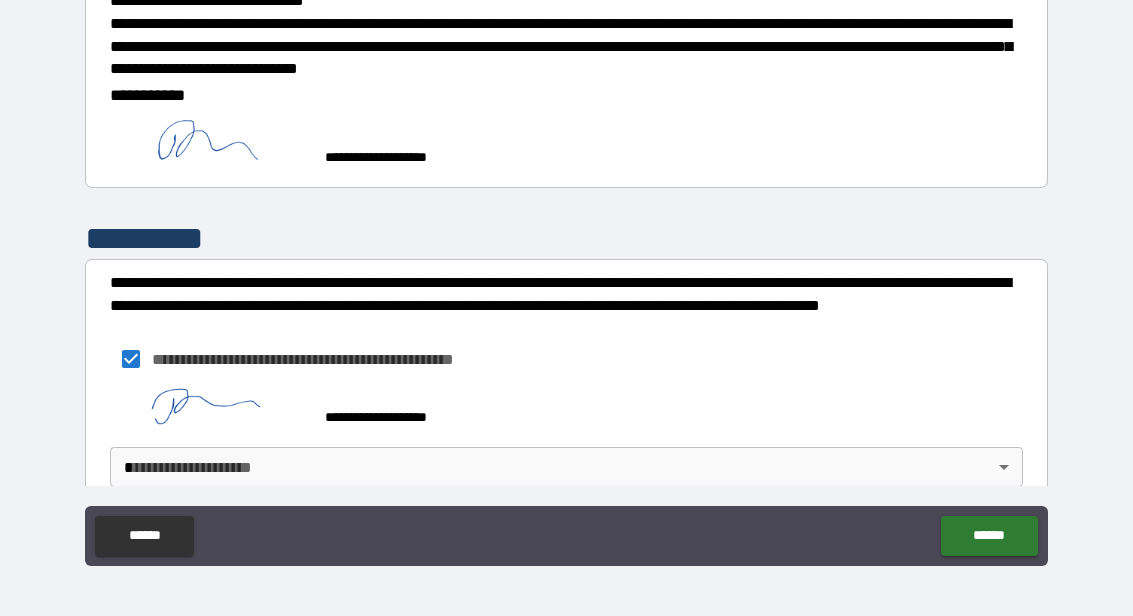 click on "**********" at bounding box center (566, 267) 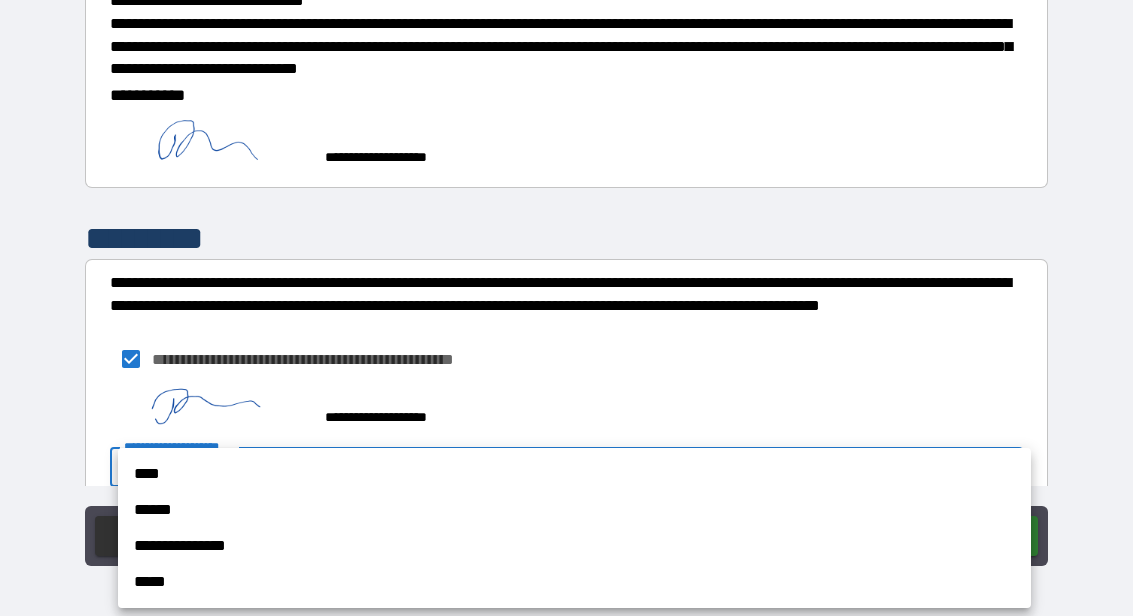 click on "****" at bounding box center [574, 474] 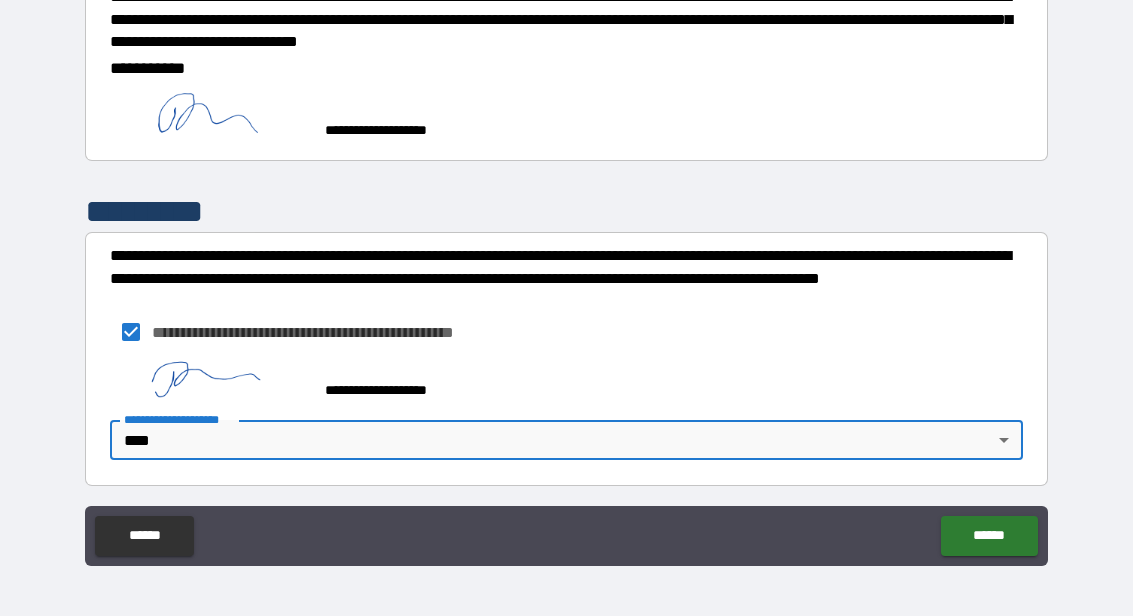 scroll, scrollTop: 395, scrollLeft: 0, axis: vertical 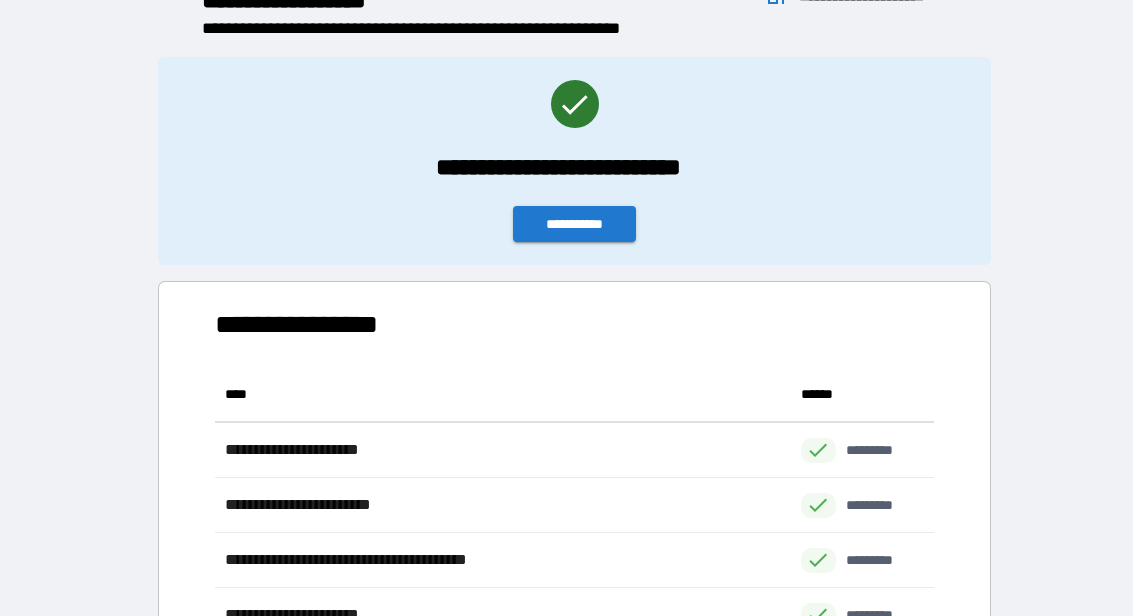 click on "**********" at bounding box center (575, 224) 